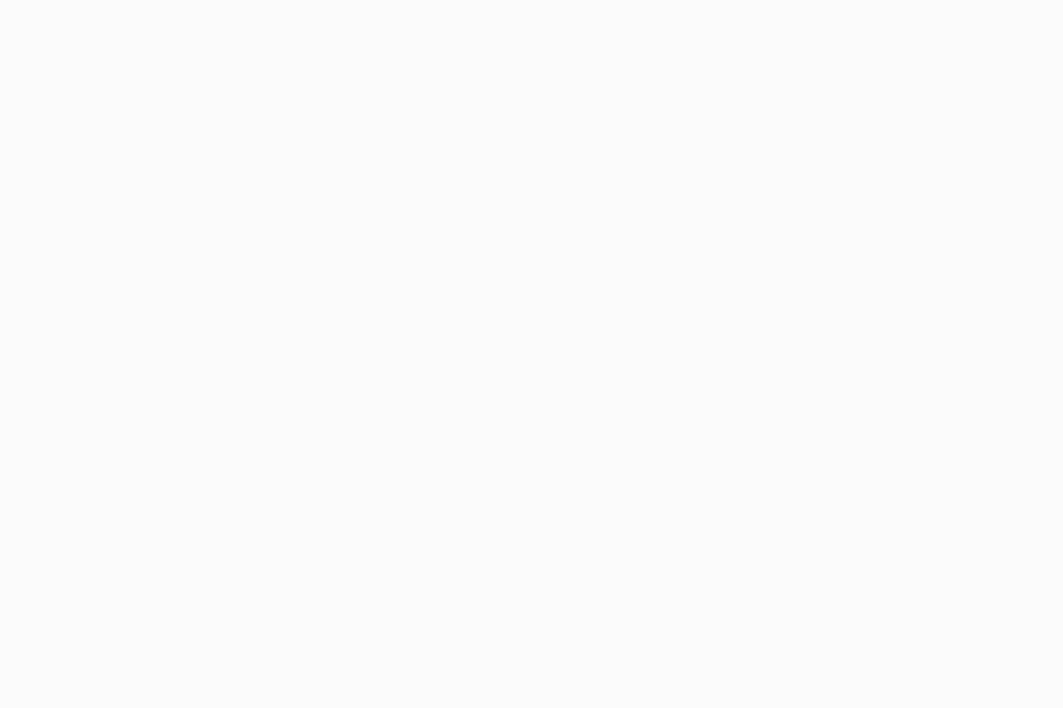 scroll, scrollTop: 0, scrollLeft: 0, axis: both 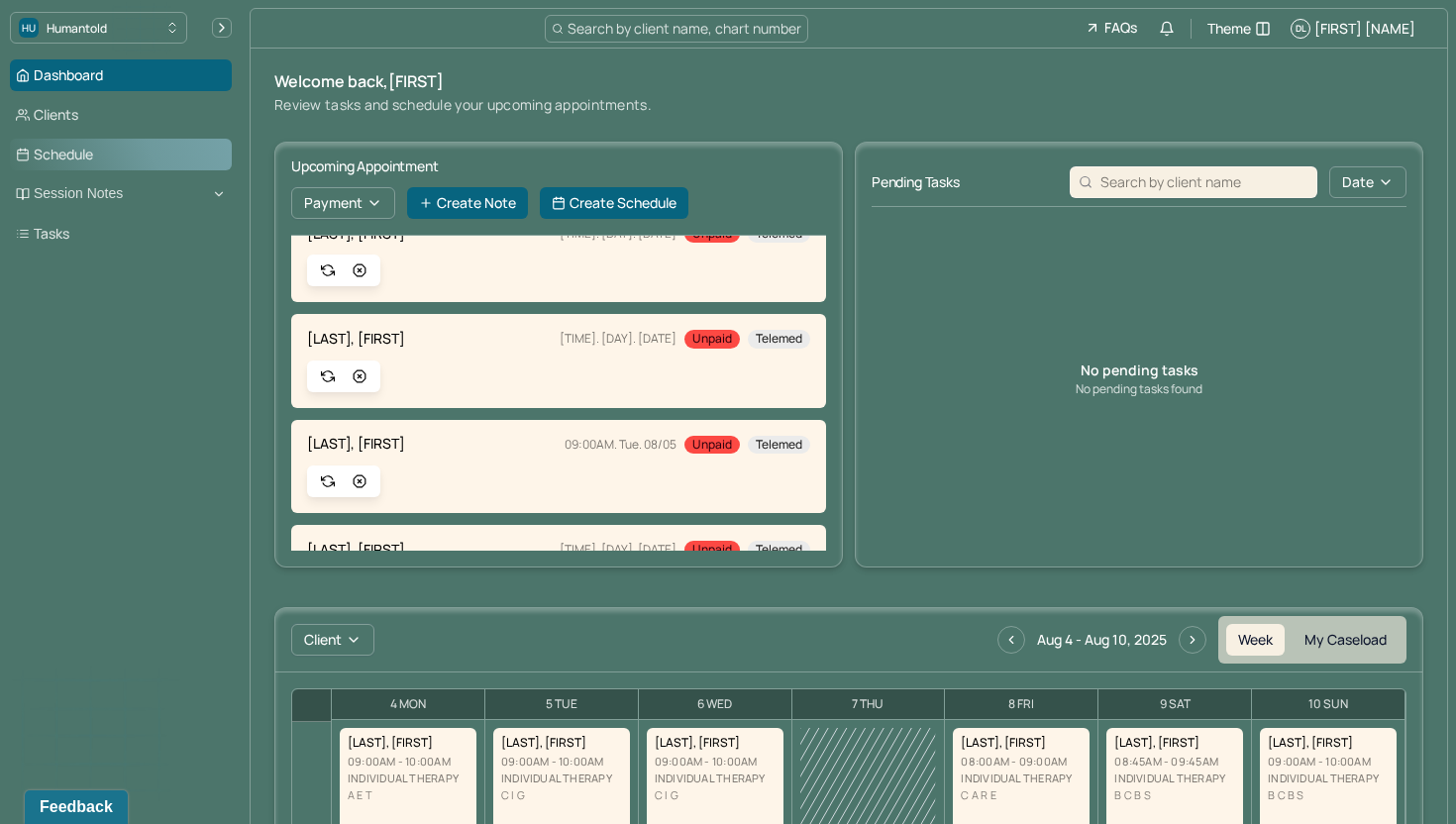 click on "Schedule" at bounding box center (121, 154) 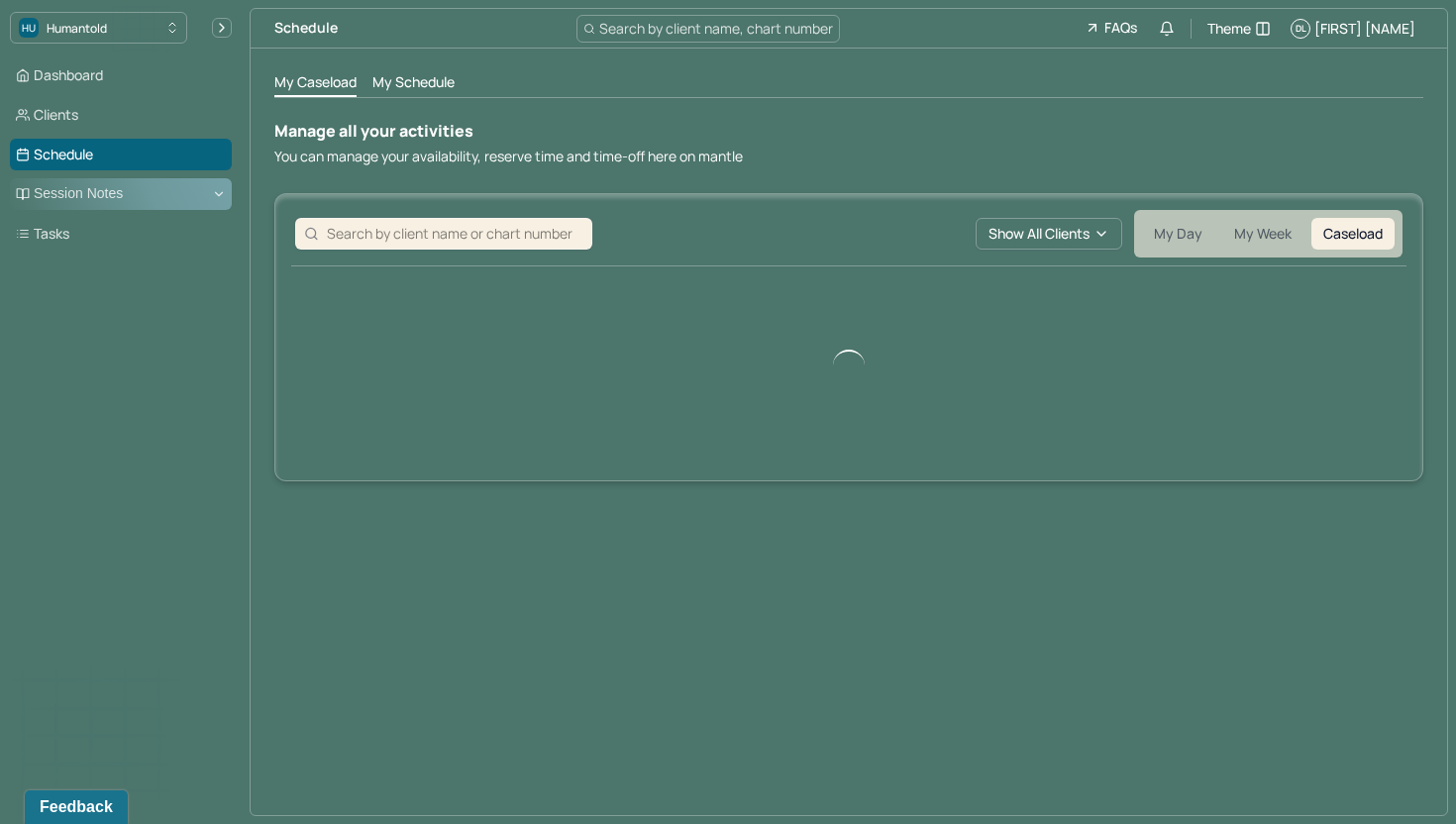click on "Session Notes" at bounding box center (121, 194) 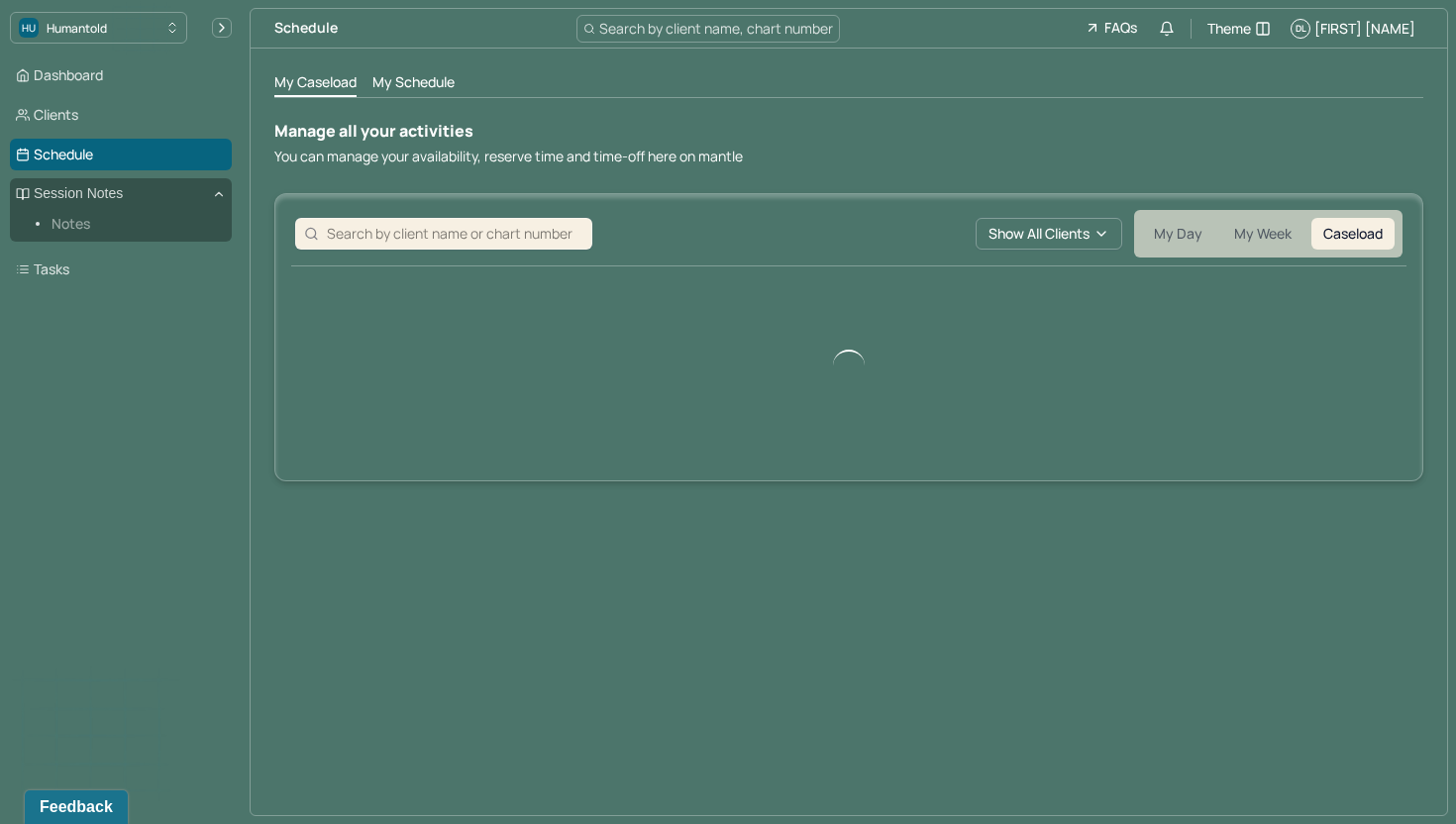 click on "Notes" at bounding box center [134, 224] 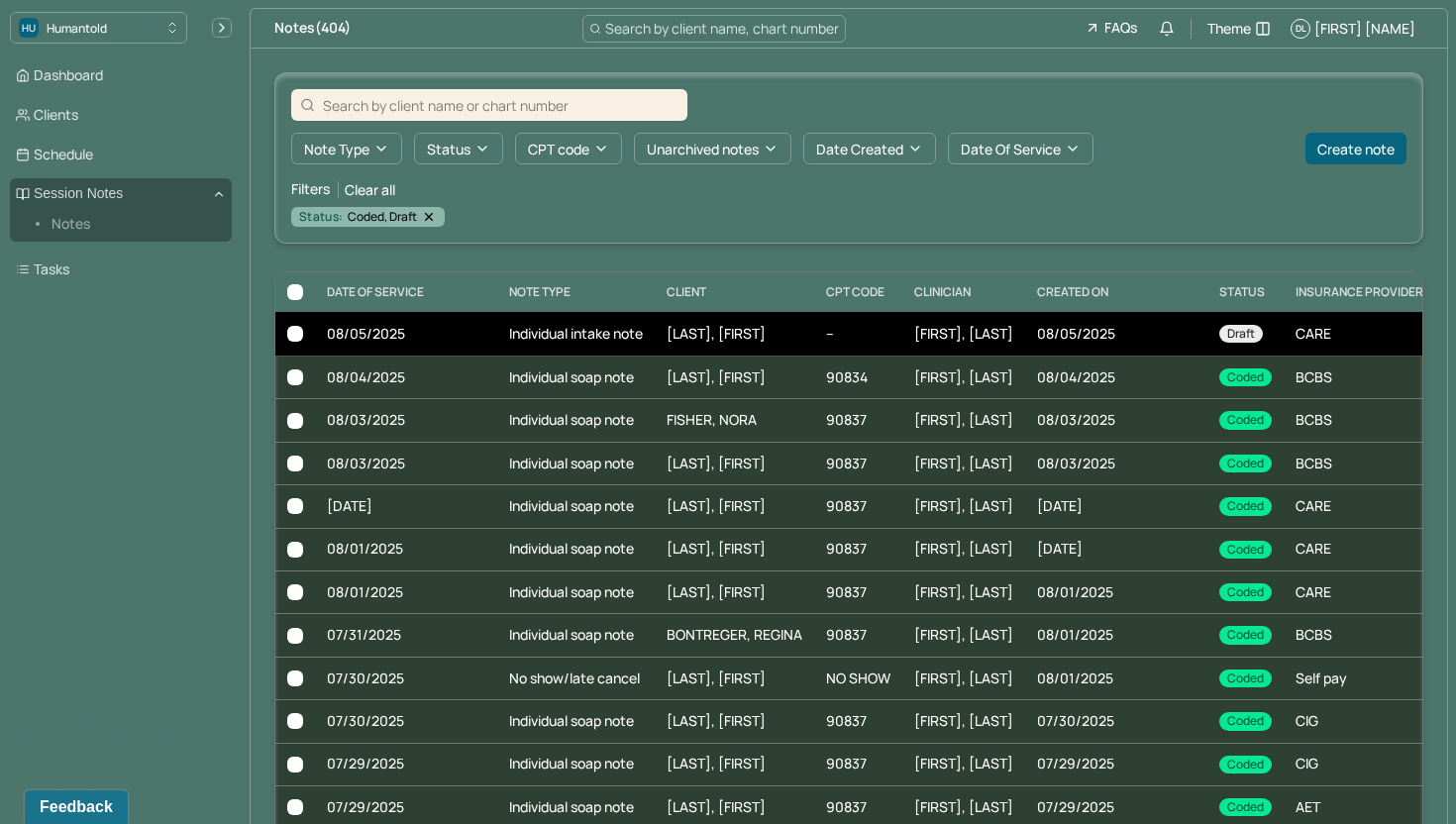 click on "[FIRST], [LAST]" at bounding box center [964, 334] 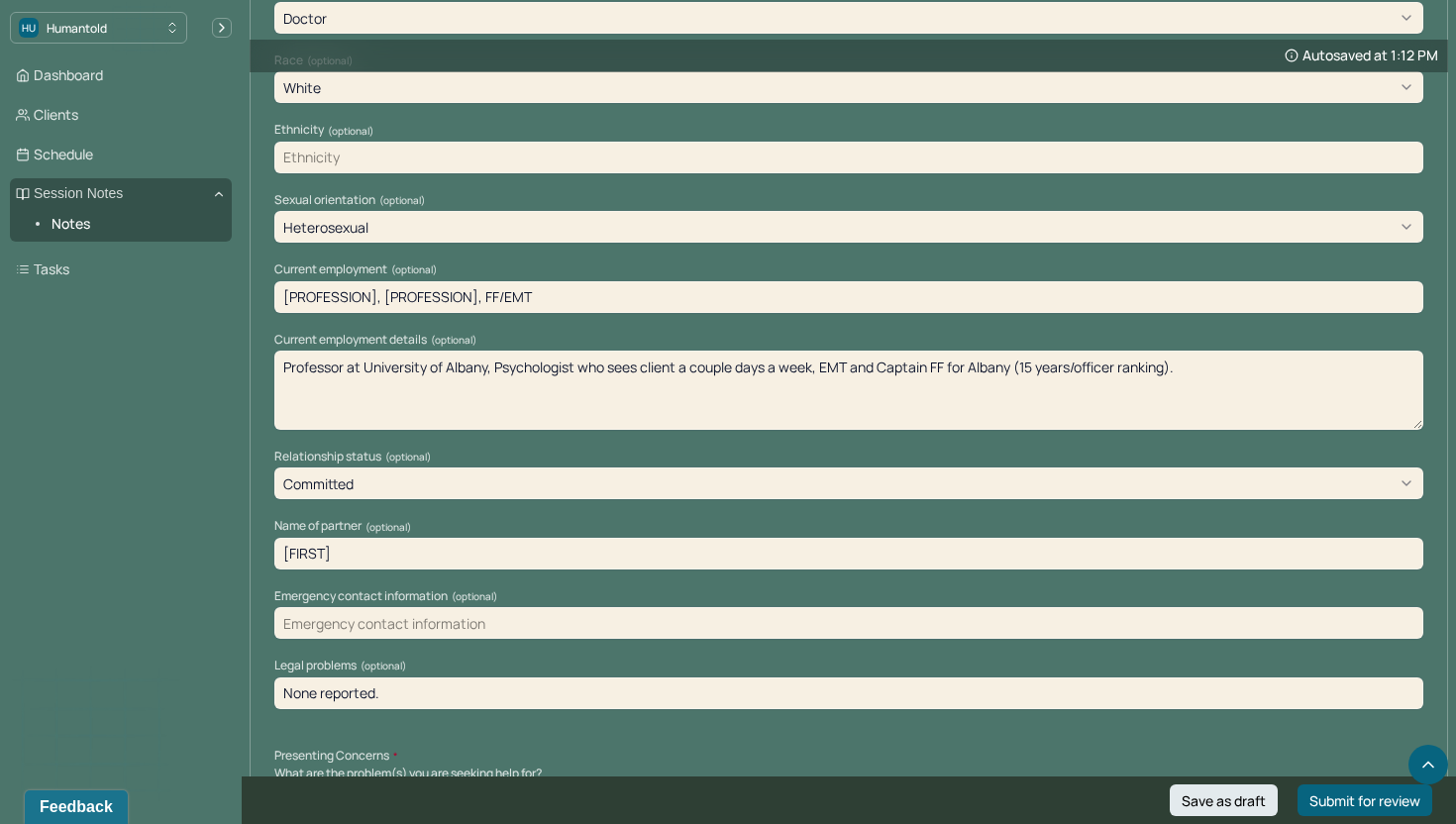 scroll, scrollTop: 1386, scrollLeft: 0, axis: vertical 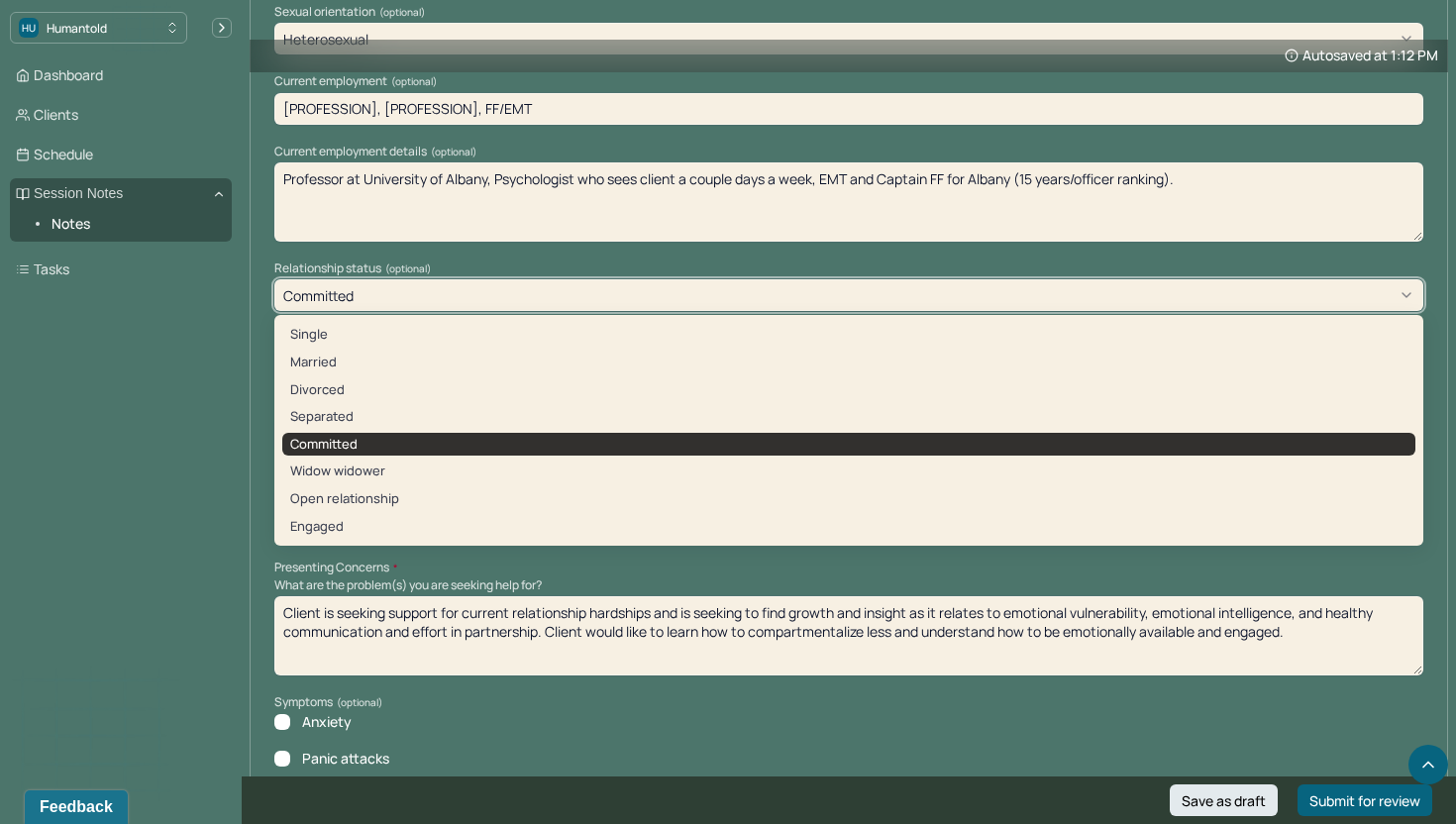 click on "Committed" at bounding box center [849, 295] 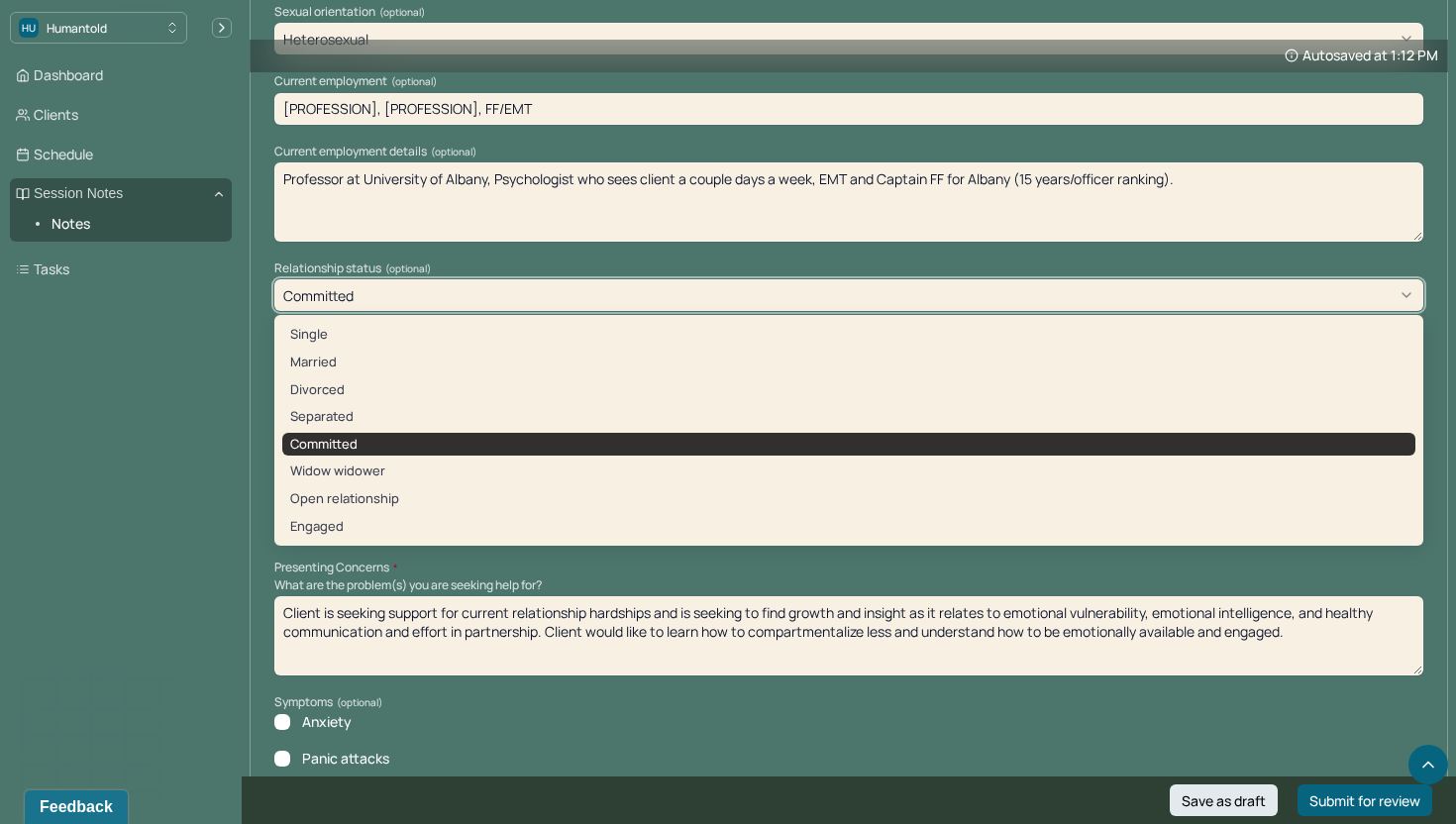 click on "Dashboard Clients Schedule Session Notes Notes Tasks DL [FIRST] [LAST] provider Logout" at bounding box center (121, 432) 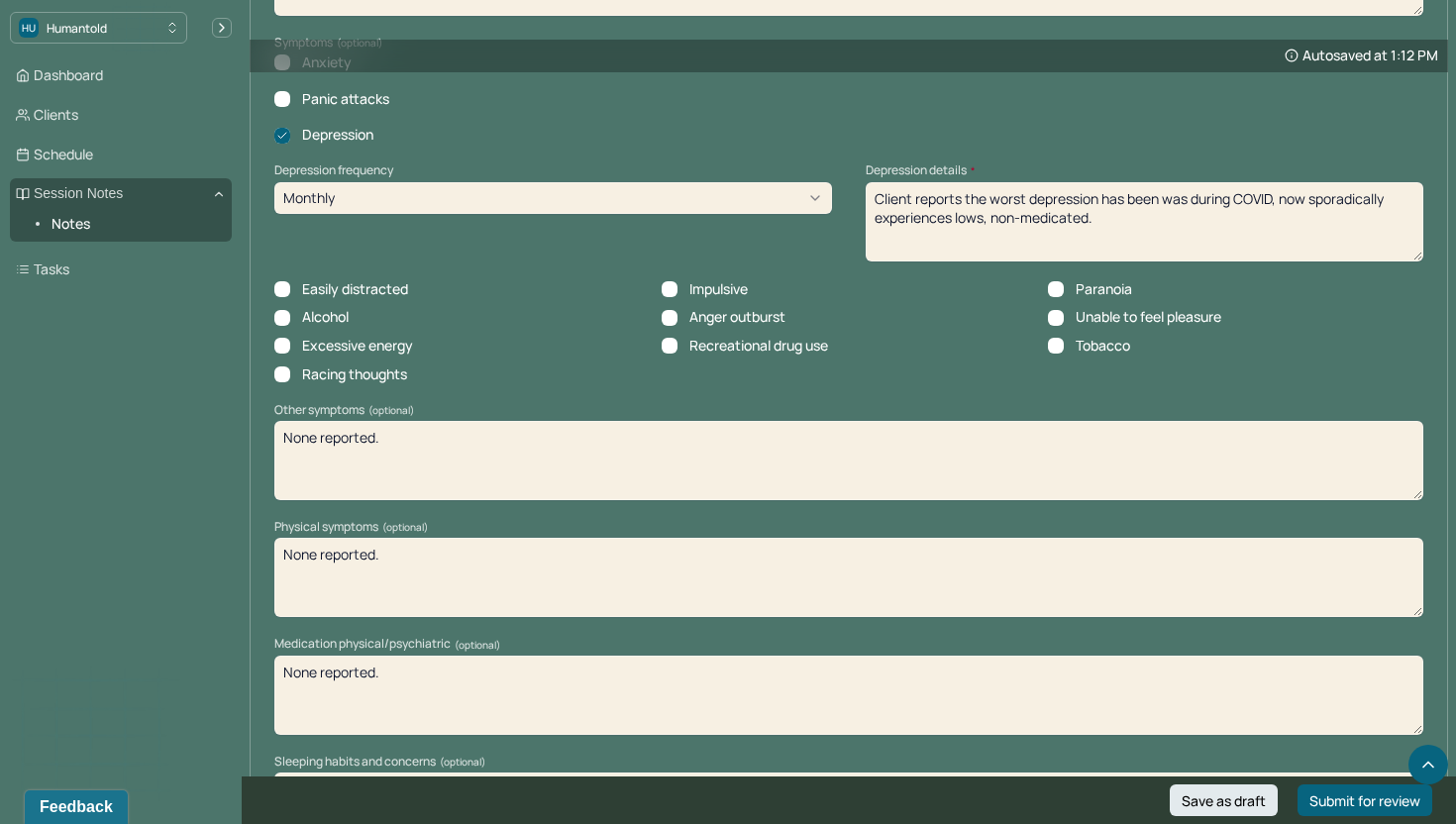 click on "Other symptoms (optional)" at bounding box center (849, 410) 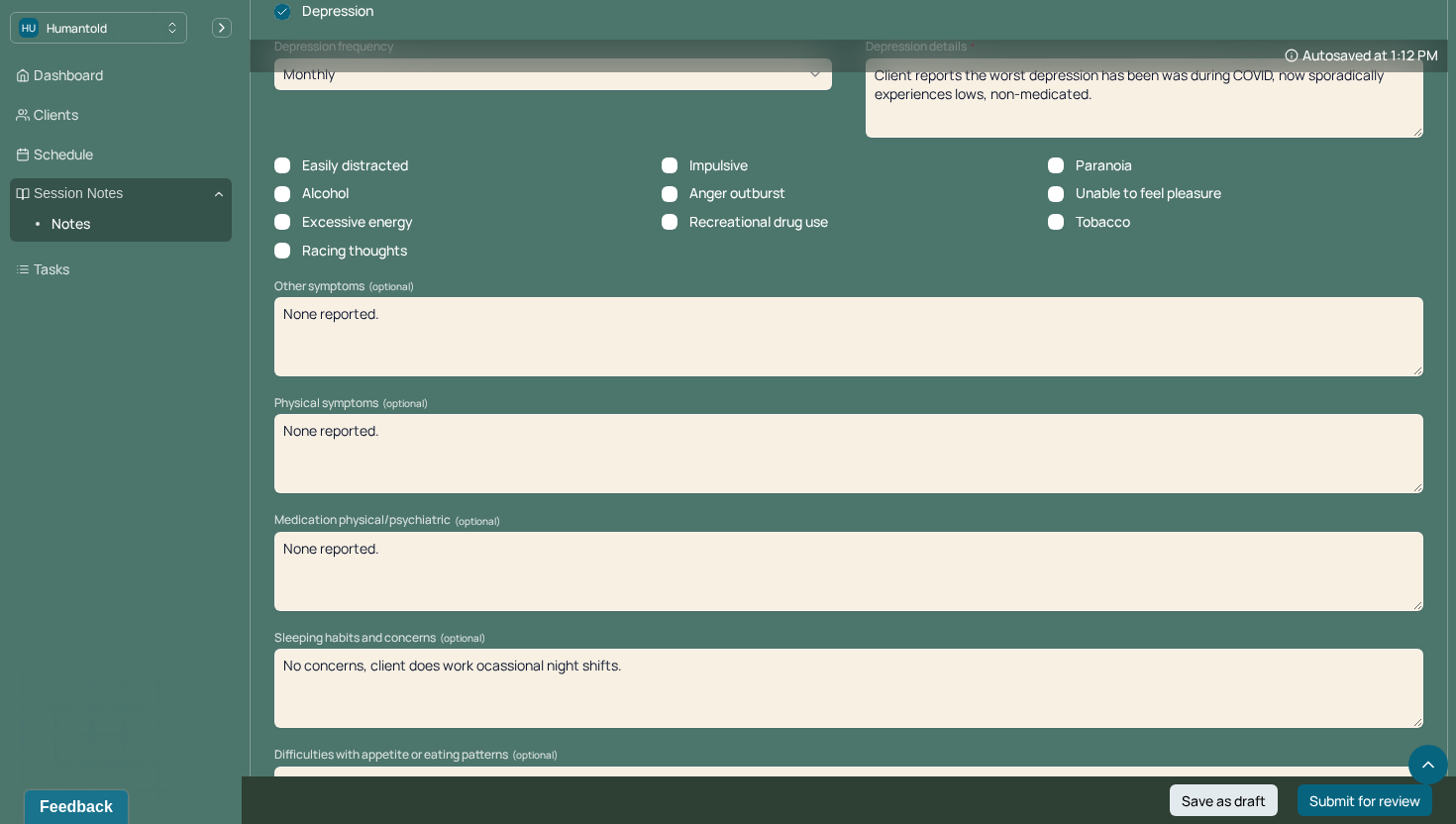 scroll, scrollTop: 2204, scrollLeft: 0, axis: vertical 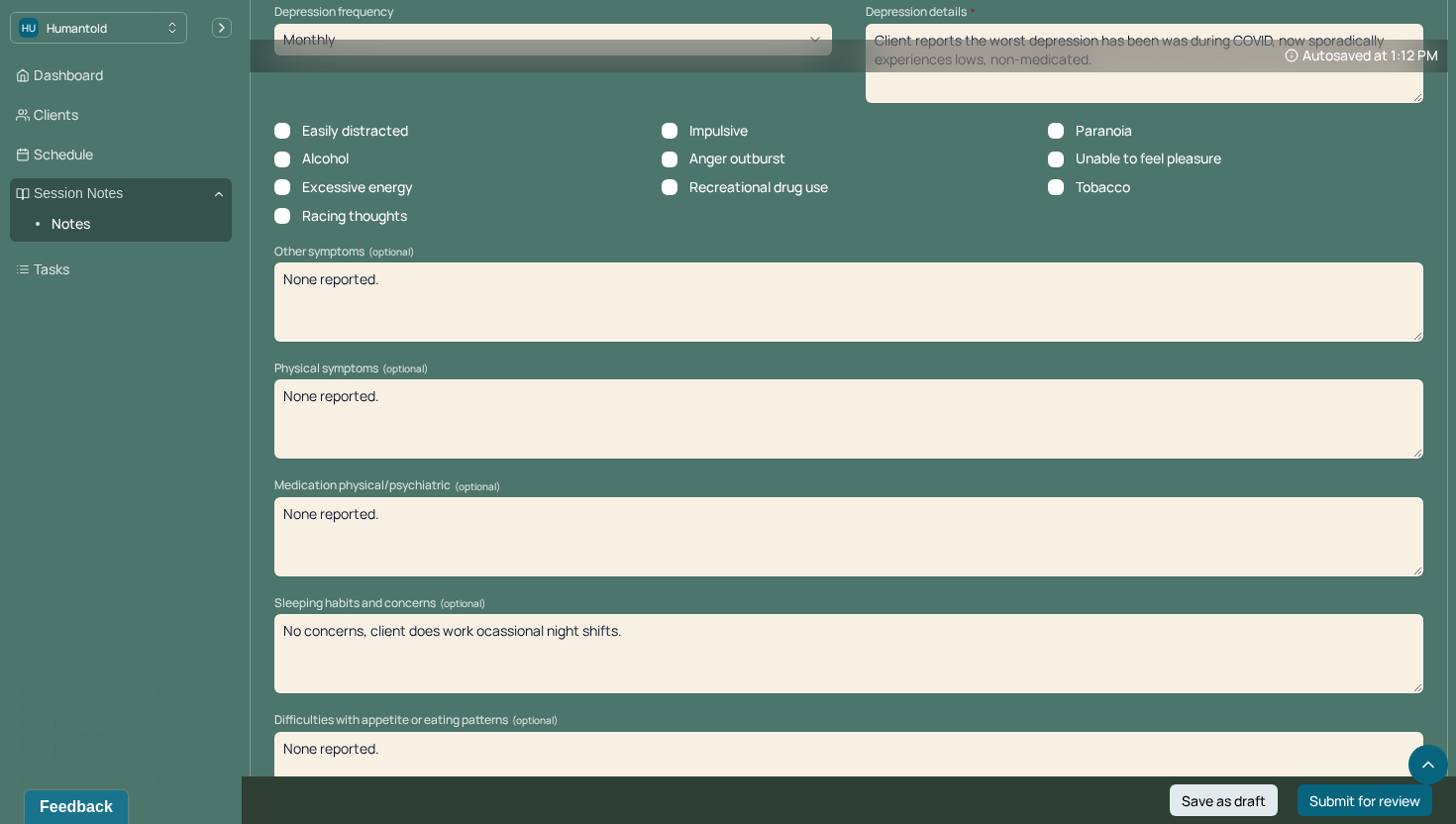 click on "Alcohol" at bounding box center [311, 158] 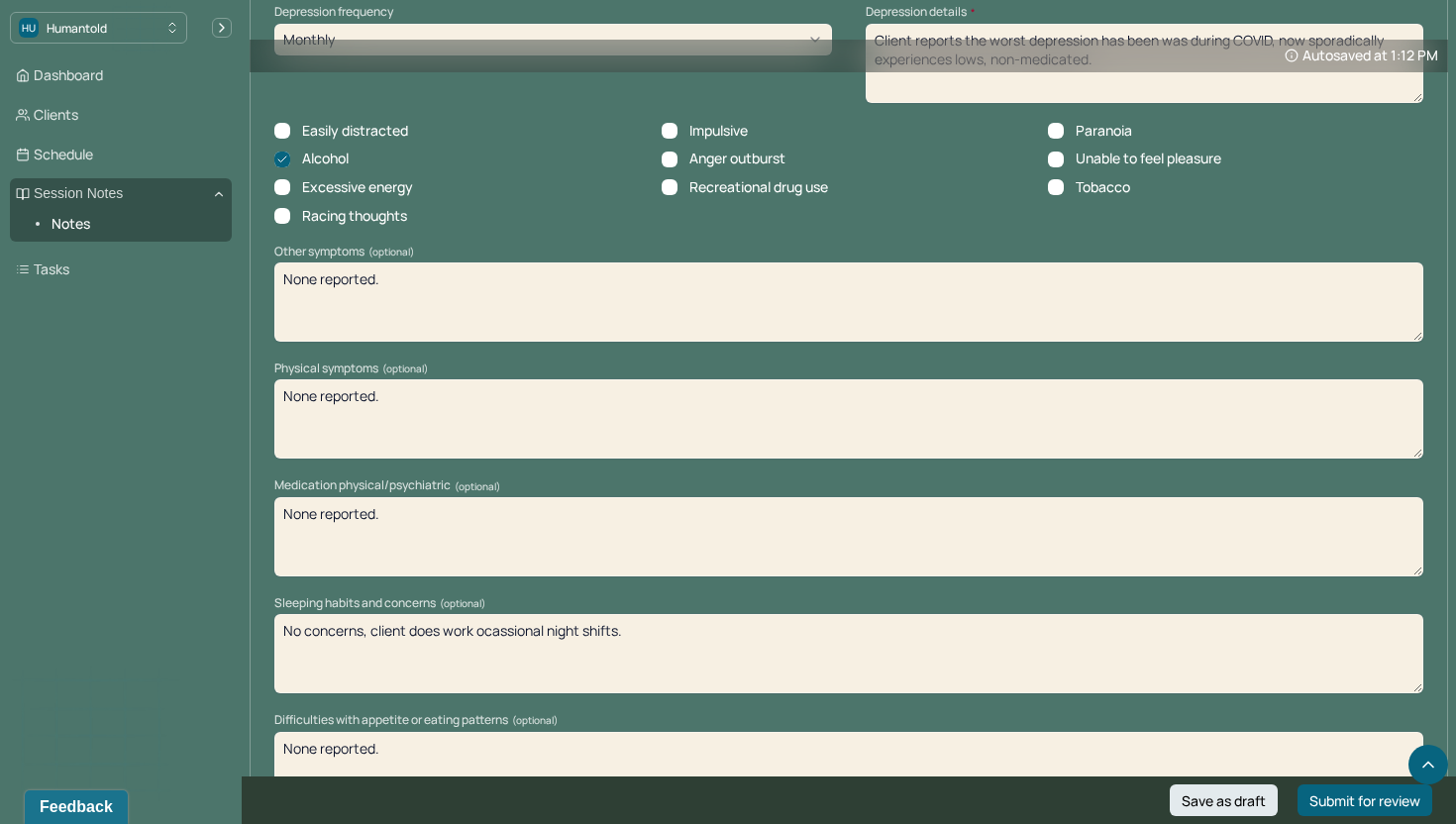 click on "Alcohol" at bounding box center (311, 158) 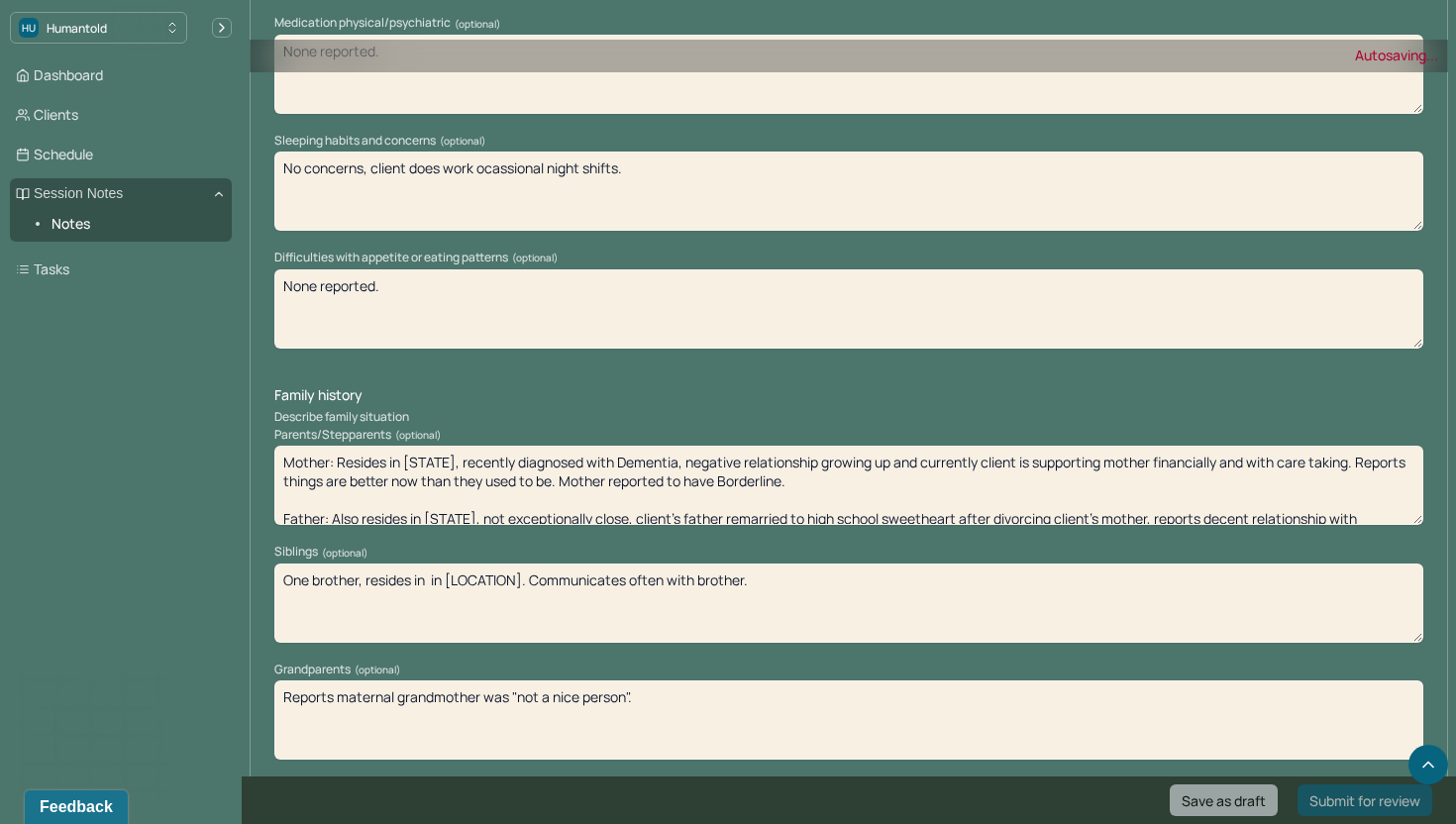 scroll, scrollTop: 2708, scrollLeft: 0, axis: vertical 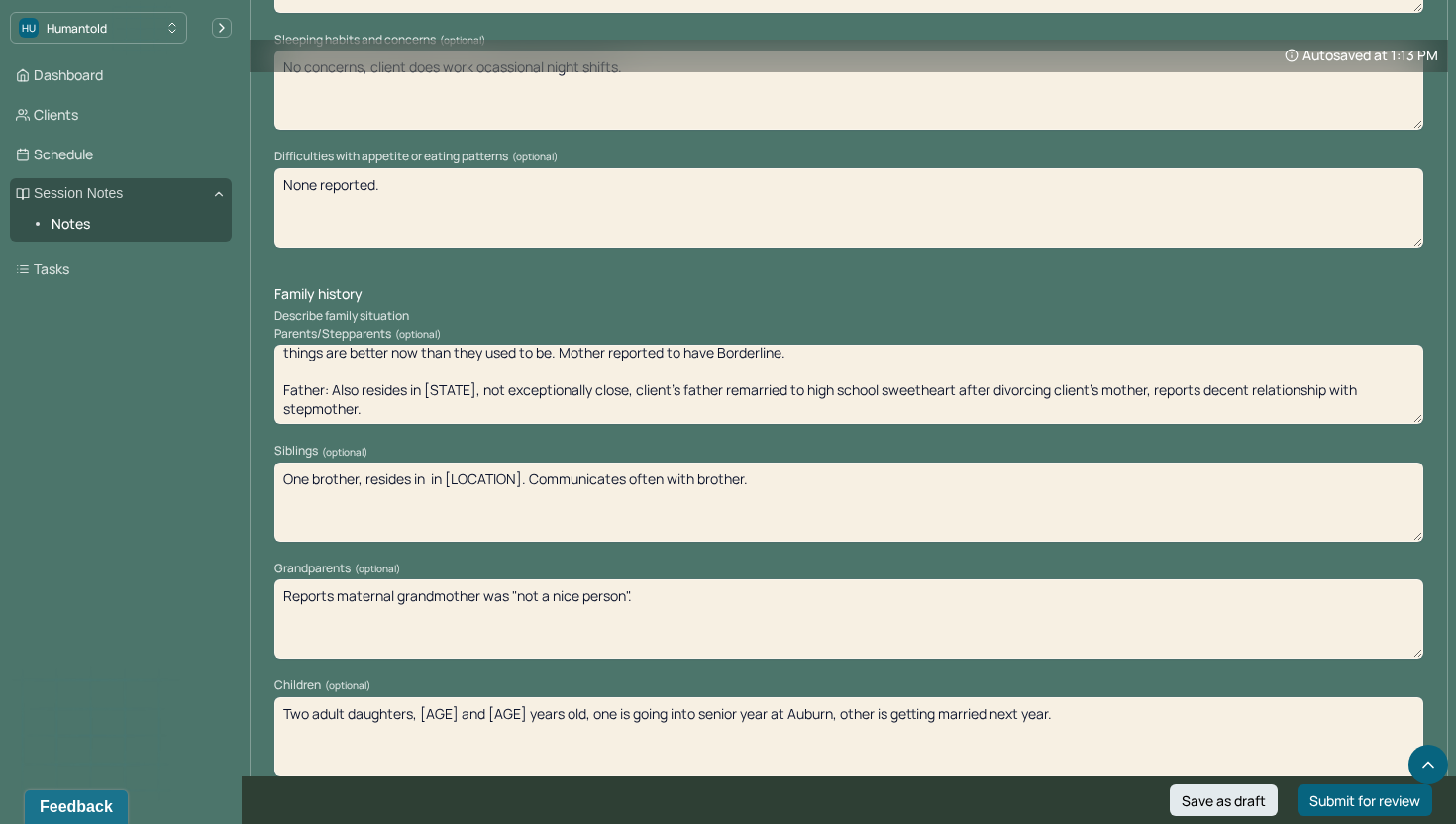 click on "One brother, resides in  in [LOCATION]. Communicates often with brother." at bounding box center (849, 502) 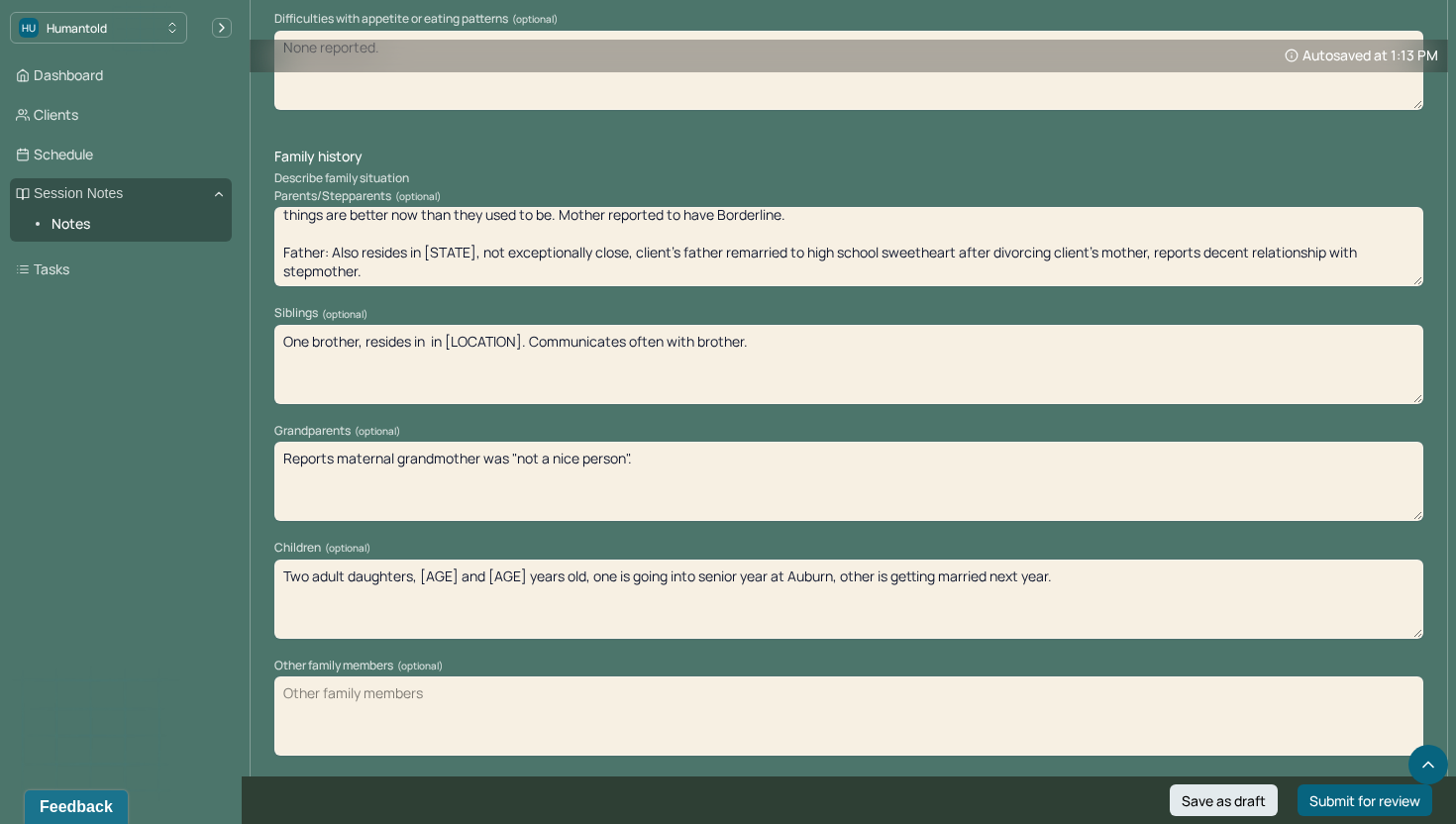 scroll, scrollTop: 2906, scrollLeft: 0, axis: vertical 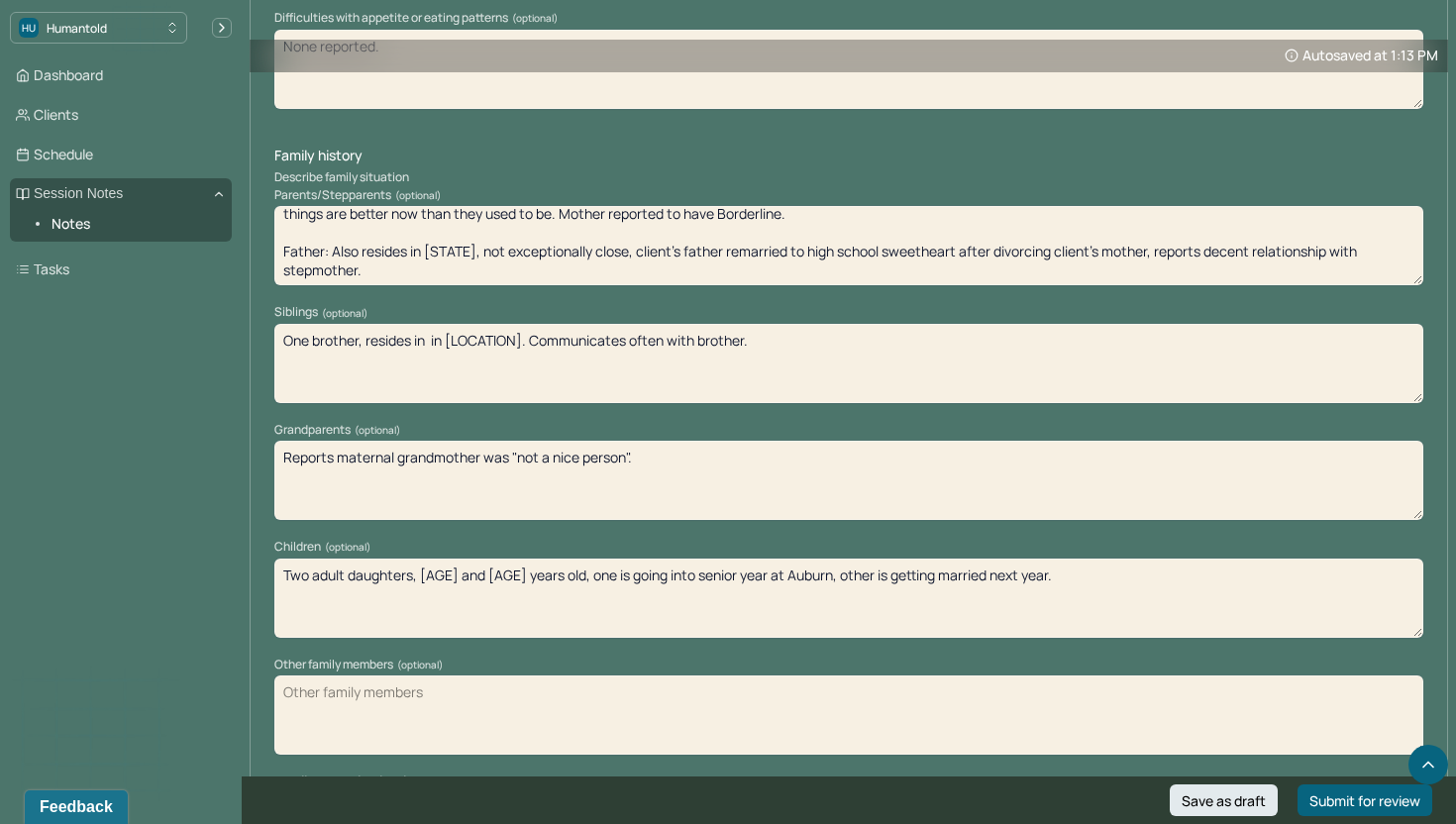 click on "Reports maternal grandmother was "not a nice person"." at bounding box center [849, 480] 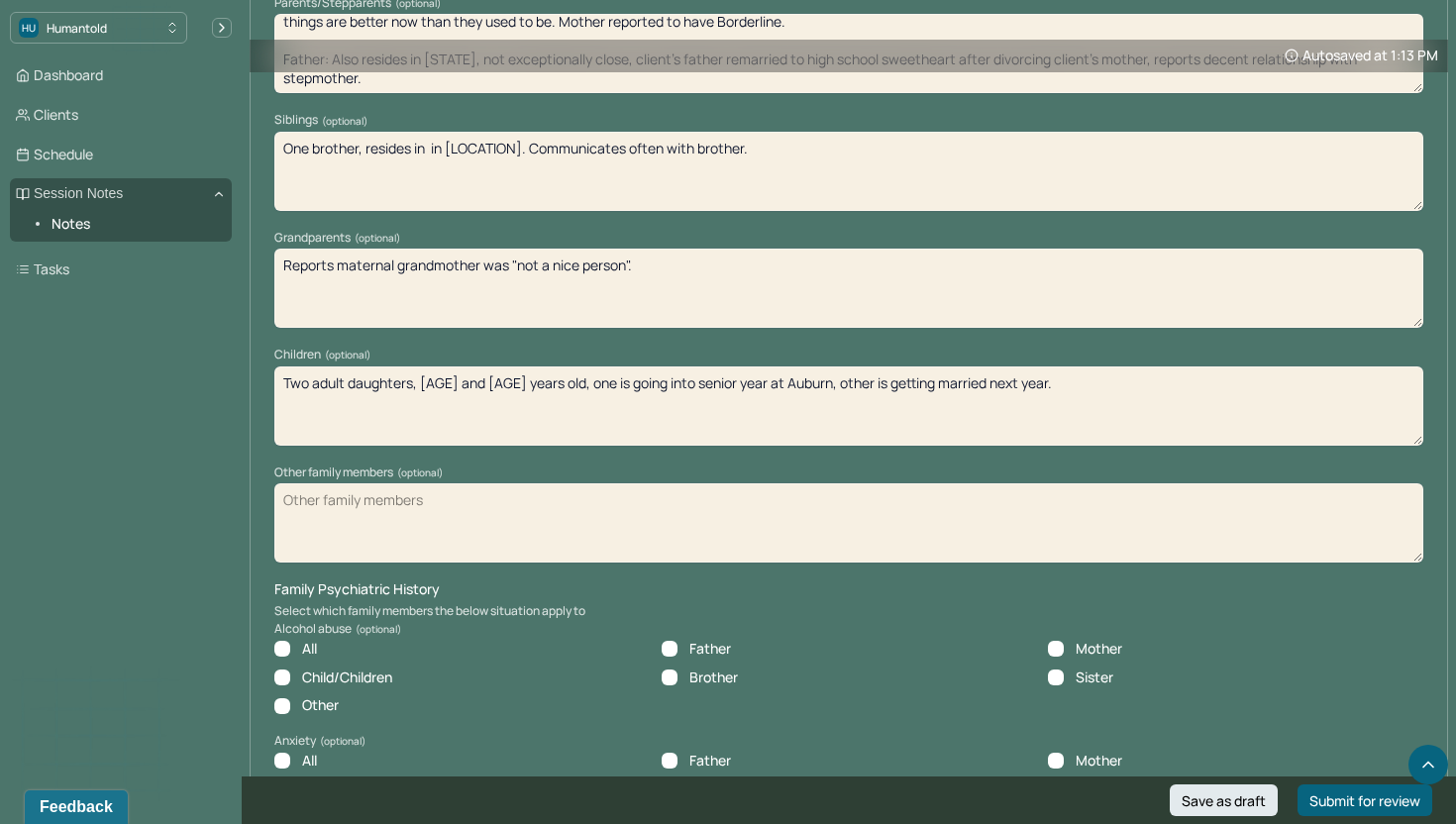 scroll, scrollTop: 3097, scrollLeft: 0, axis: vertical 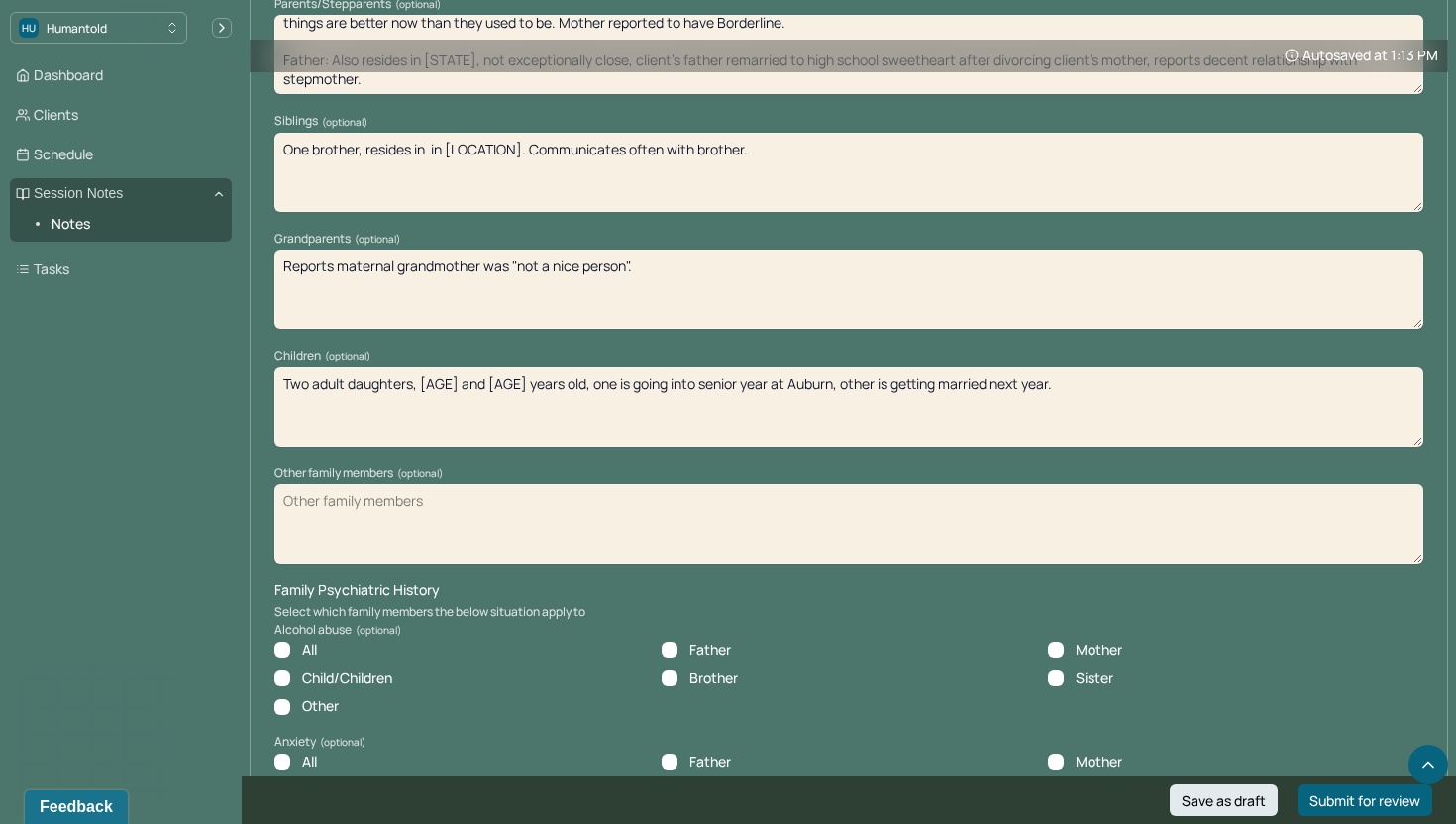 click on "Other family members (optional)" at bounding box center [849, 524] 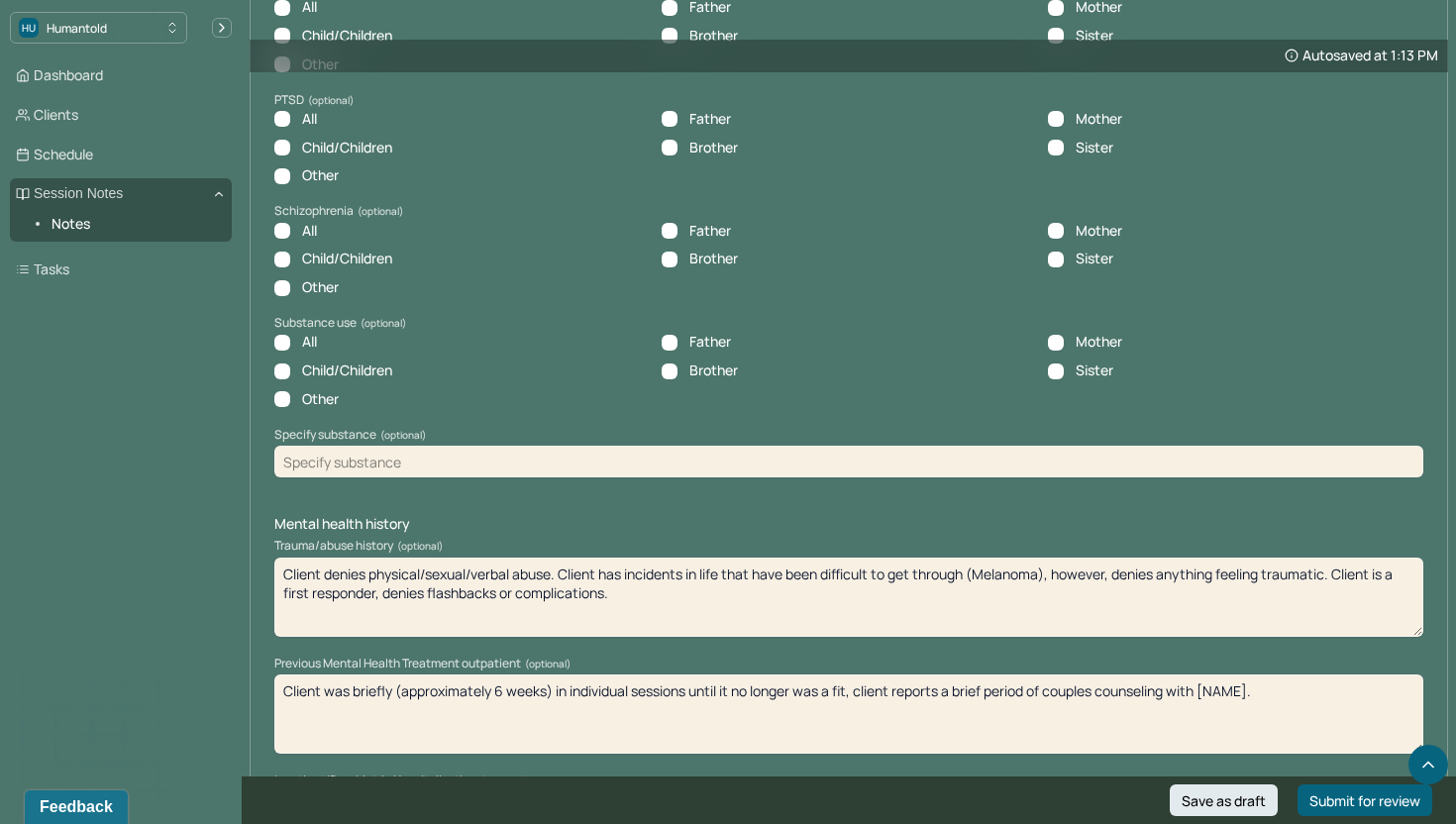 scroll, scrollTop: 4087, scrollLeft: 0, axis: vertical 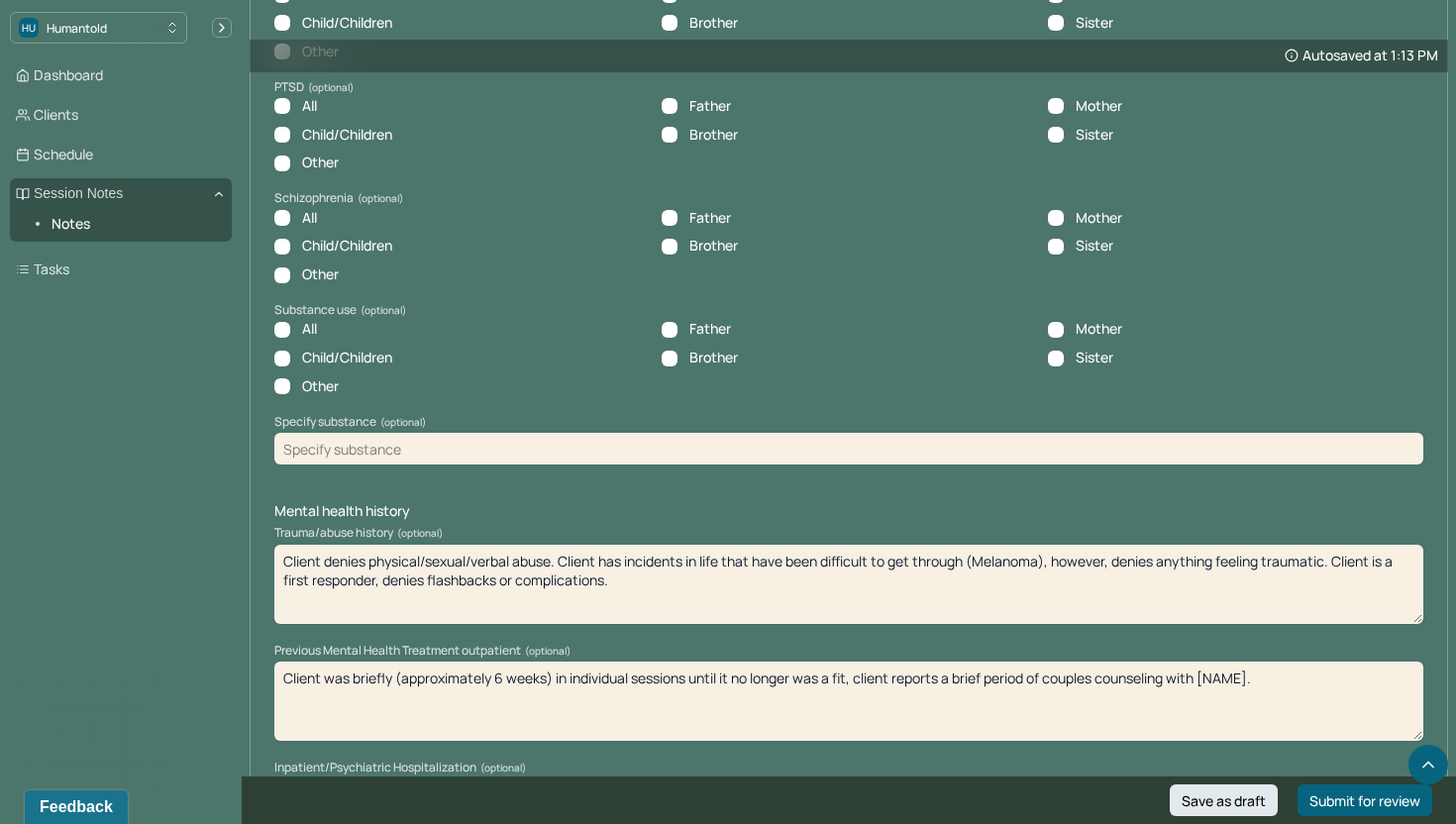 type on "Girlfriend has two daughters that are involved in client's life." 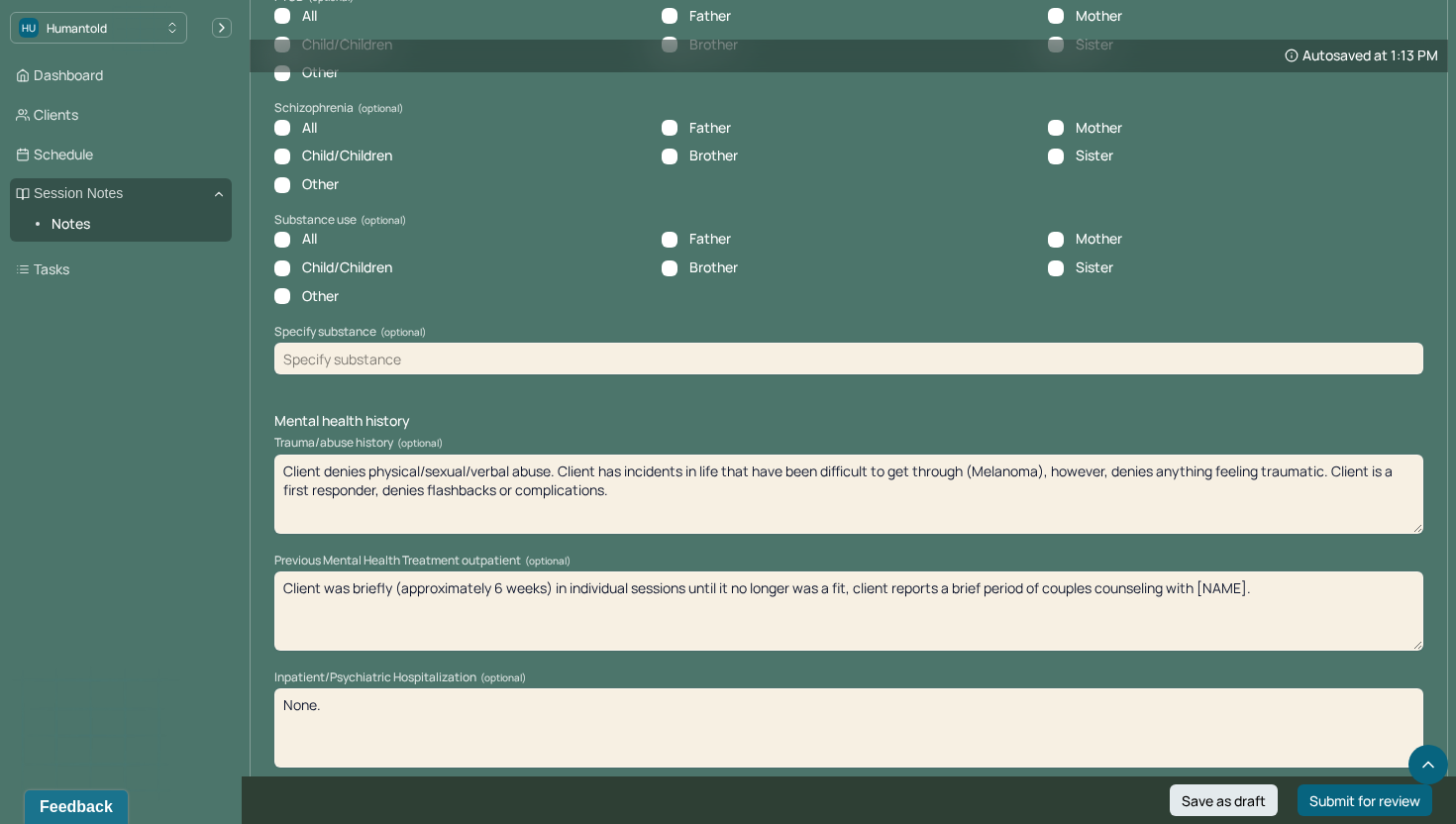 click on "Client denies physical/sexual/verbal abuse. Client has incidents in life that have been difficult to get through (Melanoma), however, denies anything feeling traumatic. Client is a first responder, denies flashbacks or complications." at bounding box center [849, 494] 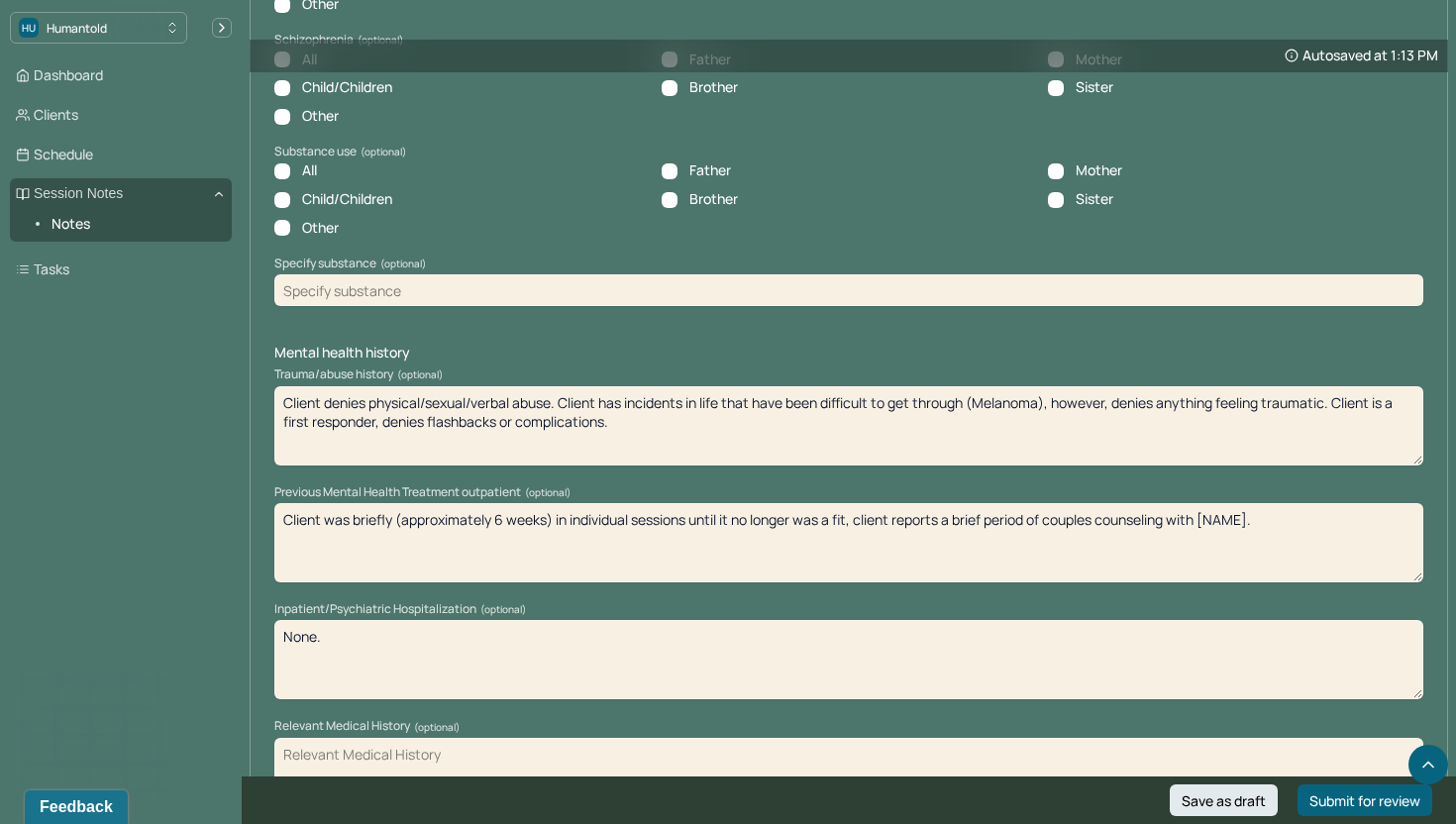 click on "Client was briefly (approximately 6 weeks) in individual sessions until it no longer was a fit, client reports a brief period of couples counseling with [NAME]." at bounding box center [849, 543] 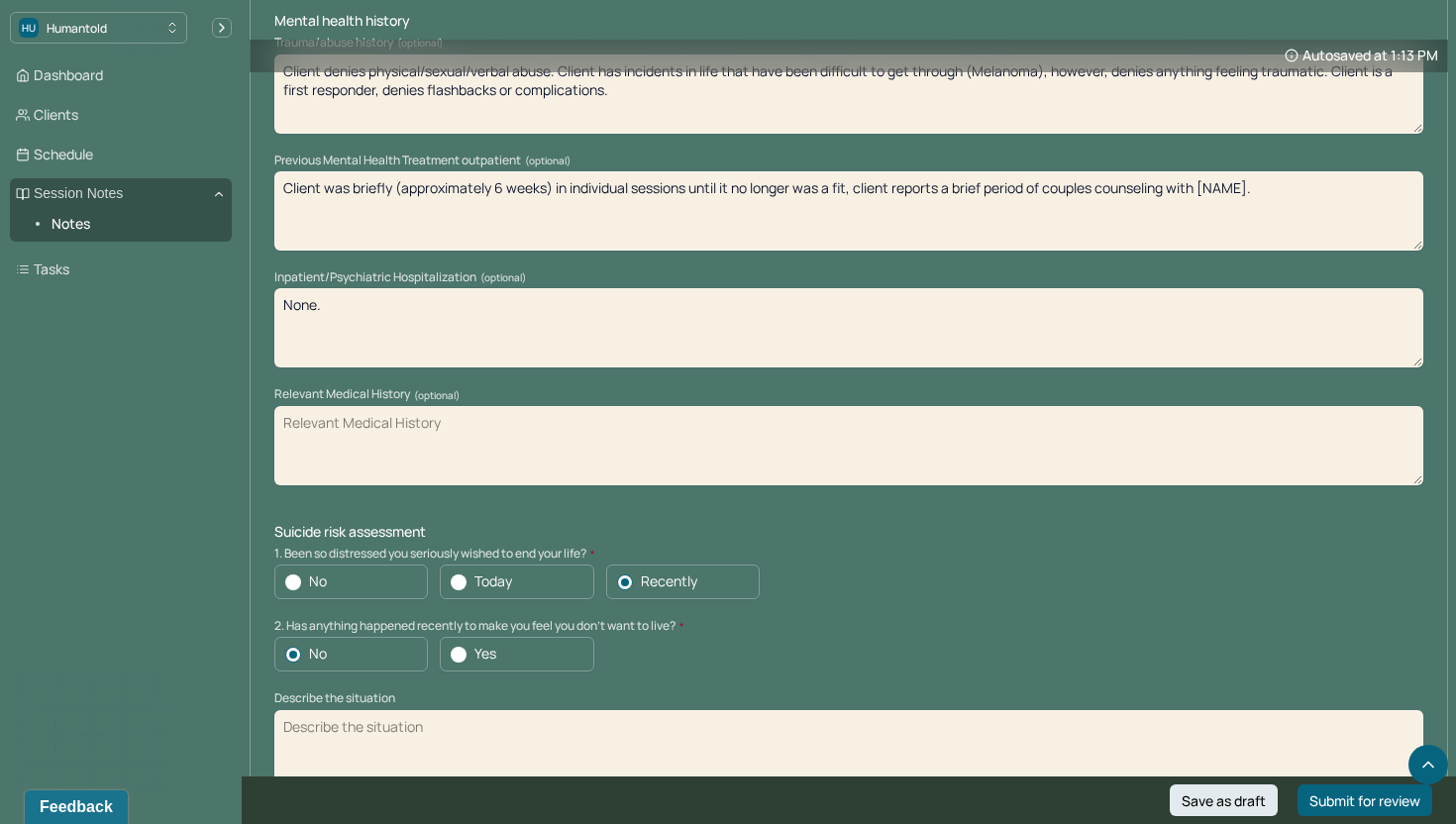 click on "None." at bounding box center (849, 328) 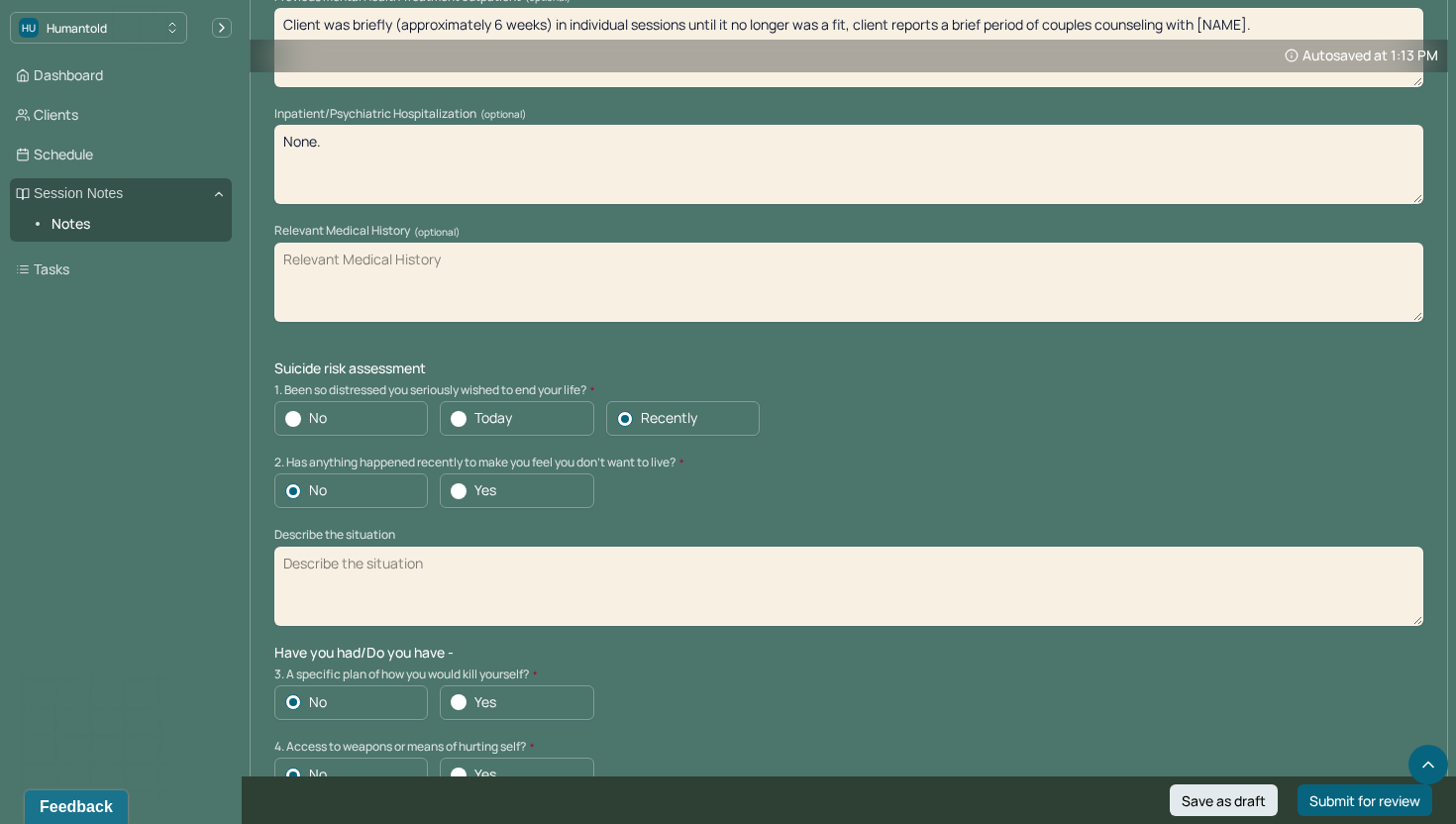 scroll, scrollTop: 4757, scrollLeft: 0, axis: vertical 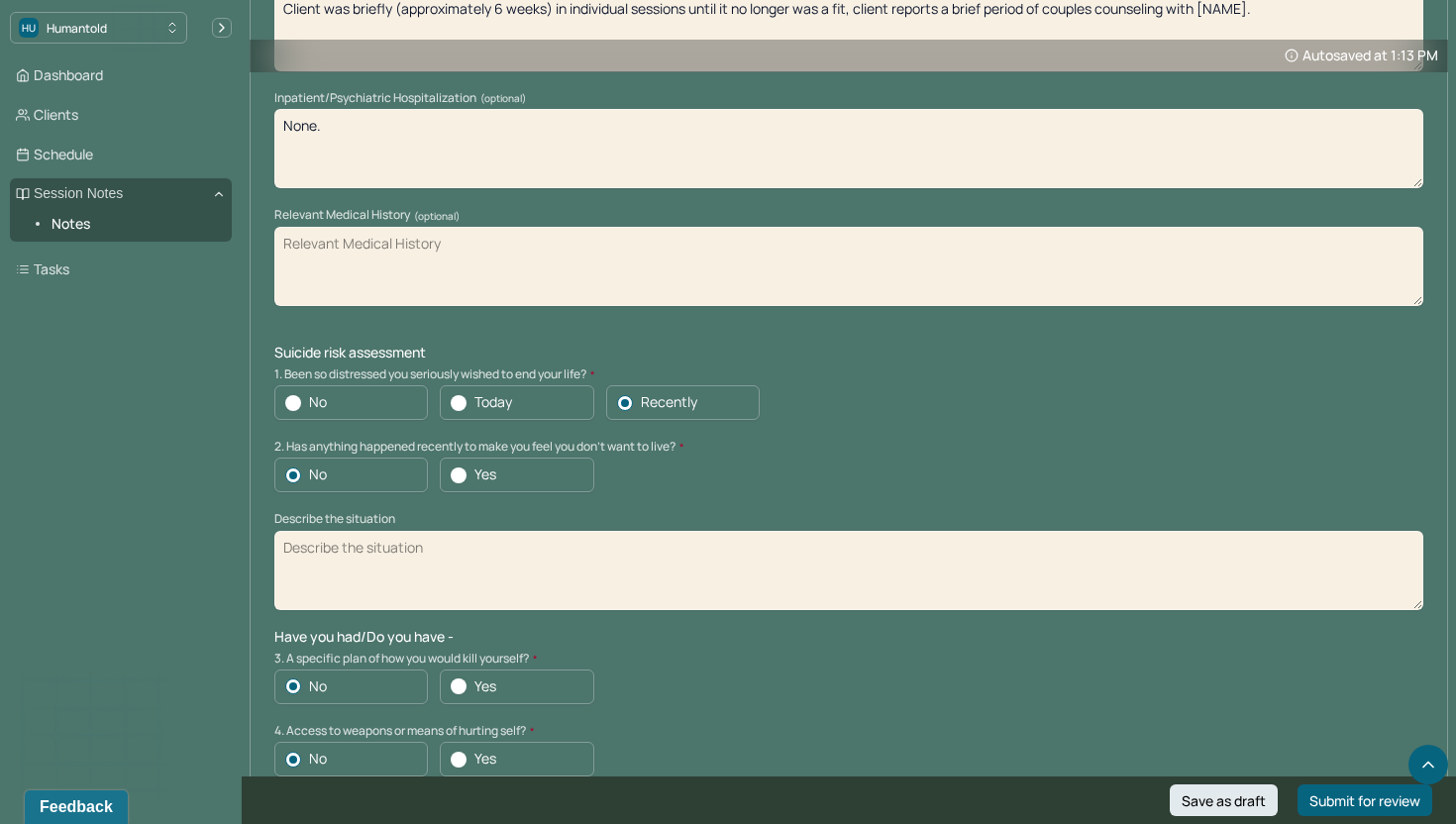 click on "Relevant Medical History (optional)" at bounding box center [849, 266] 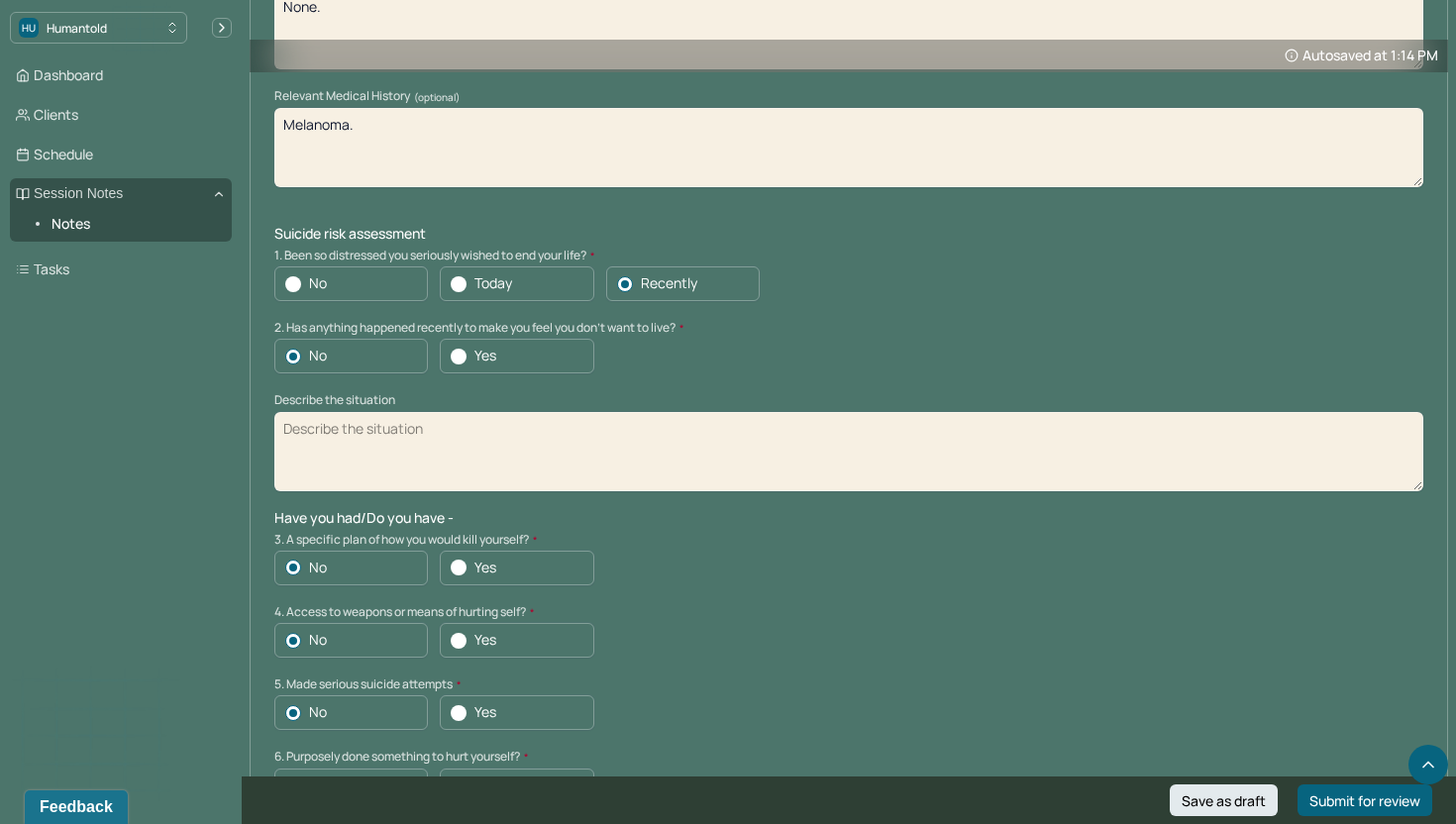 scroll, scrollTop: 4931, scrollLeft: 0, axis: vertical 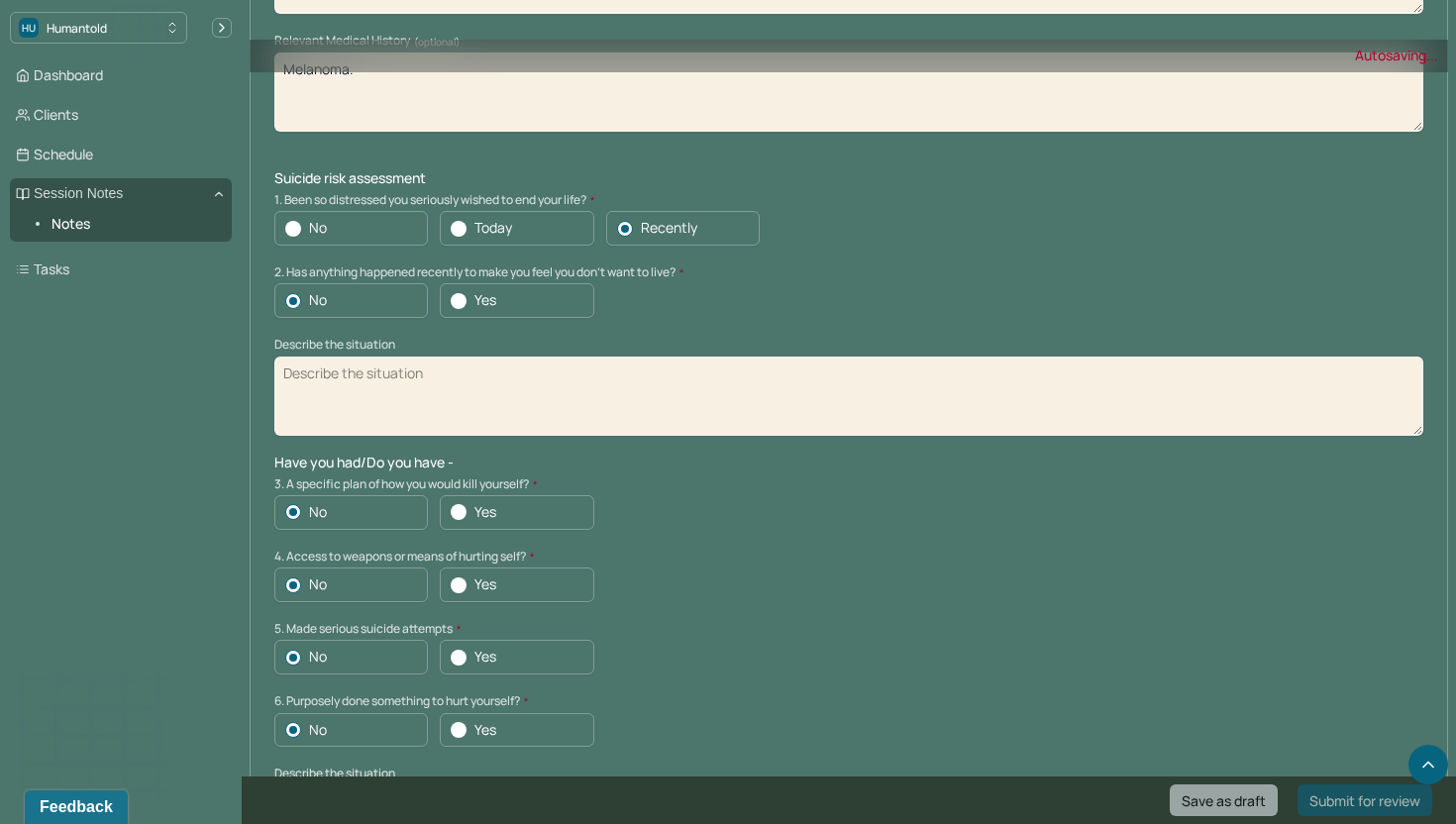 type on "Melanoma." 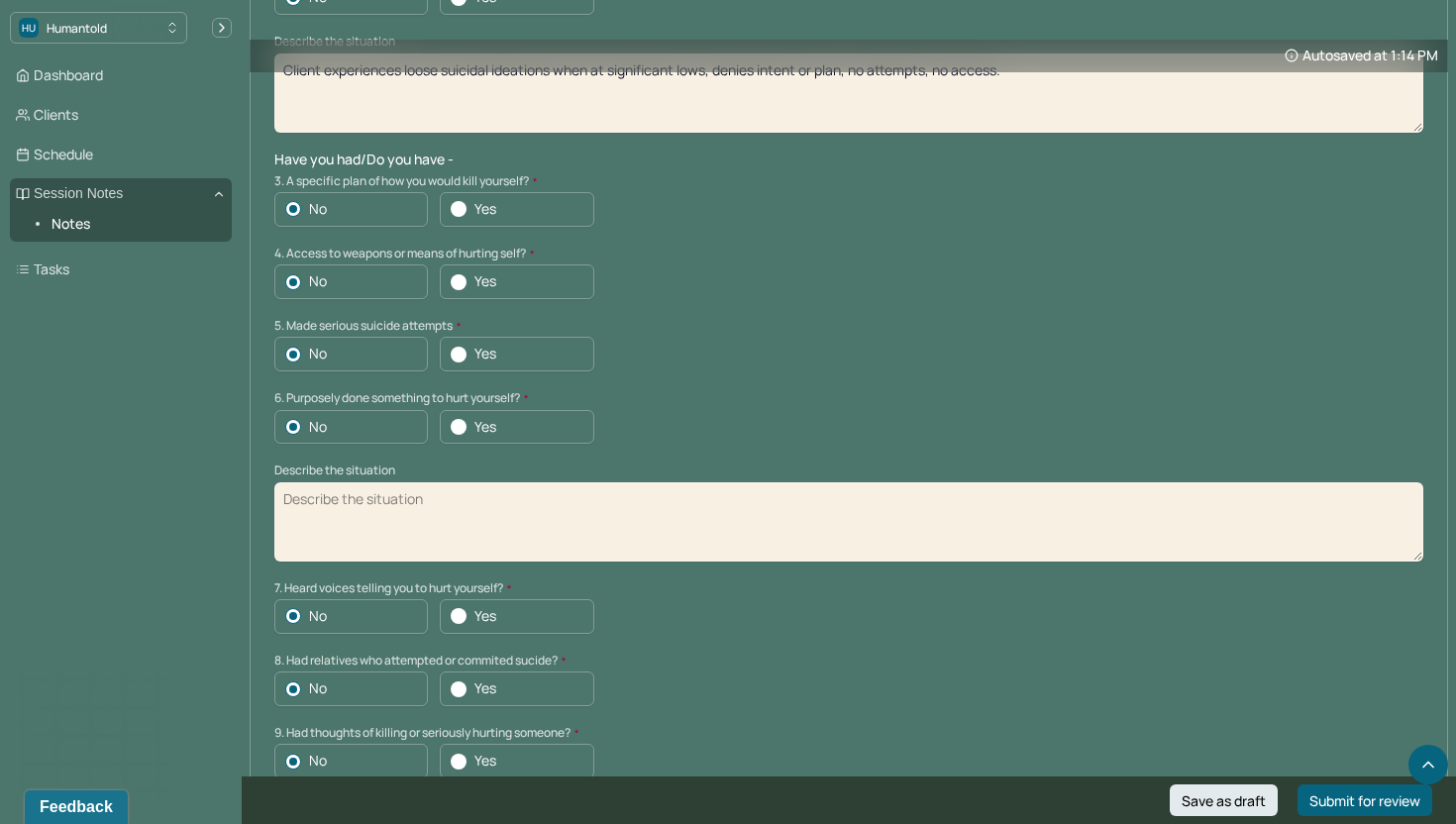 type on "Client experiences loose suicidal ideations when at significant lows, denies intent or plan, no attempts, no access." 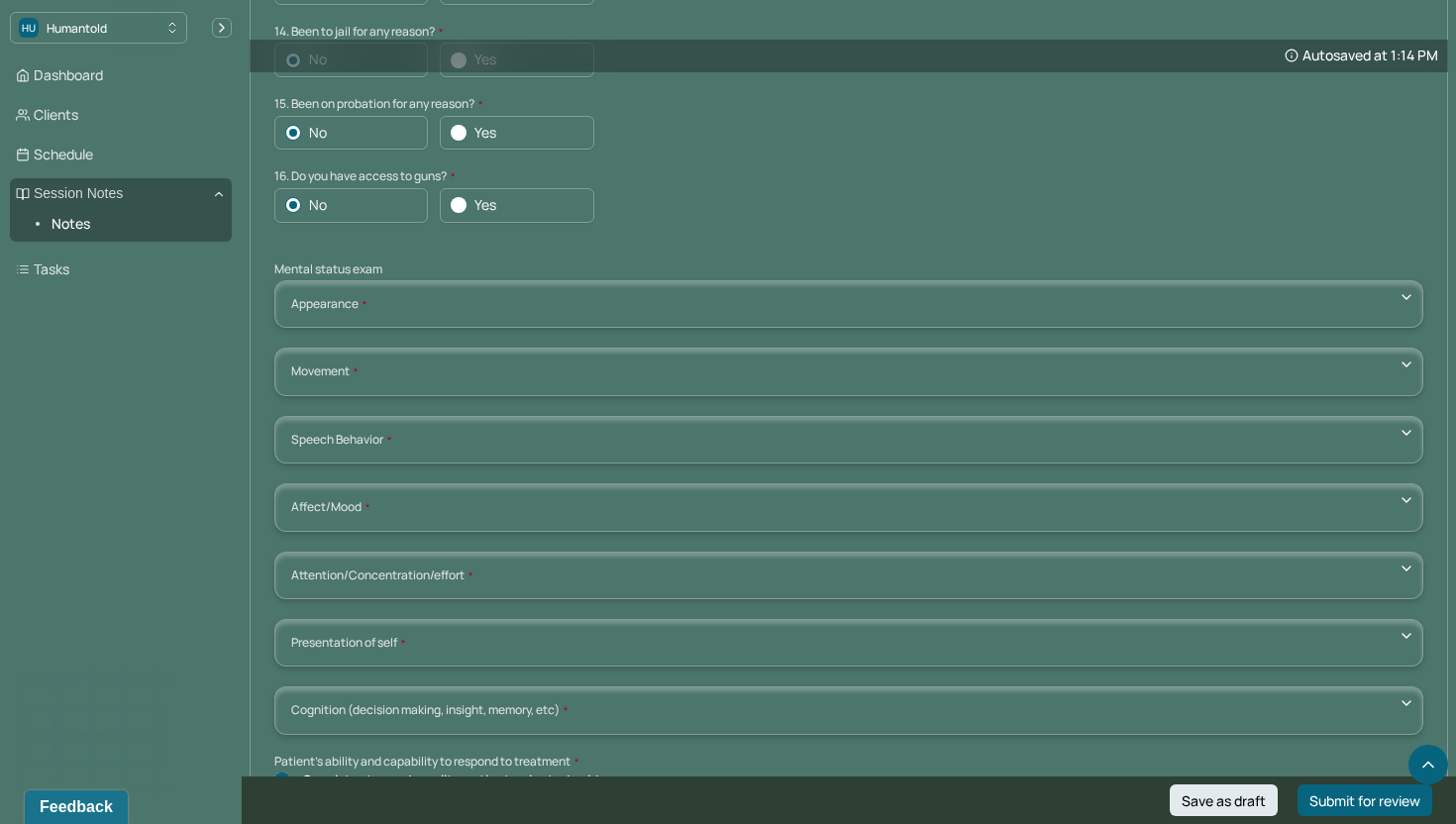 scroll, scrollTop: 6302, scrollLeft: 0, axis: vertical 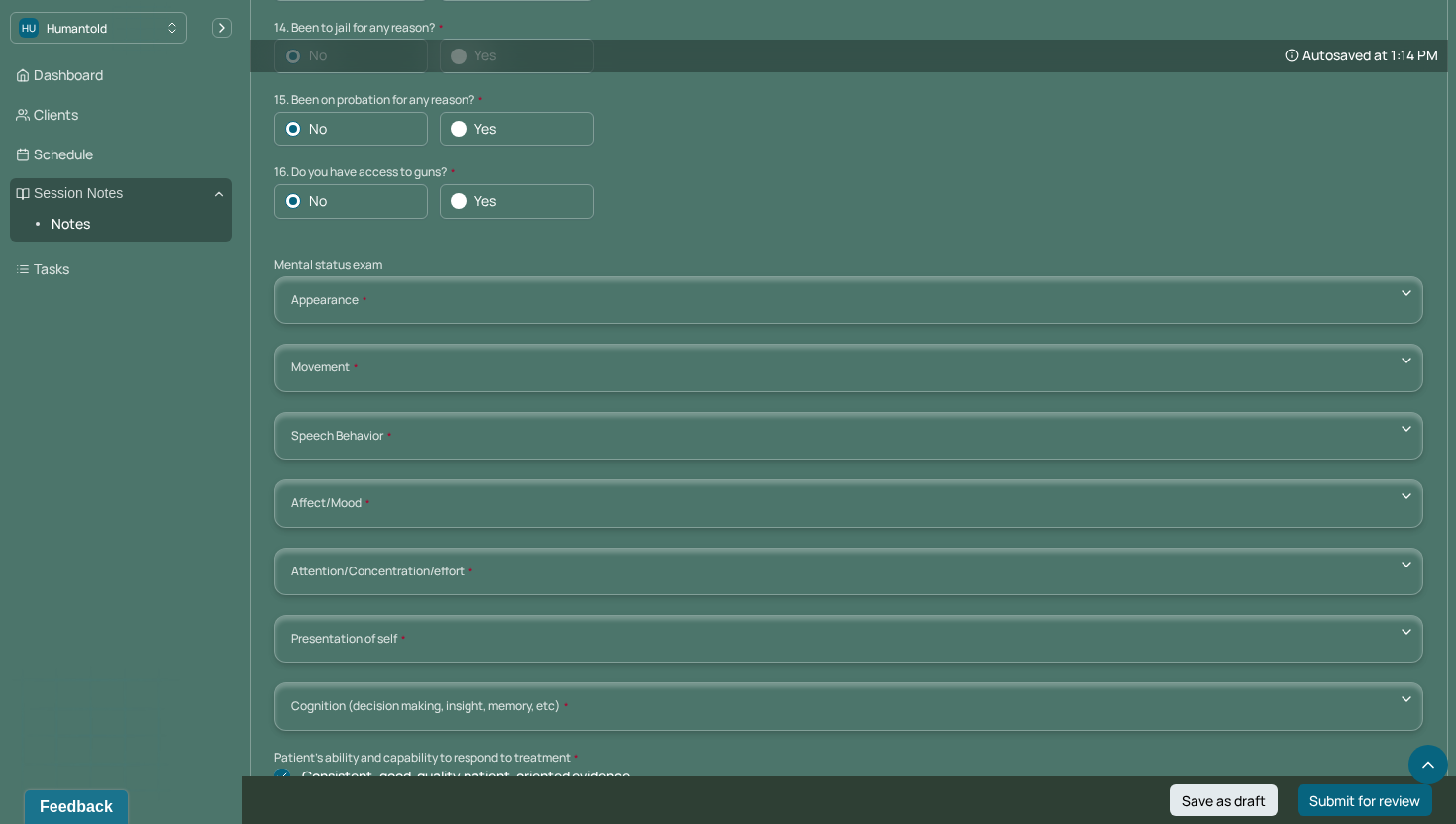 click on "Appearance Neat Unkempt Thin Average Overweight Pale Tanned" at bounding box center [849, 300] 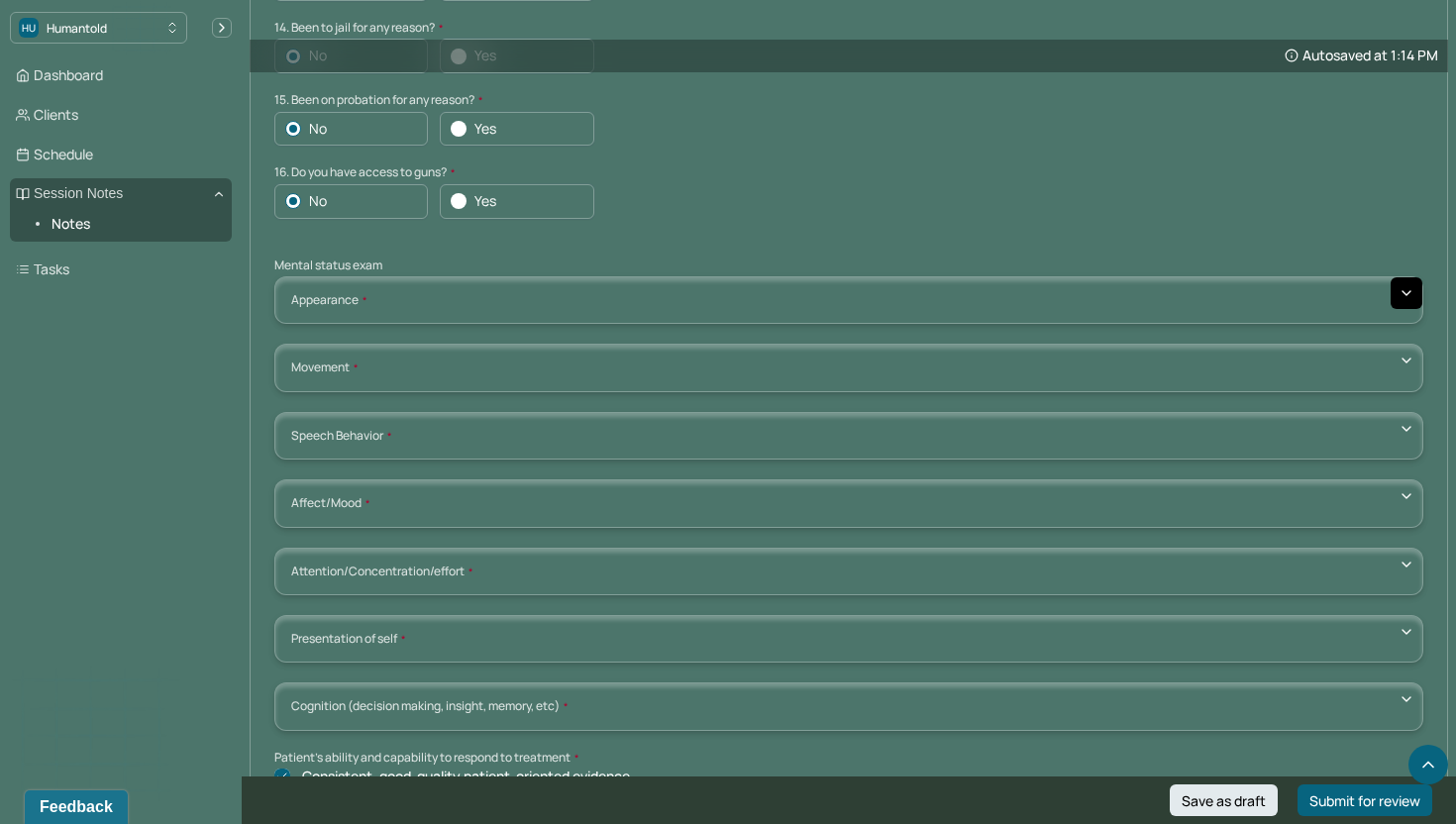 click 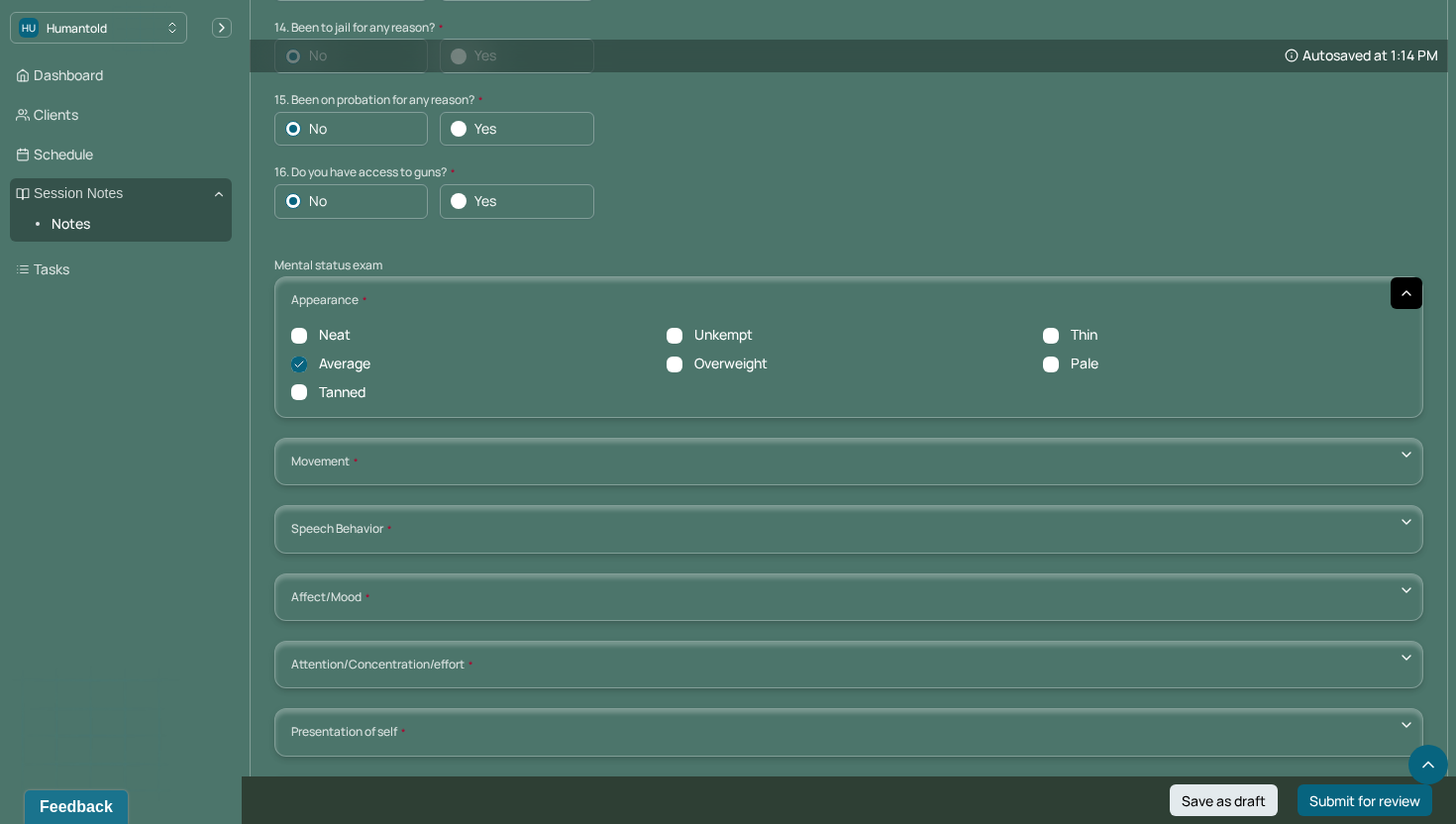 click 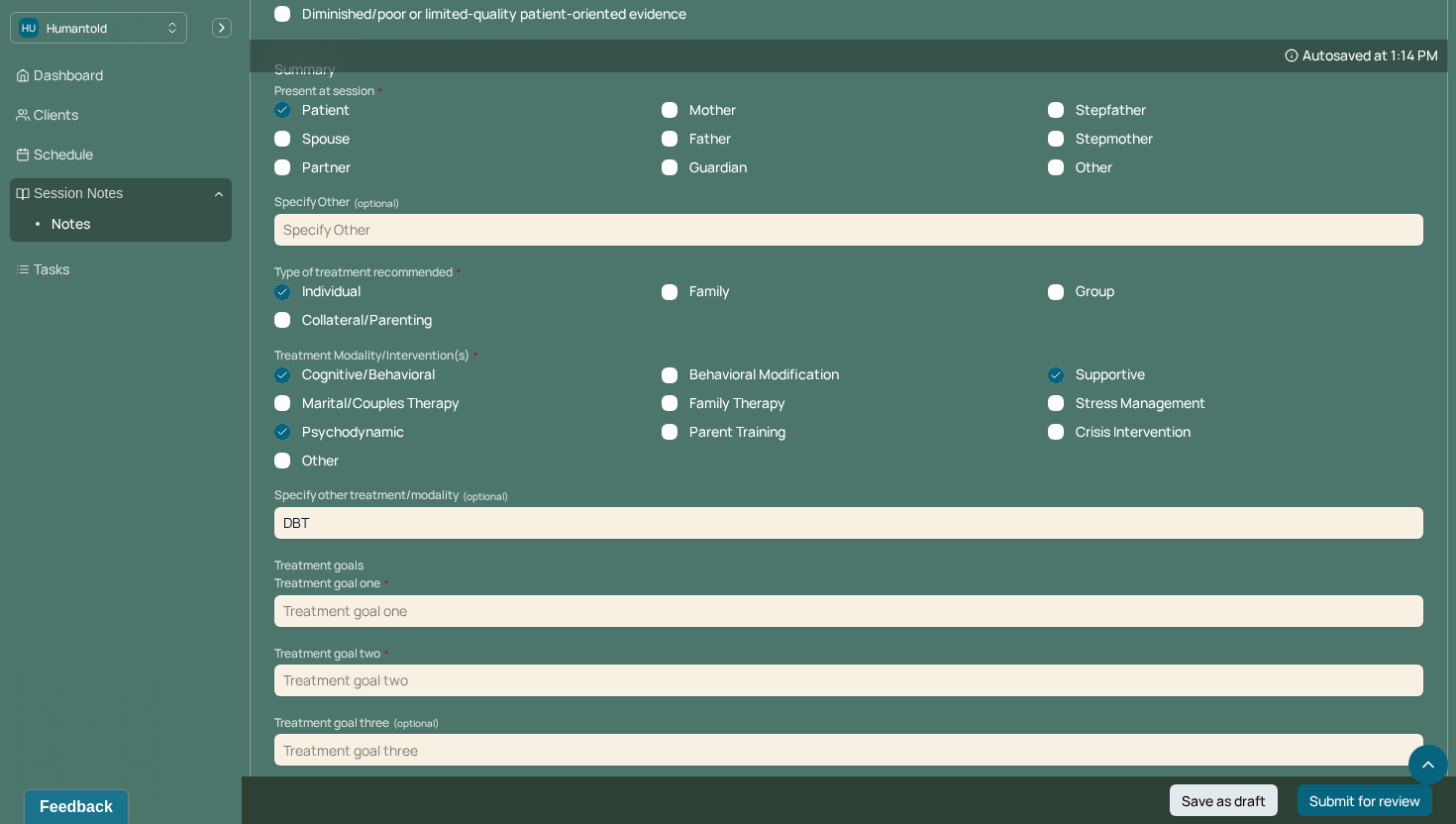 scroll, scrollTop: 7098, scrollLeft: 0, axis: vertical 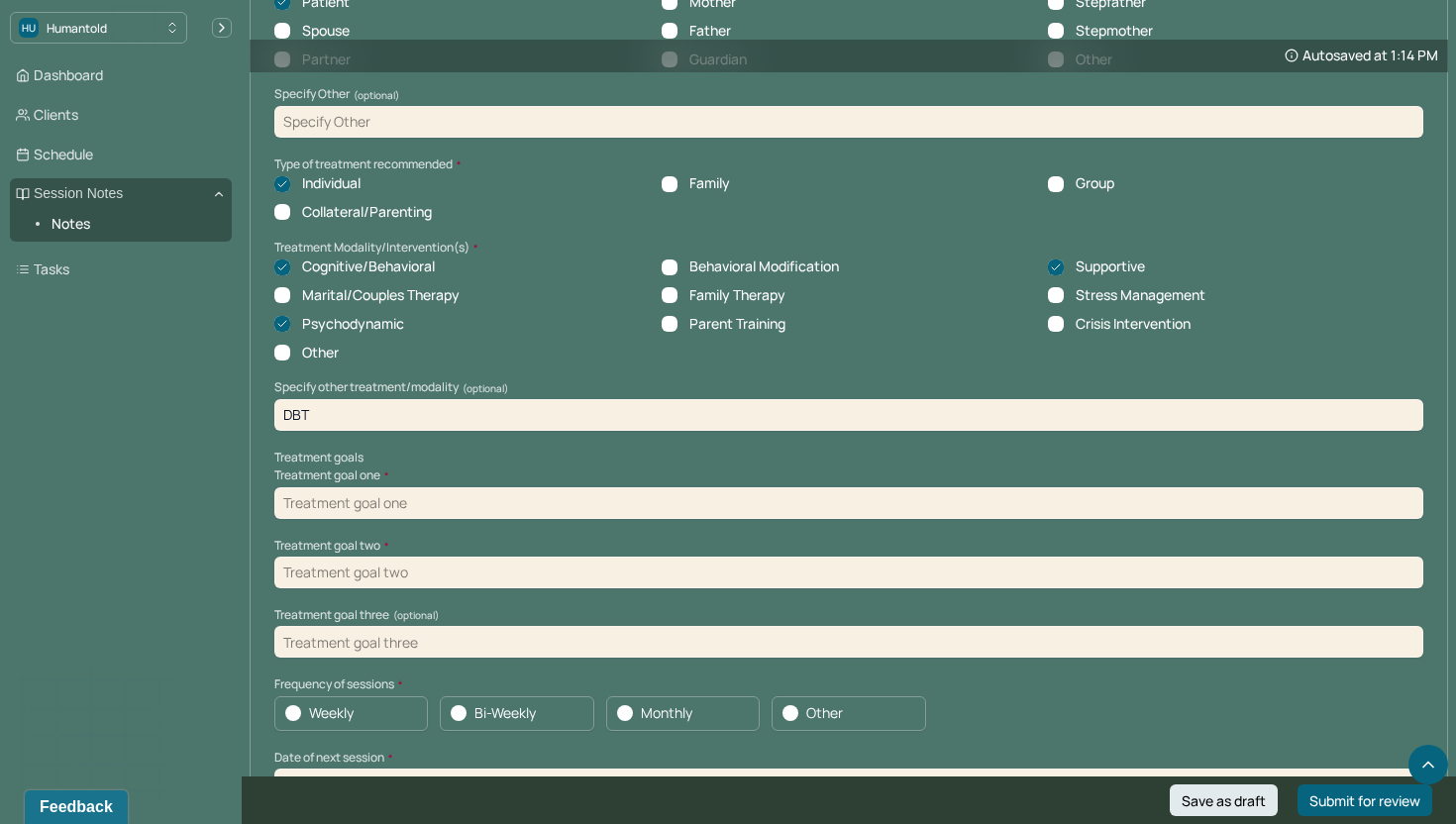 click at bounding box center [849, 503] 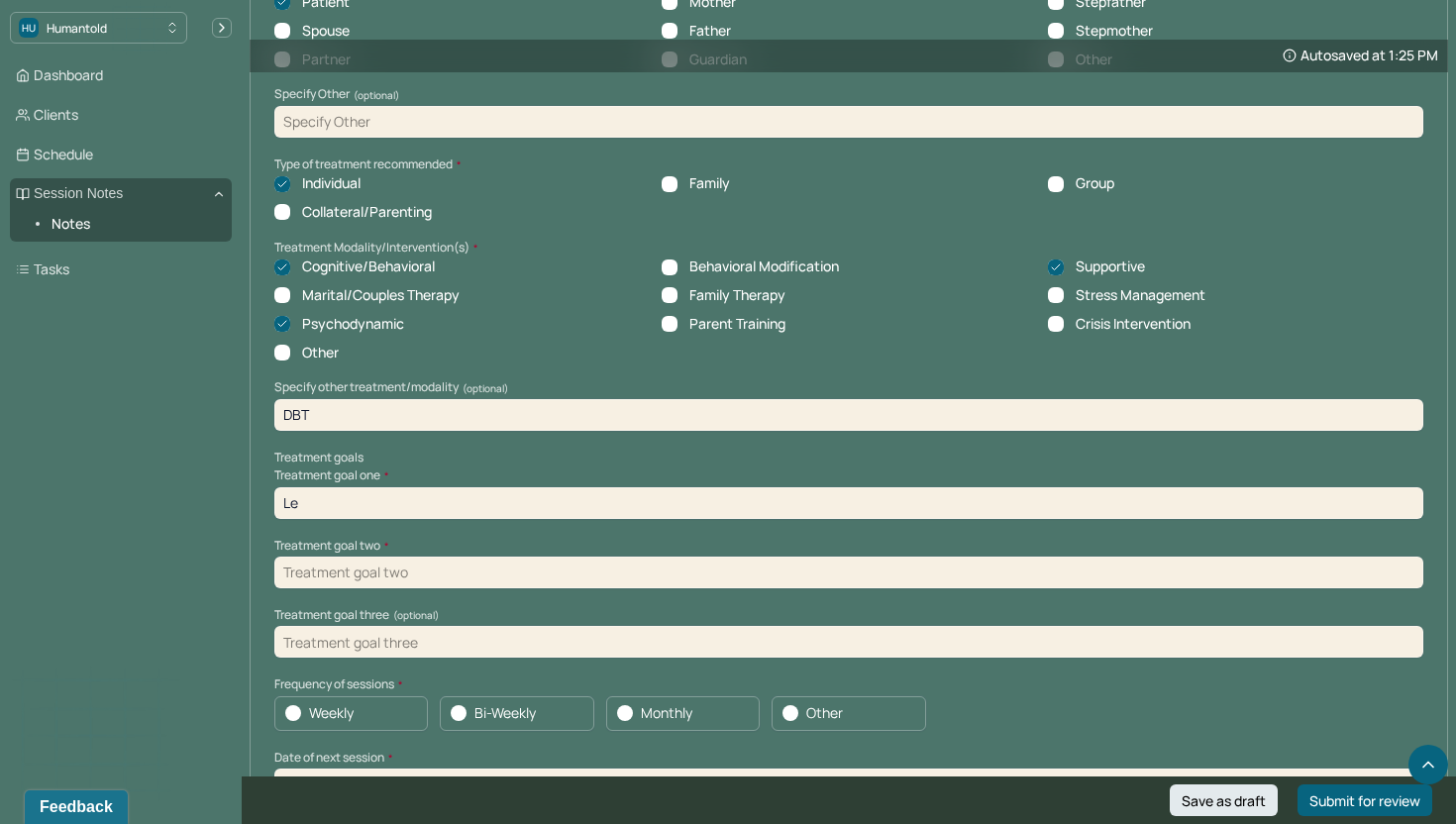 type on "L" 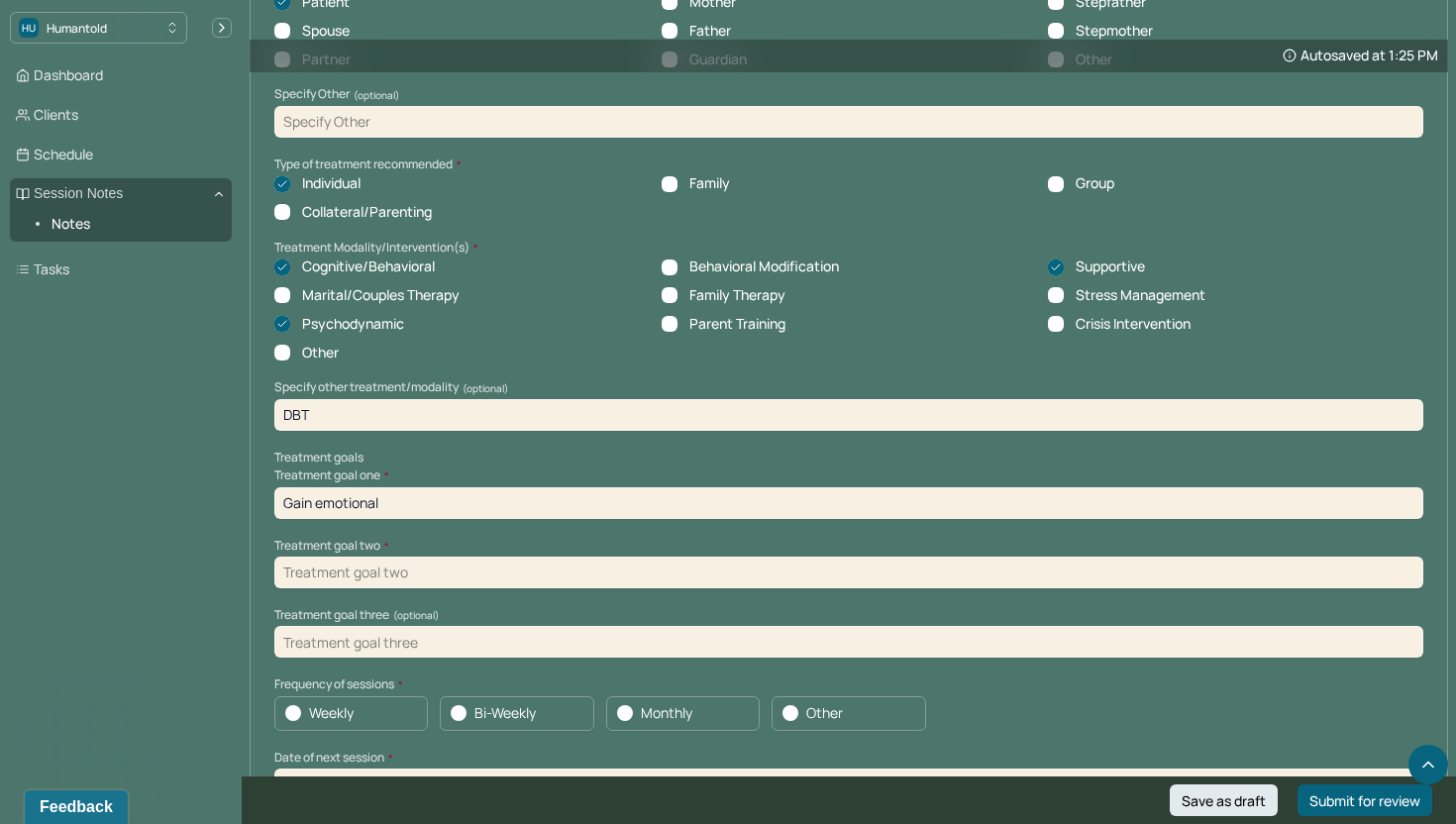 click on "Gain emotional" at bounding box center [849, 503] 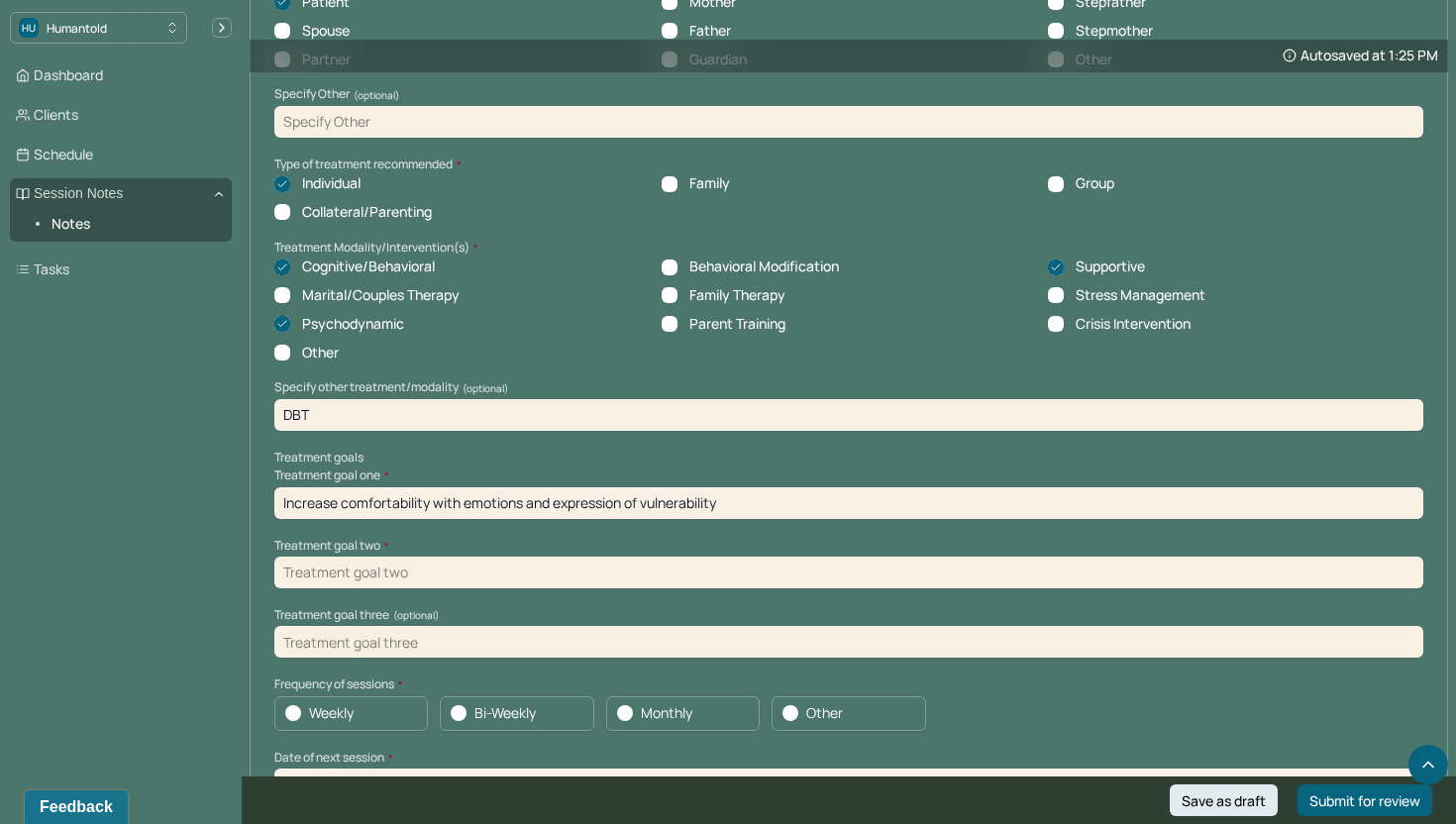 type on "Increase comfortability with emotions and expression of vulnerability" 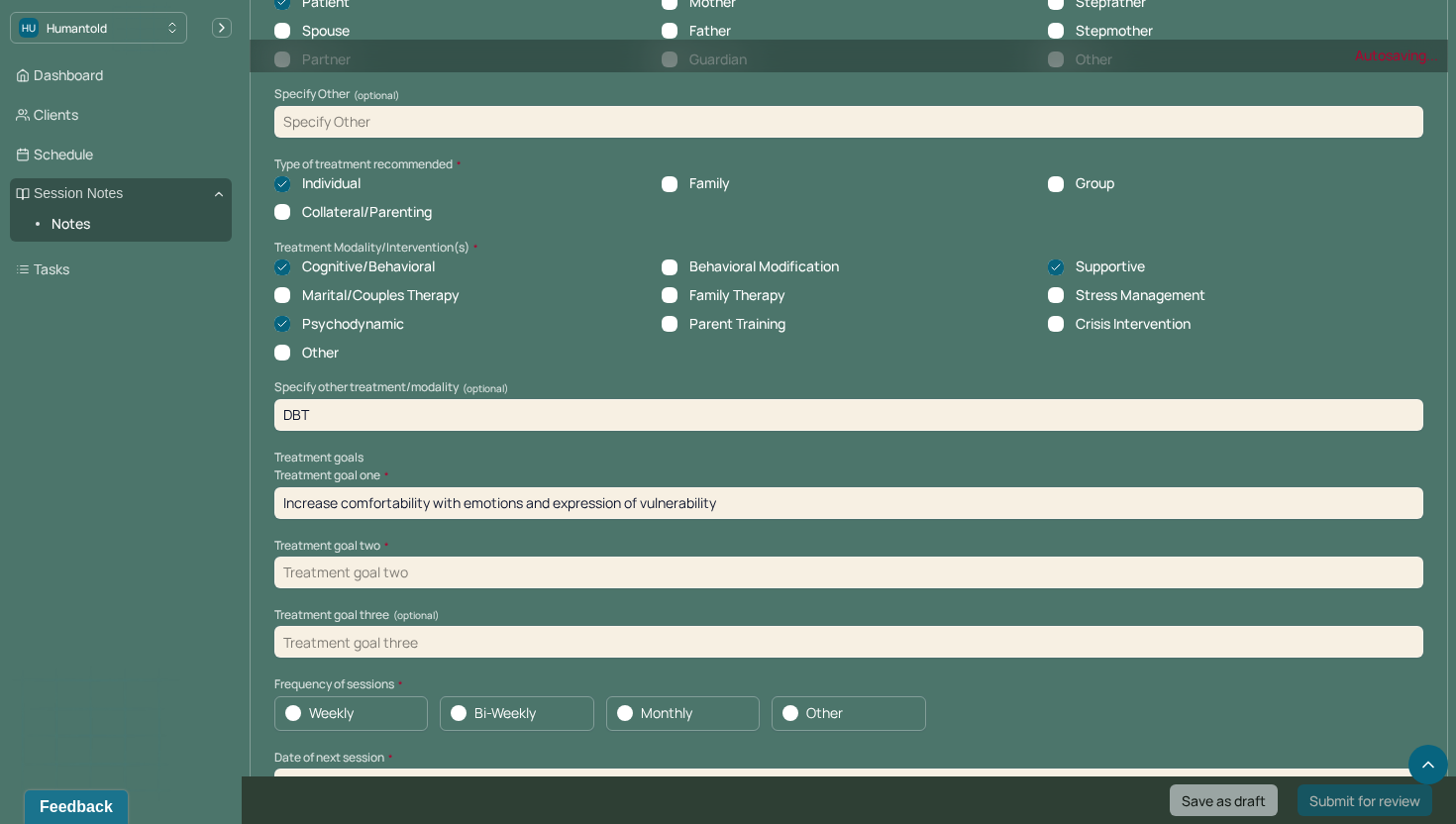click at bounding box center [849, 572] 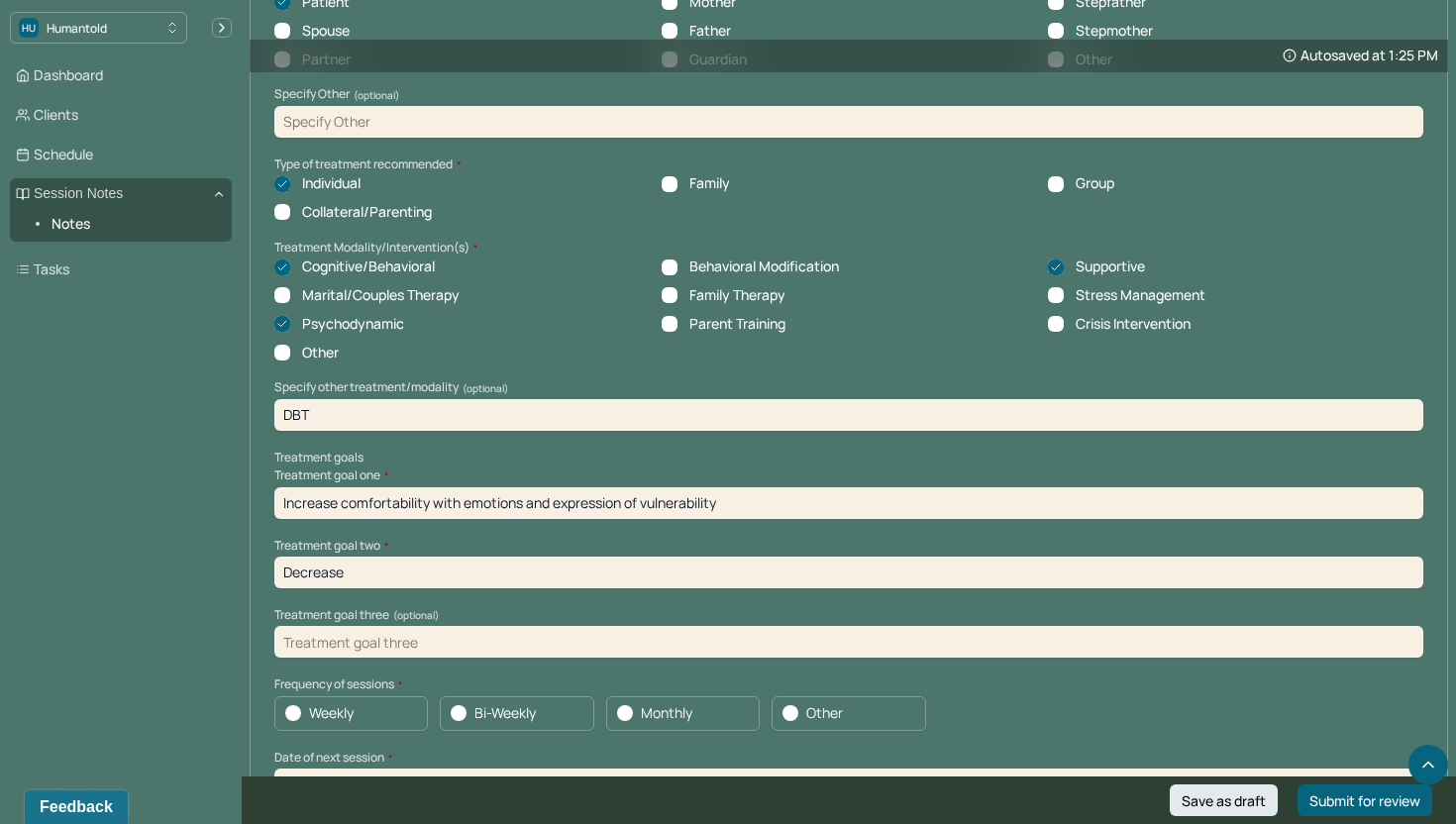 type on "Decrease" 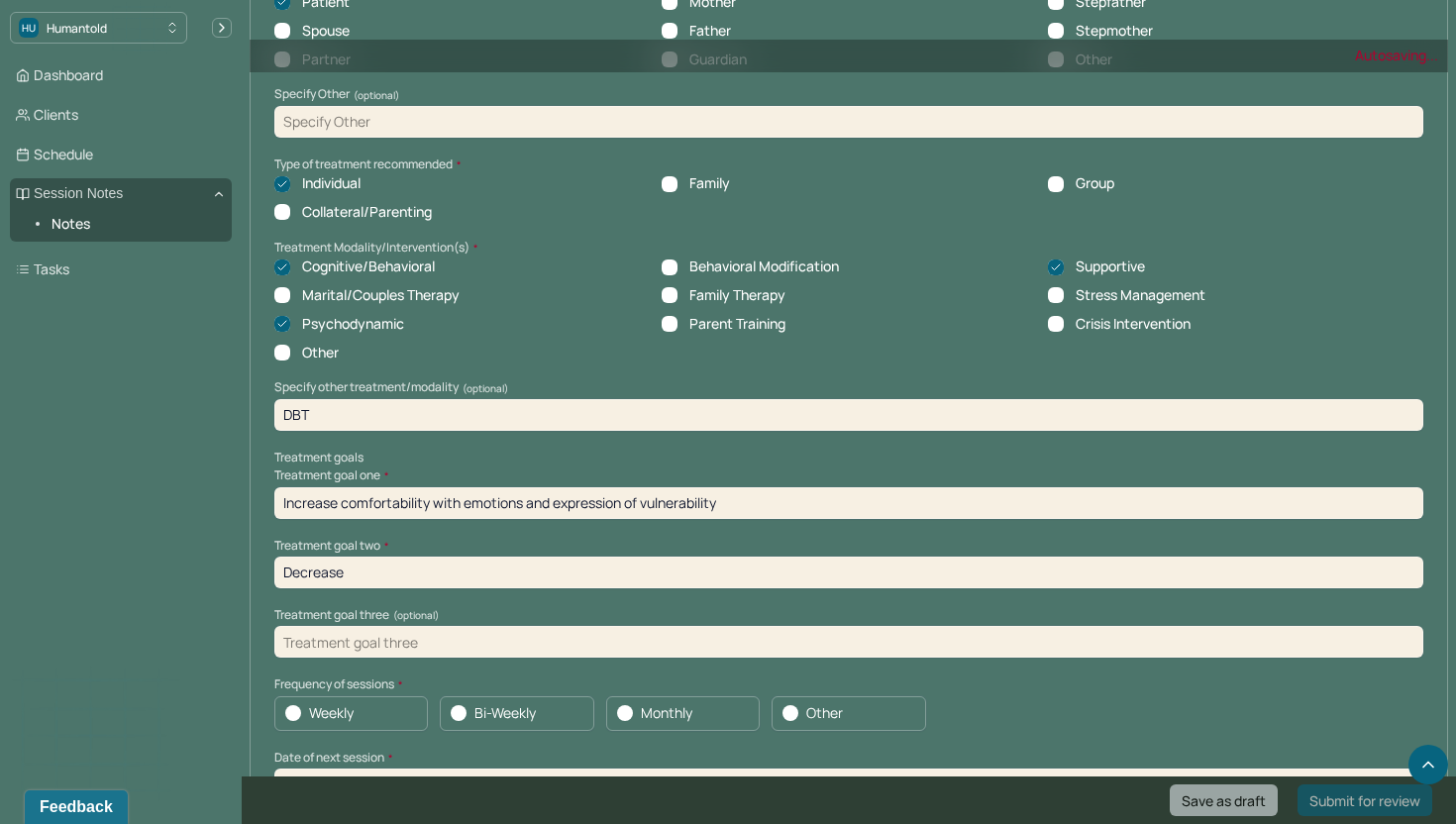 click on "Increase comfortability with emotions and expression of vulnerability" at bounding box center (849, 503) 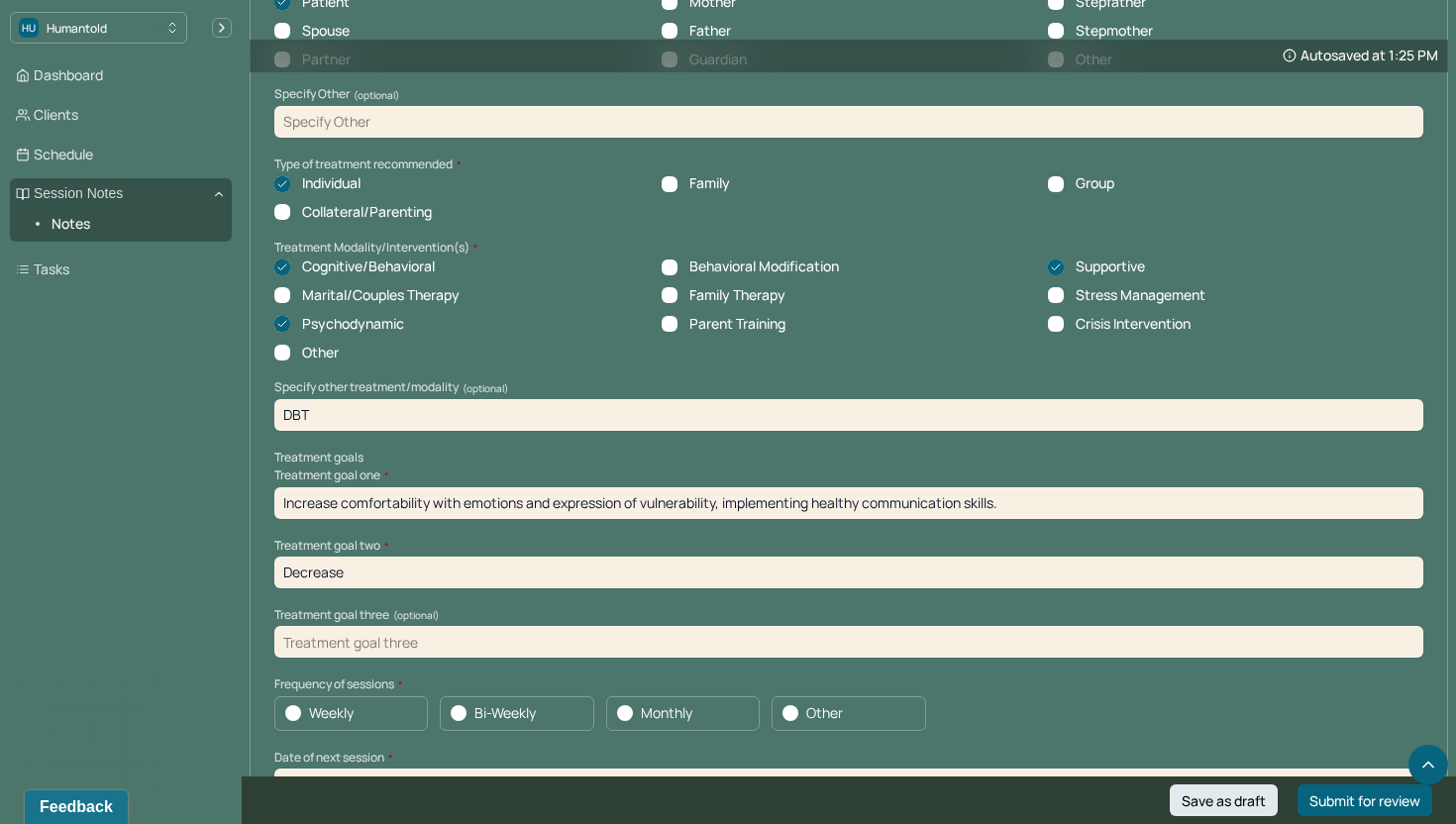 type on "Increase comfortability with emotions and expression of vulnerability, implementing healthy communication skills." 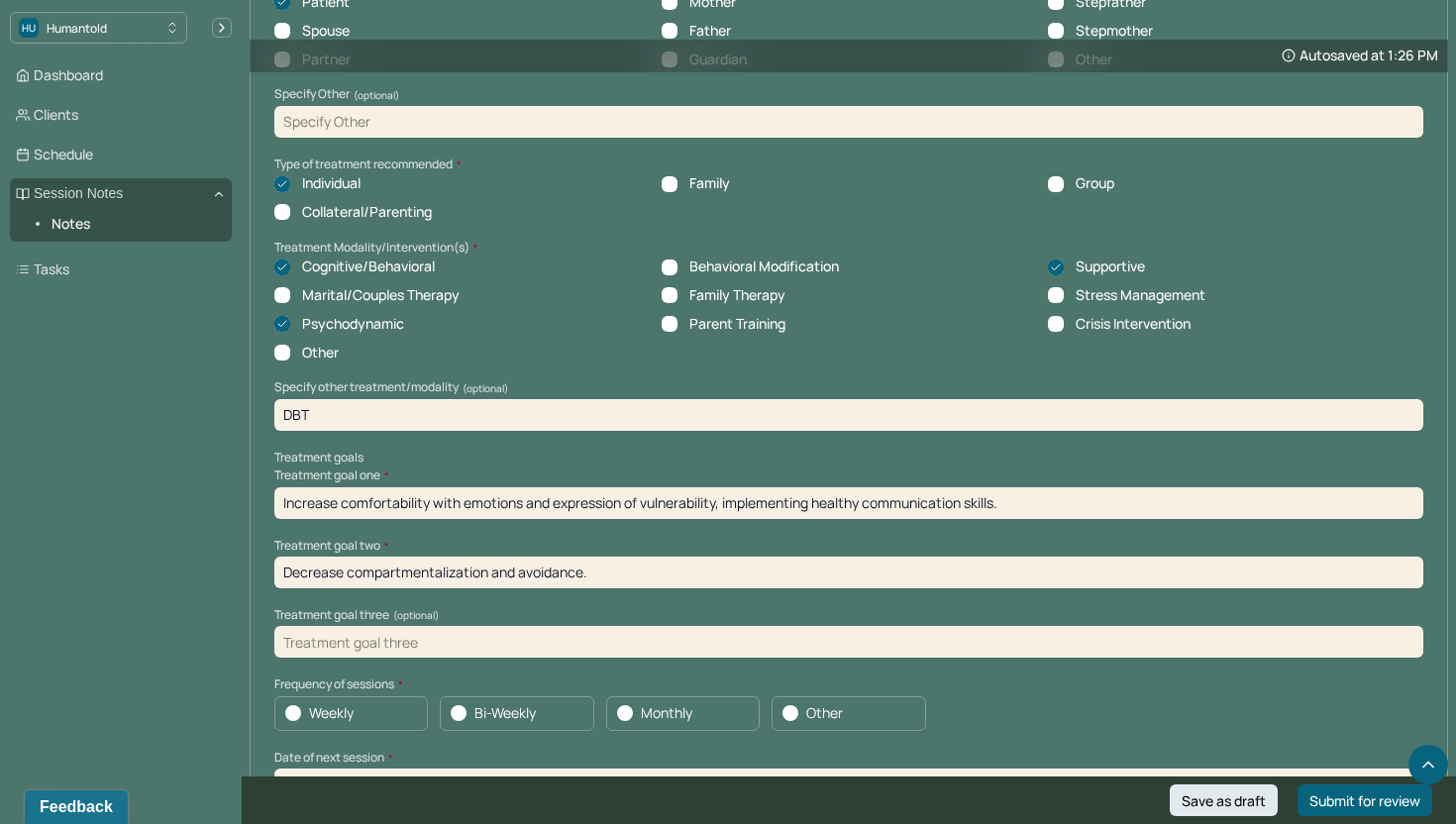 type on "Decrease compartmentalization and avoidance." 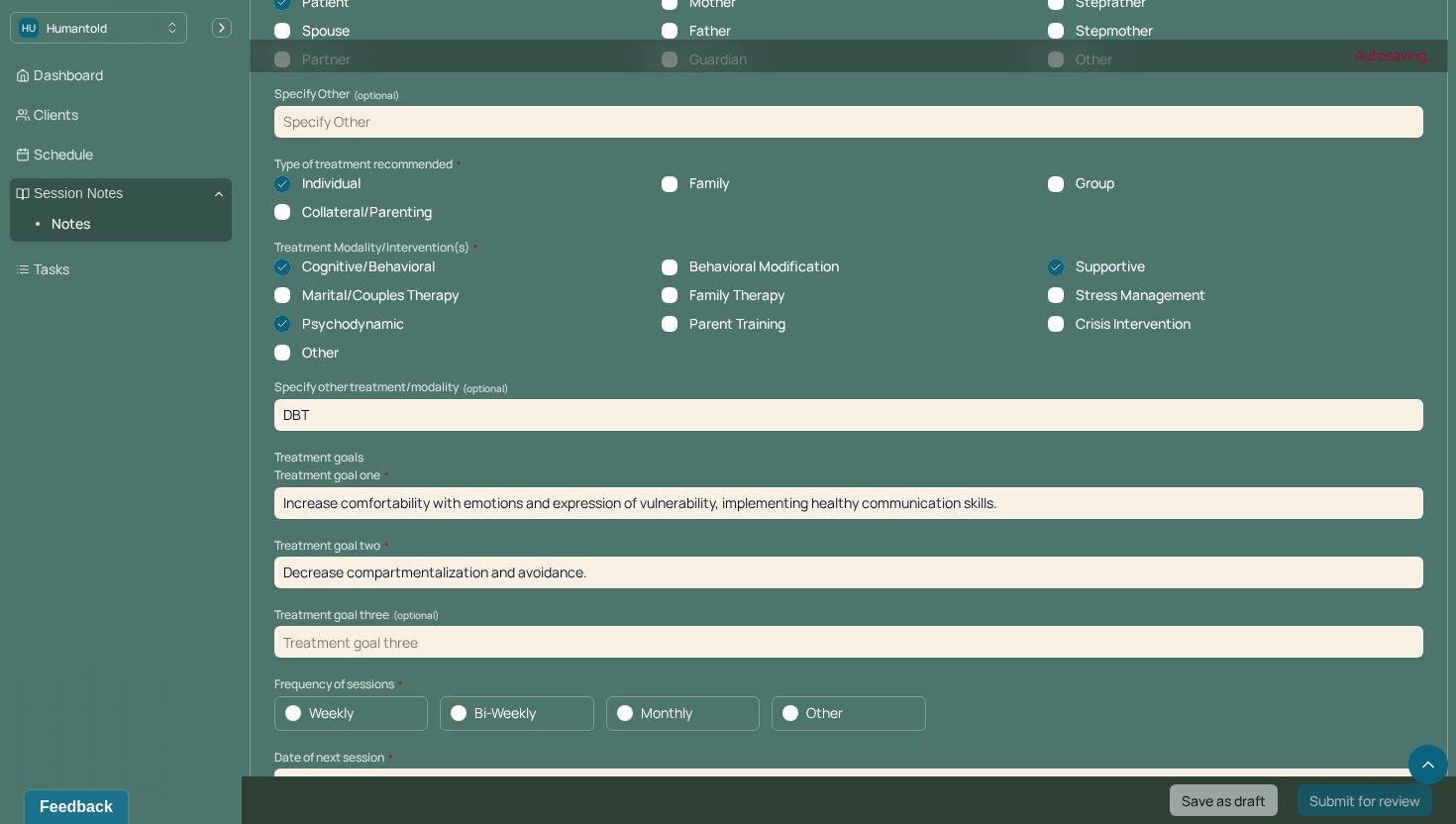 click on "Treatment goal three (optional)" at bounding box center (849, 633) 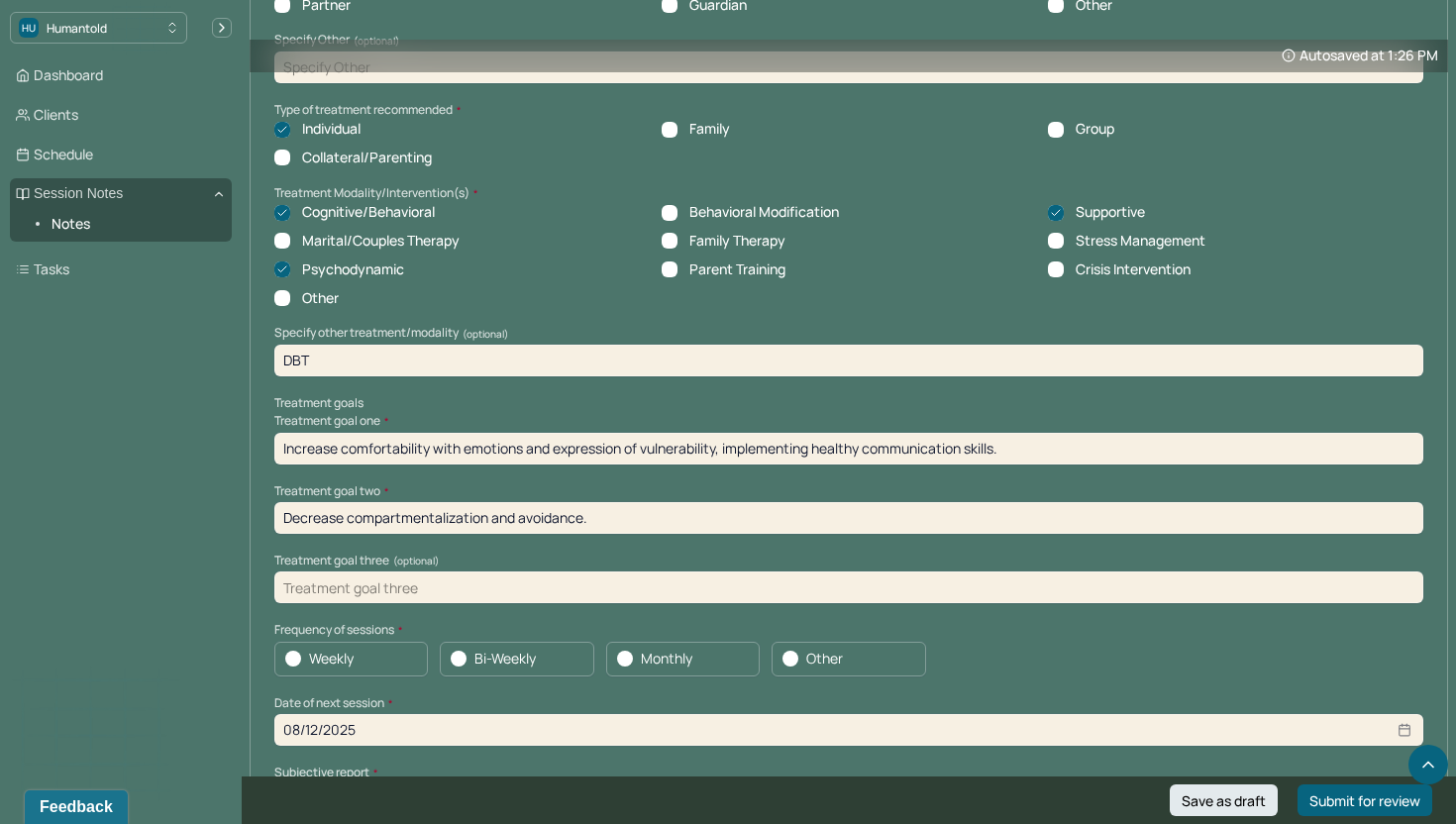 scroll, scrollTop: 7269, scrollLeft: 0, axis: vertical 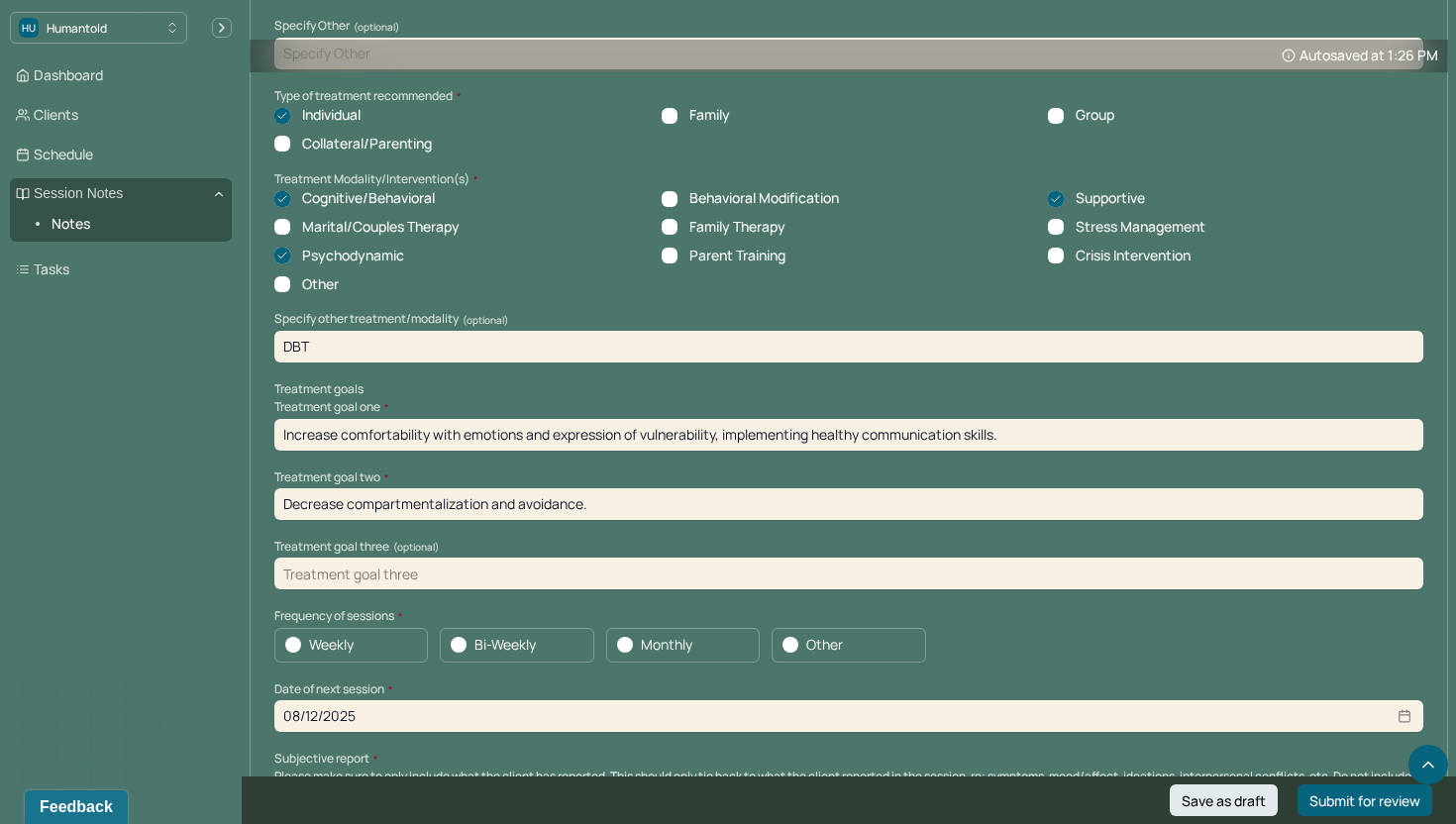click at bounding box center [849, 573] 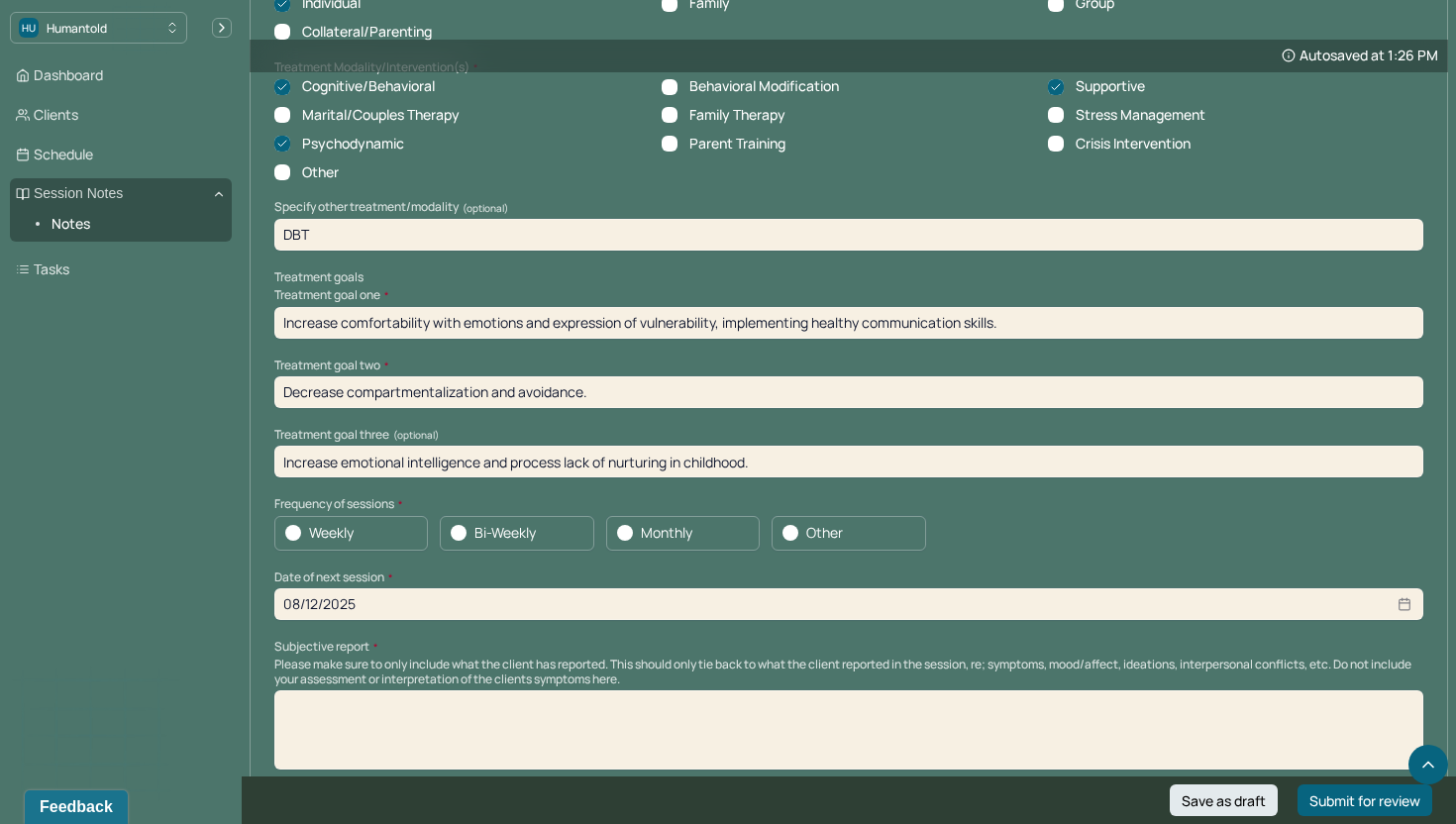 scroll, scrollTop: 7411, scrollLeft: 0, axis: vertical 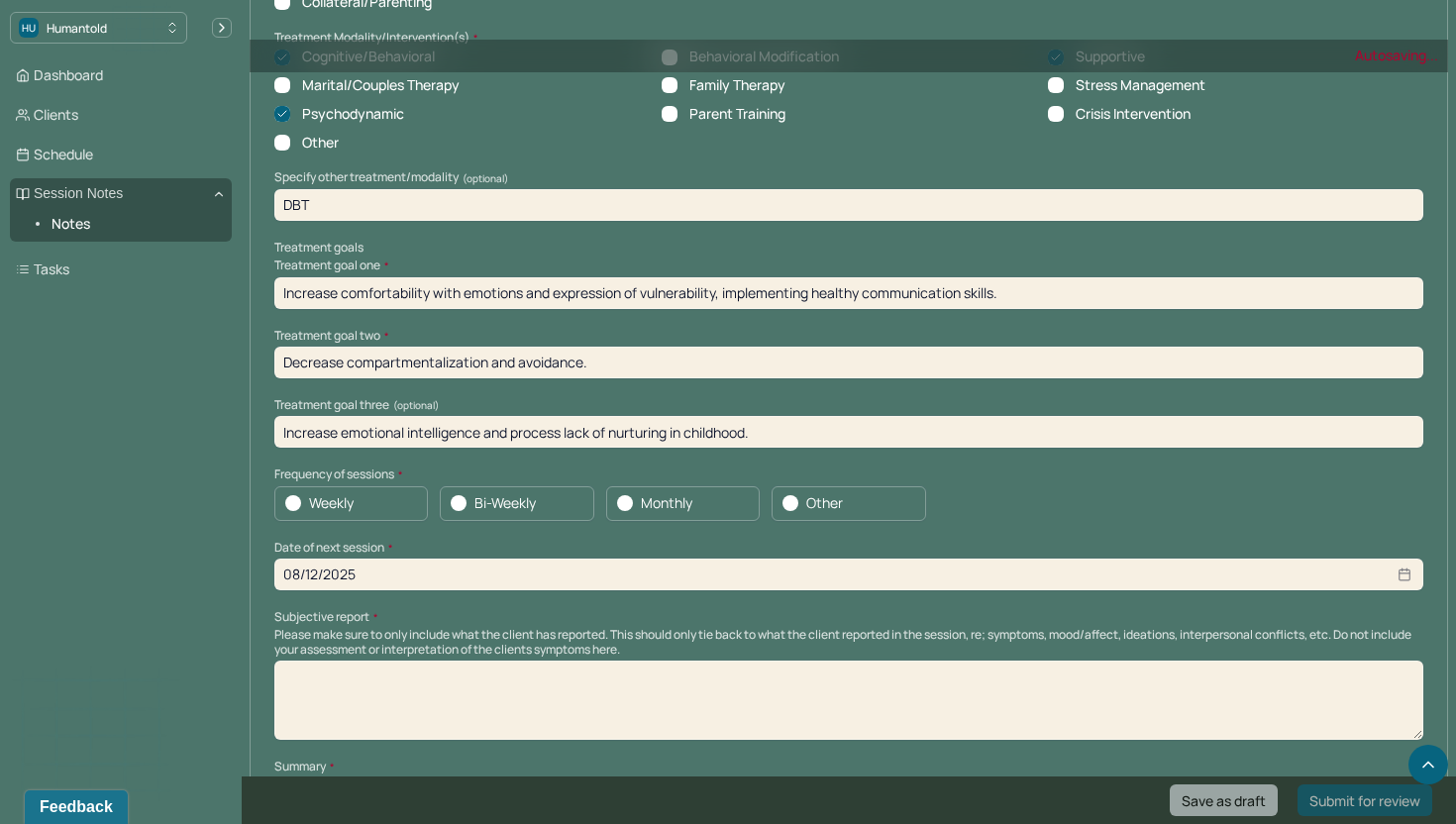 type on "Increase emotional intelligence and process lack of nurturing in childhood." 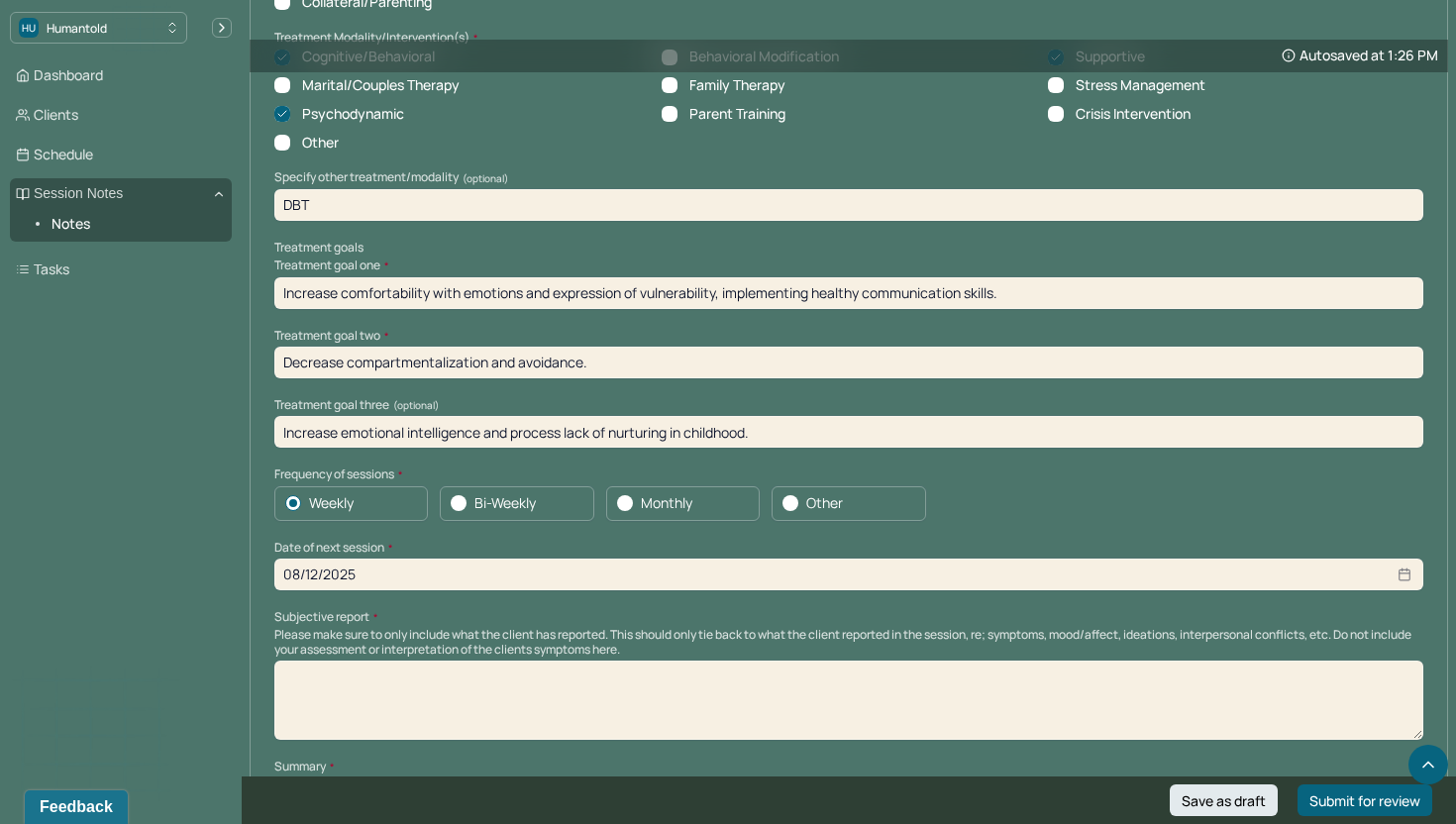 click on "08/12/2025" at bounding box center (849, 574) 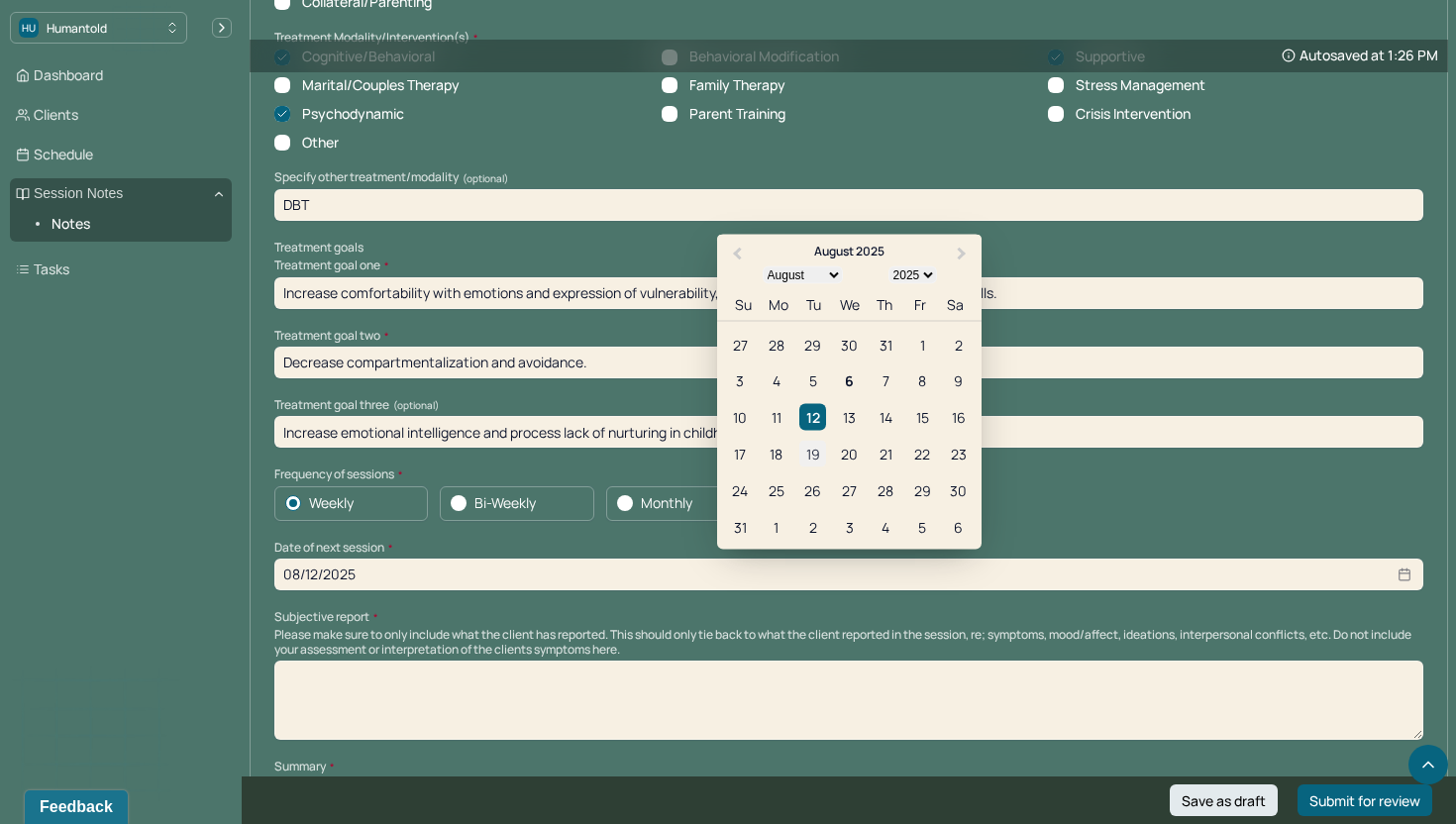 click on "19" at bounding box center [812, 454] 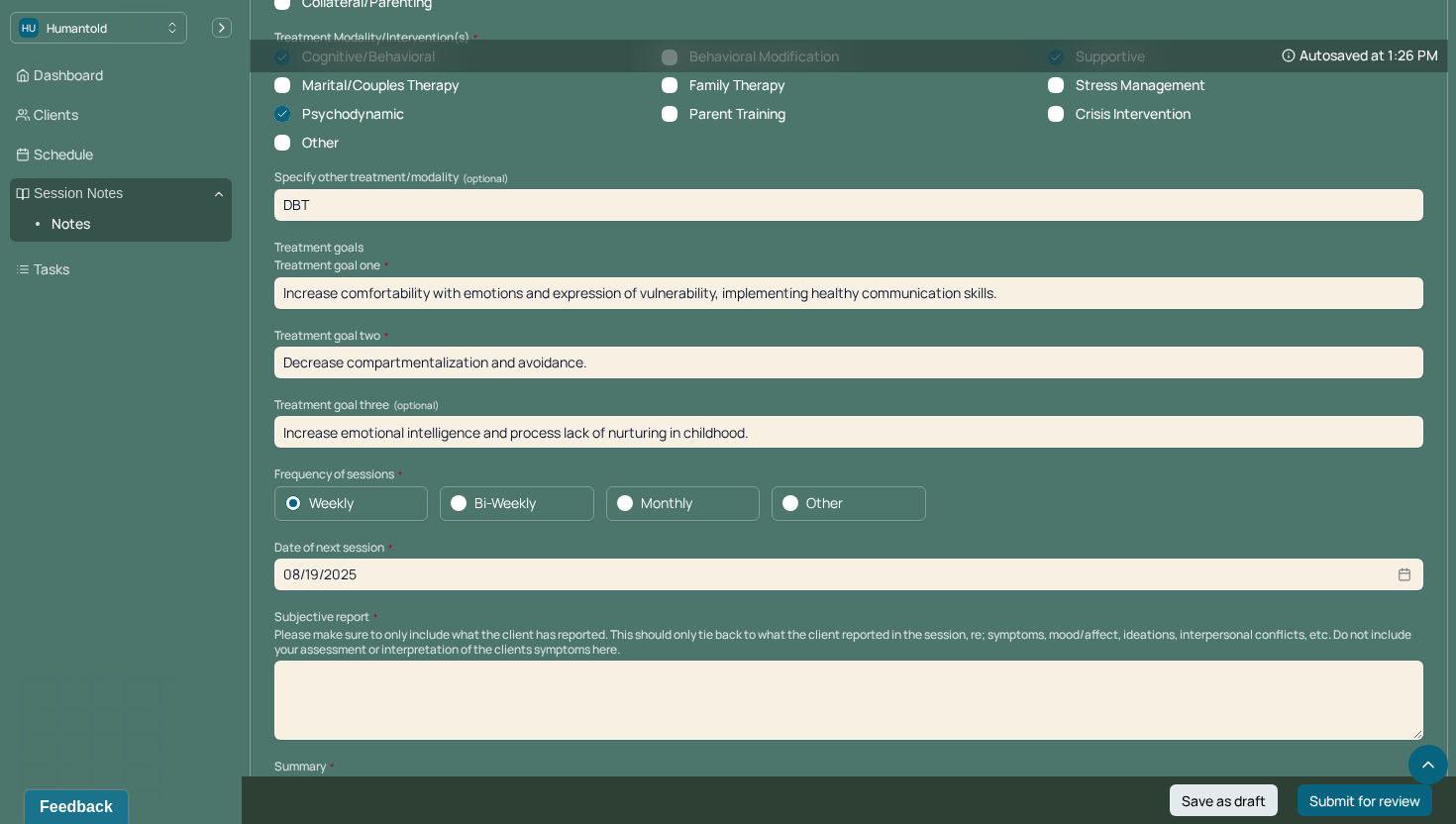 click on "08/19/2025" at bounding box center (849, 574) 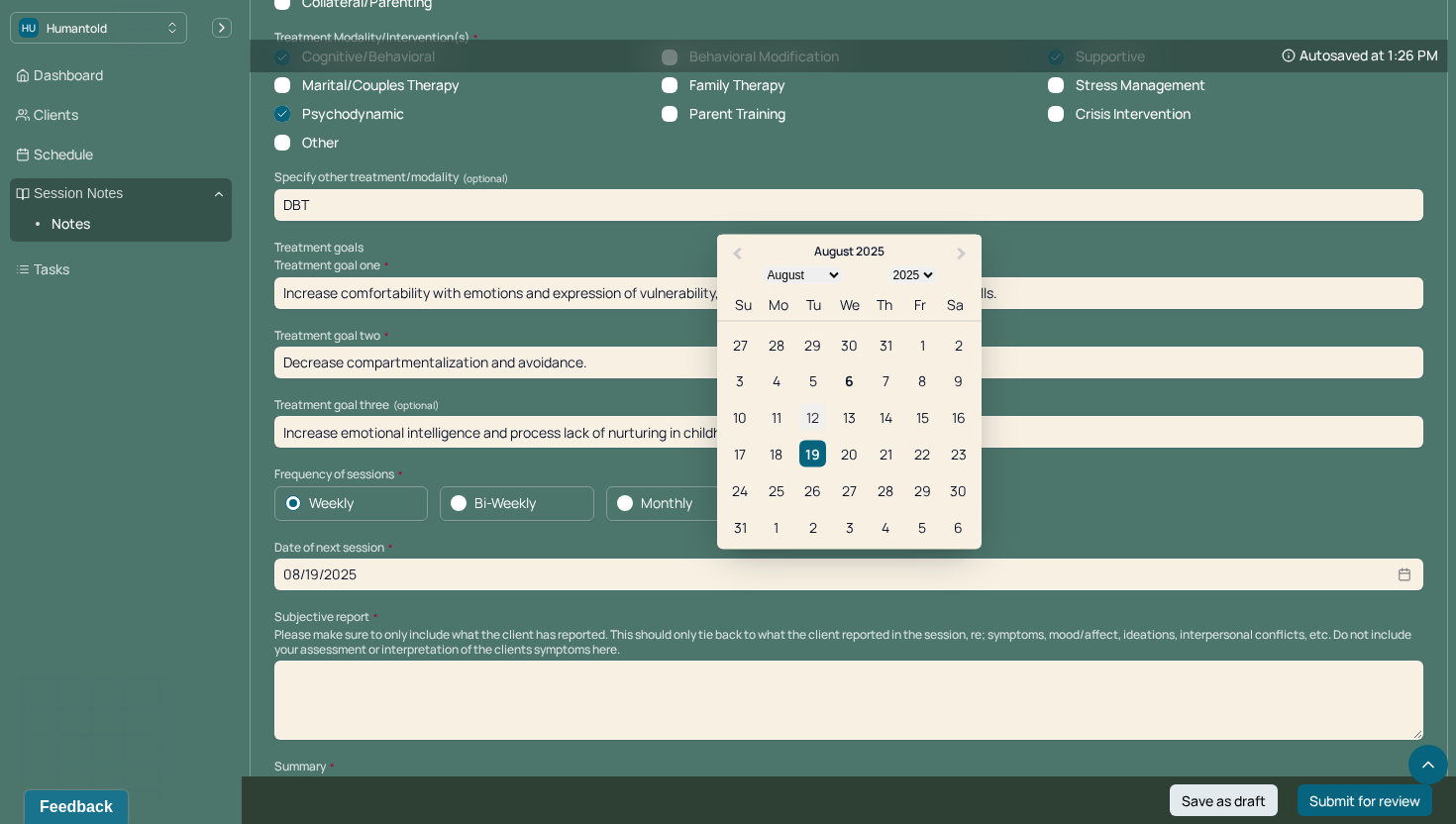click on "12" at bounding box center (812, 417) 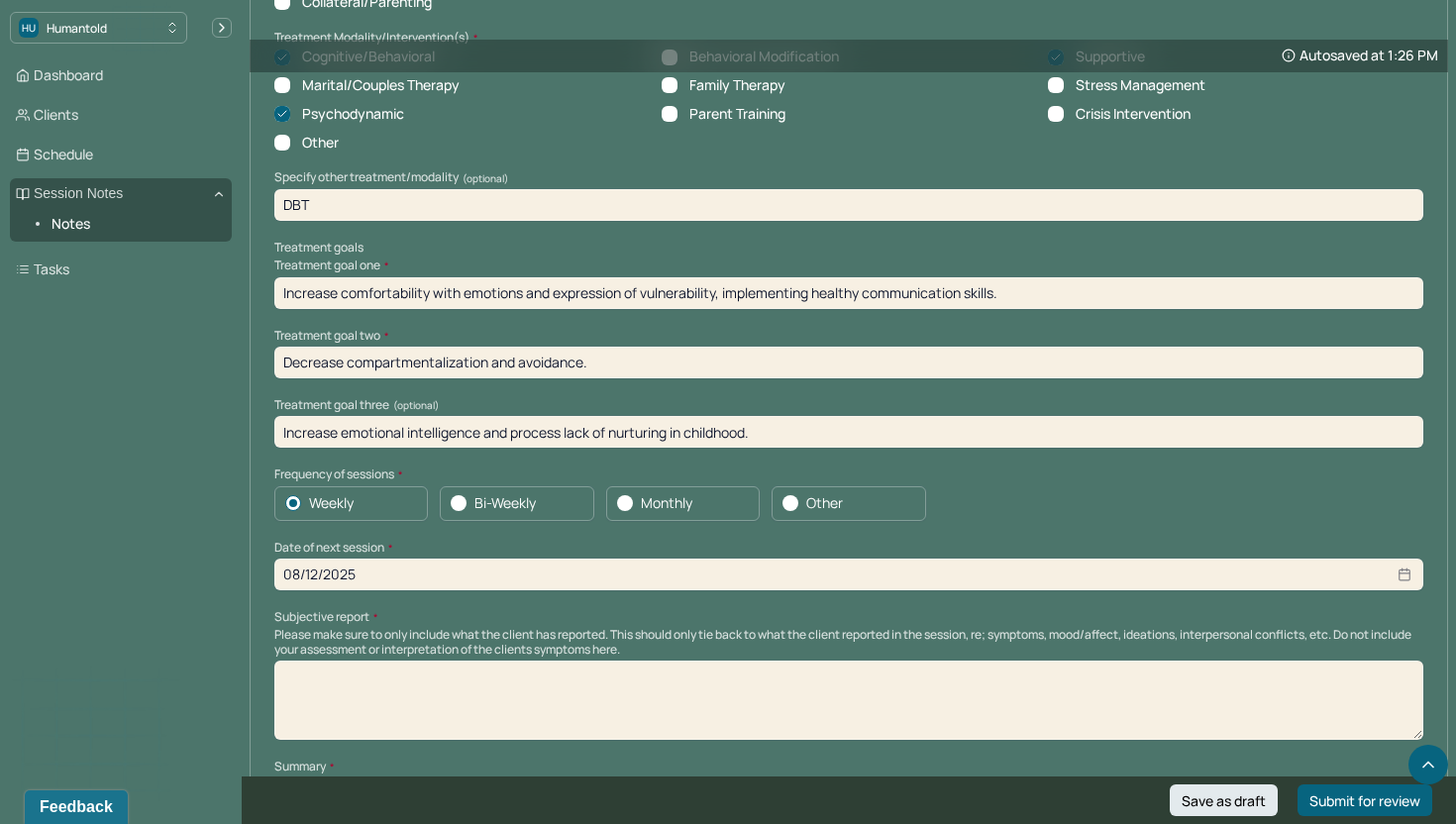 click at bounding box center [849, 700] 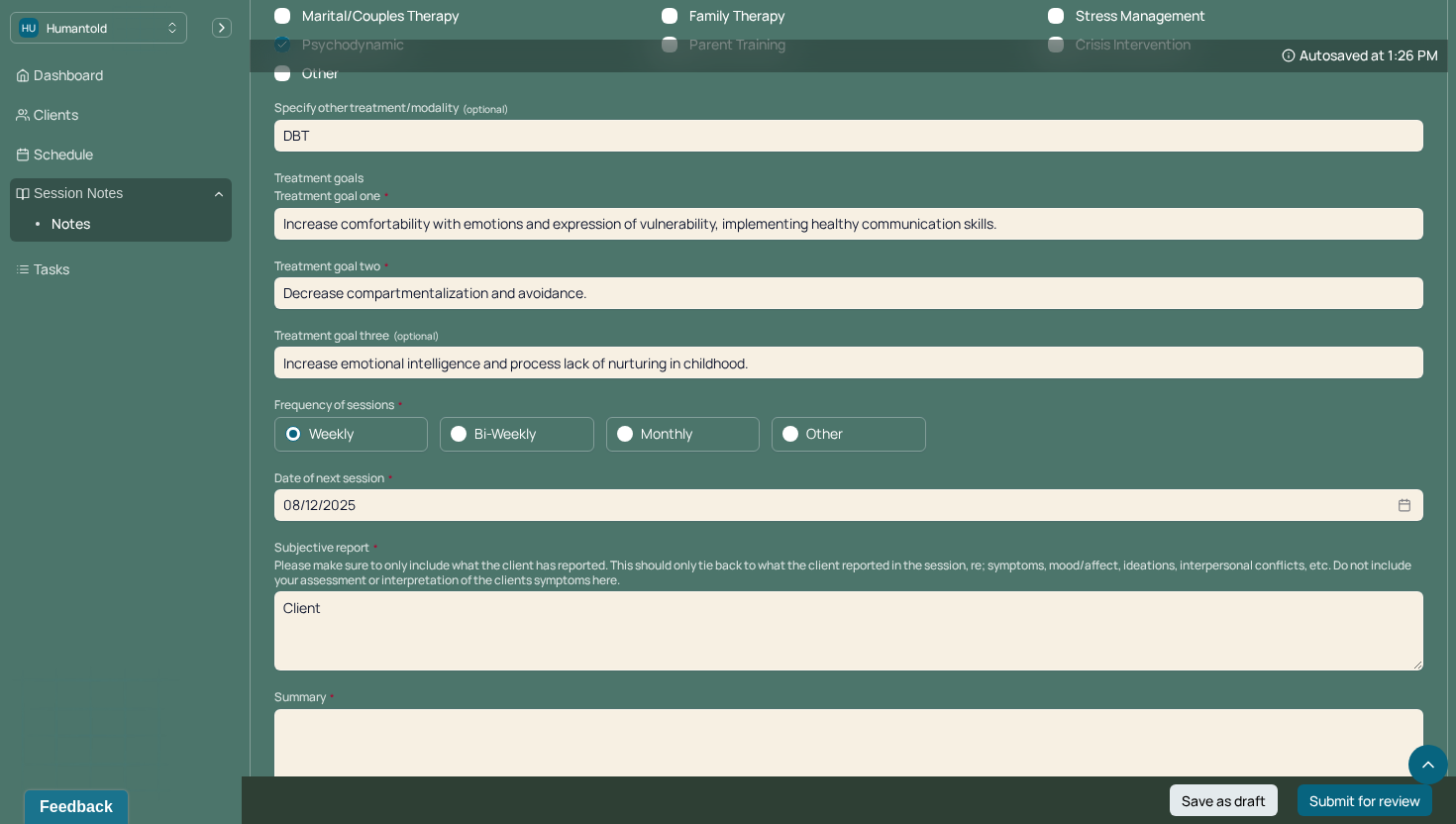 scroll, scrollTop: 7494, scrollLeft: 0, axis: vertical 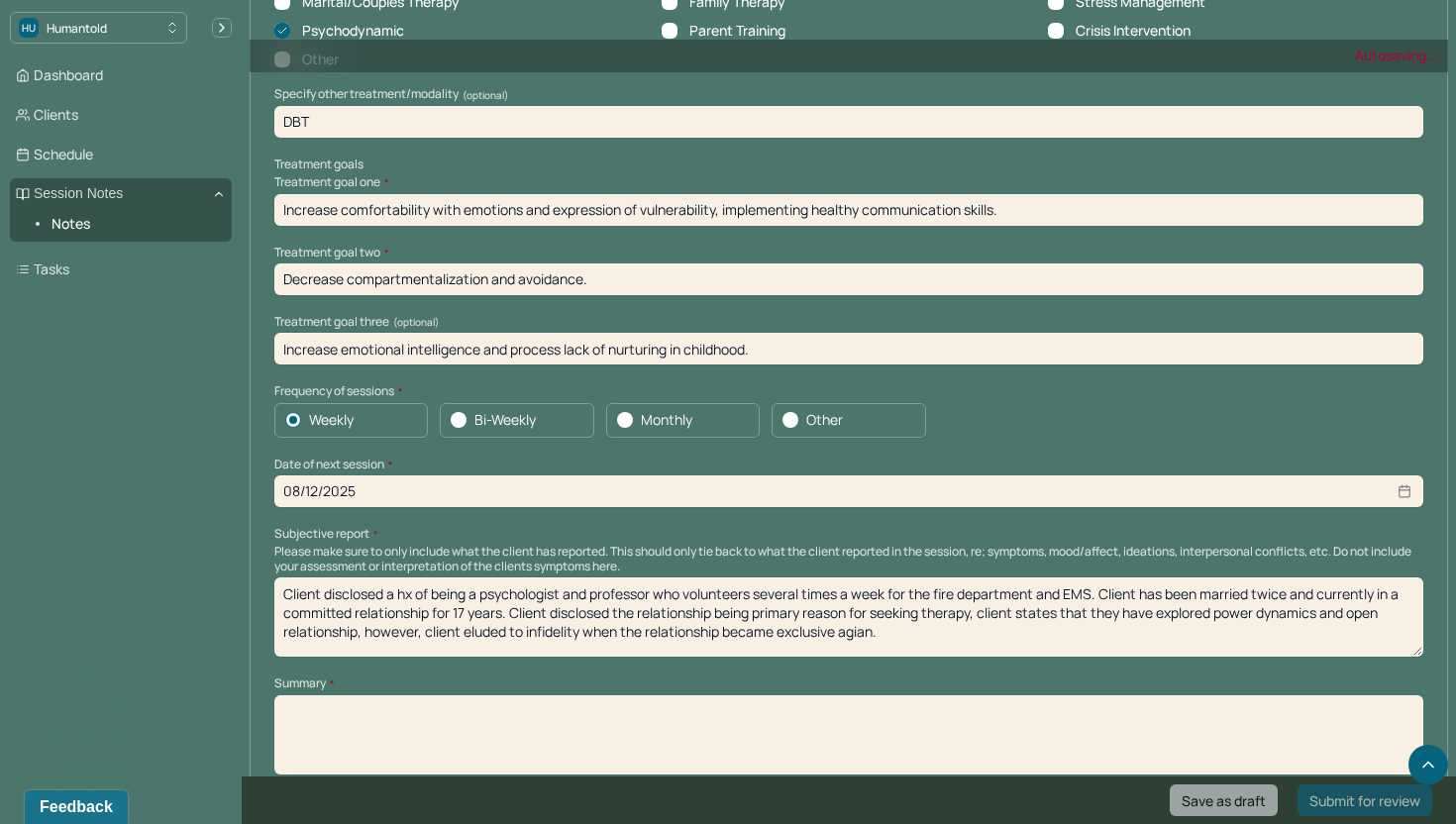 click on "Client disclosed a hx of being a psychologist and professor who volunteers several times a week for the fire department and EMS. Client has been married twice and currently in a committed relationship for 17 years. Client disclosed the relationship being primary reason for seeking therapy, client states that they have explored power dynamics and open relationship, however, client eluded to infidelity when" at bounding box center [849, 617] 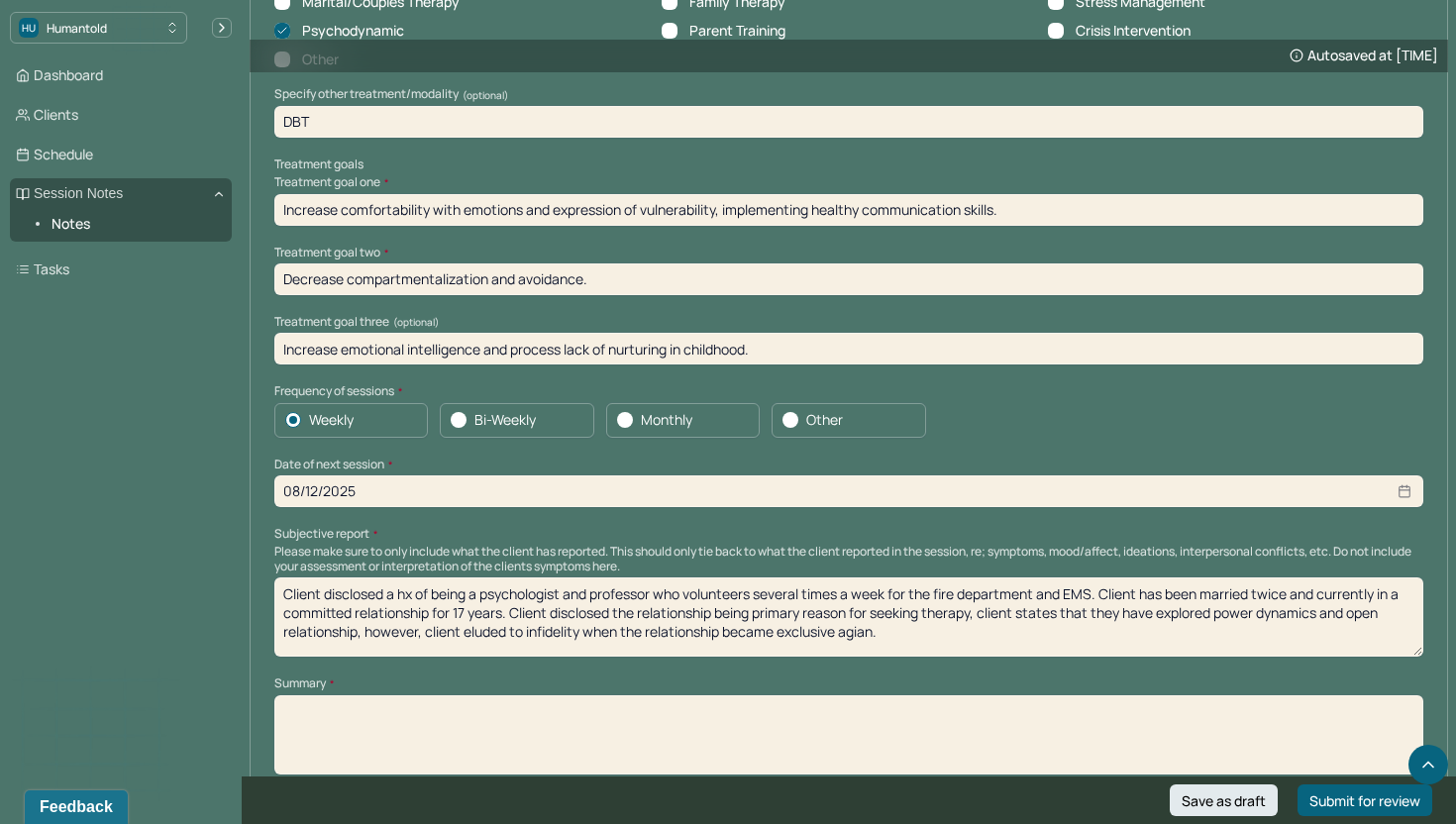 click on "Client disclosed a hx of being a psychologist and professor who volunteers several times a week for the fire department and EMS. Client has been married twice and currently in a committed relationship for 17 years. Client disclosed the relationship being primary reason for seeking therapy, client states that they have explored power dynamics and open relationship, however, client eluded to infidelity when" at bounding box center [849, 617] 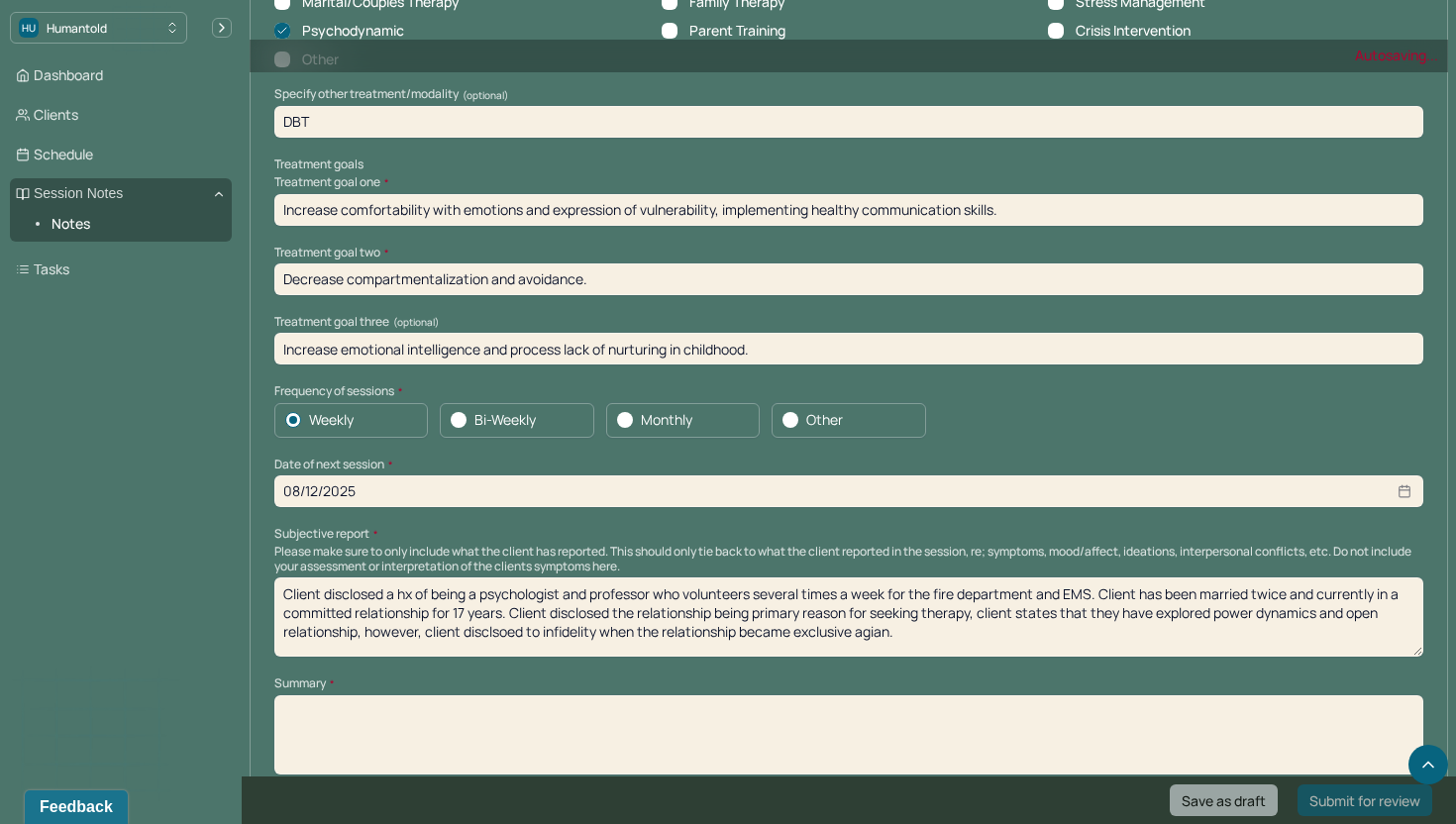 click on "Client disclosed a hx of being a psychologist and professor who volunteers several times a week for the fire department and EMS. Client has been married twice and currently in a committed relationship for 17 years. Client disclosed the relationship being primary reason for seeking therapy, client states that they have explored power dynamics and open relationship, however, client eluded to infidelity when the relationship became exclusive agian." at bounding box center (849, 617) 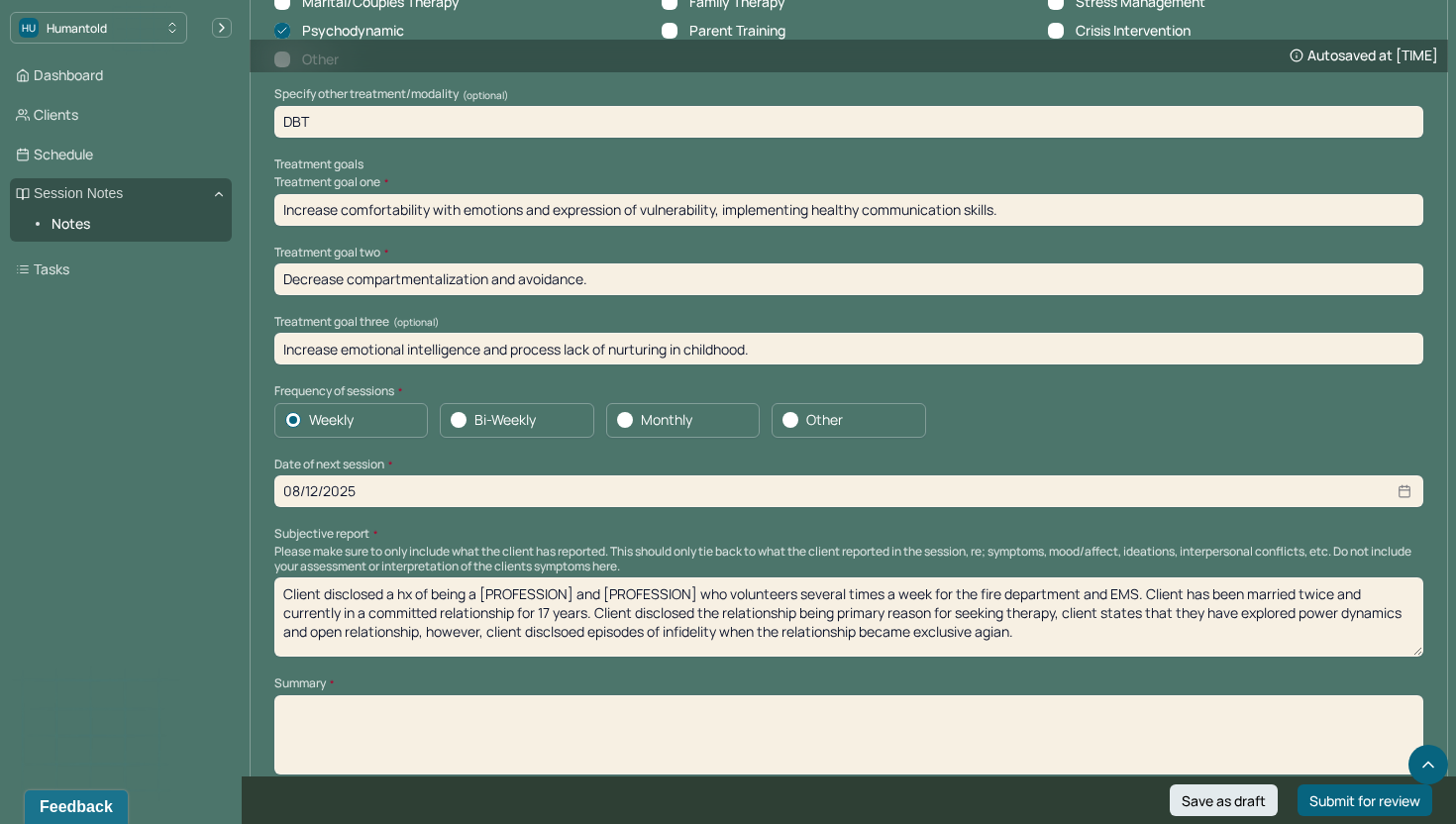 click on "Client disclosed a hx of being a [PROFESSION] and professor who volunteers several times a week for the fire department and EMS. Client has been married twice and currently in a committed relationship for [YEARS] years. Client disclosed the relationship being primary reason for seeking therapy, client states that they have explored power dynamics and open relationship, however, client disclsoed episd infidelity when the relationship became exclusive agian." at bounding box center (849, 617) 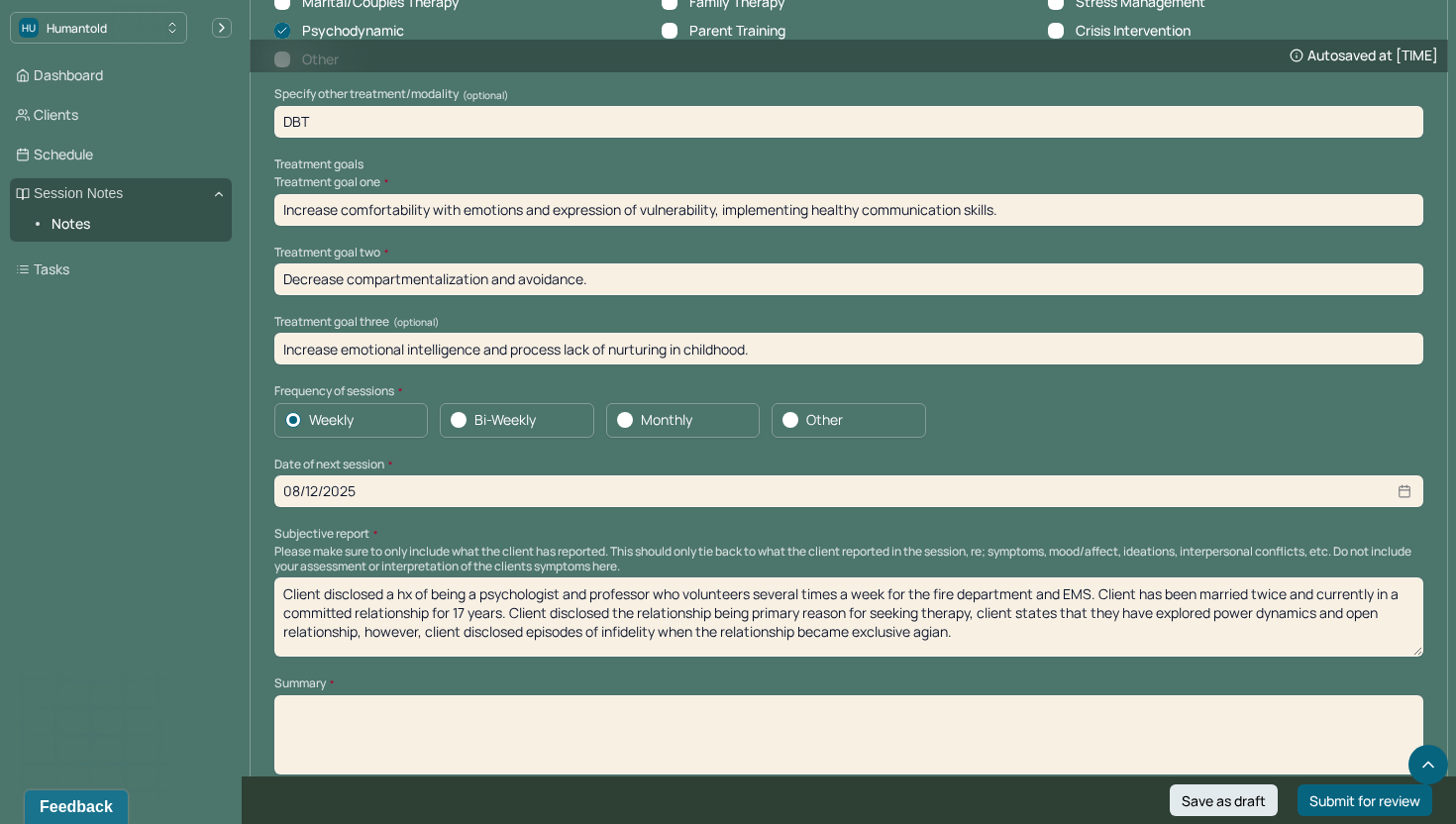 click on "Client disclosed a hx of being a [PROFESSION] and professor who volunteers several times a week for the fire department and EMS. Client has been married twice and currently in a committed relationship for 17 years. Client disclosed the relationship being primary reason for seeking therapy, client states that they have explored power dynamics and open relationship, however, client discloed episodes of infidelity when the relationship became exclusive agian." at bounding box center (849, 617) 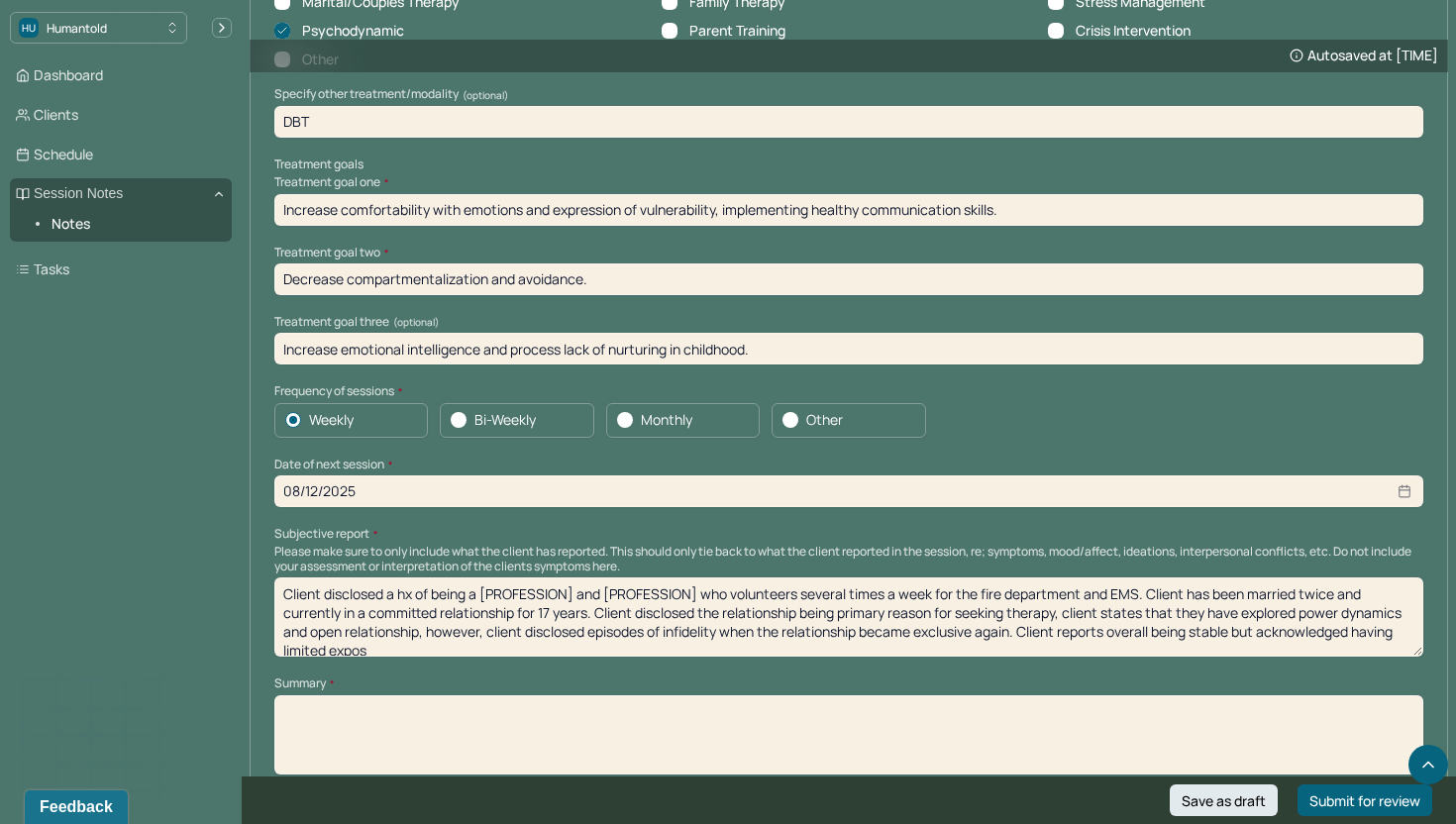 scroll, scrollTop: 3, scrollLeft: 0, axis: vertical 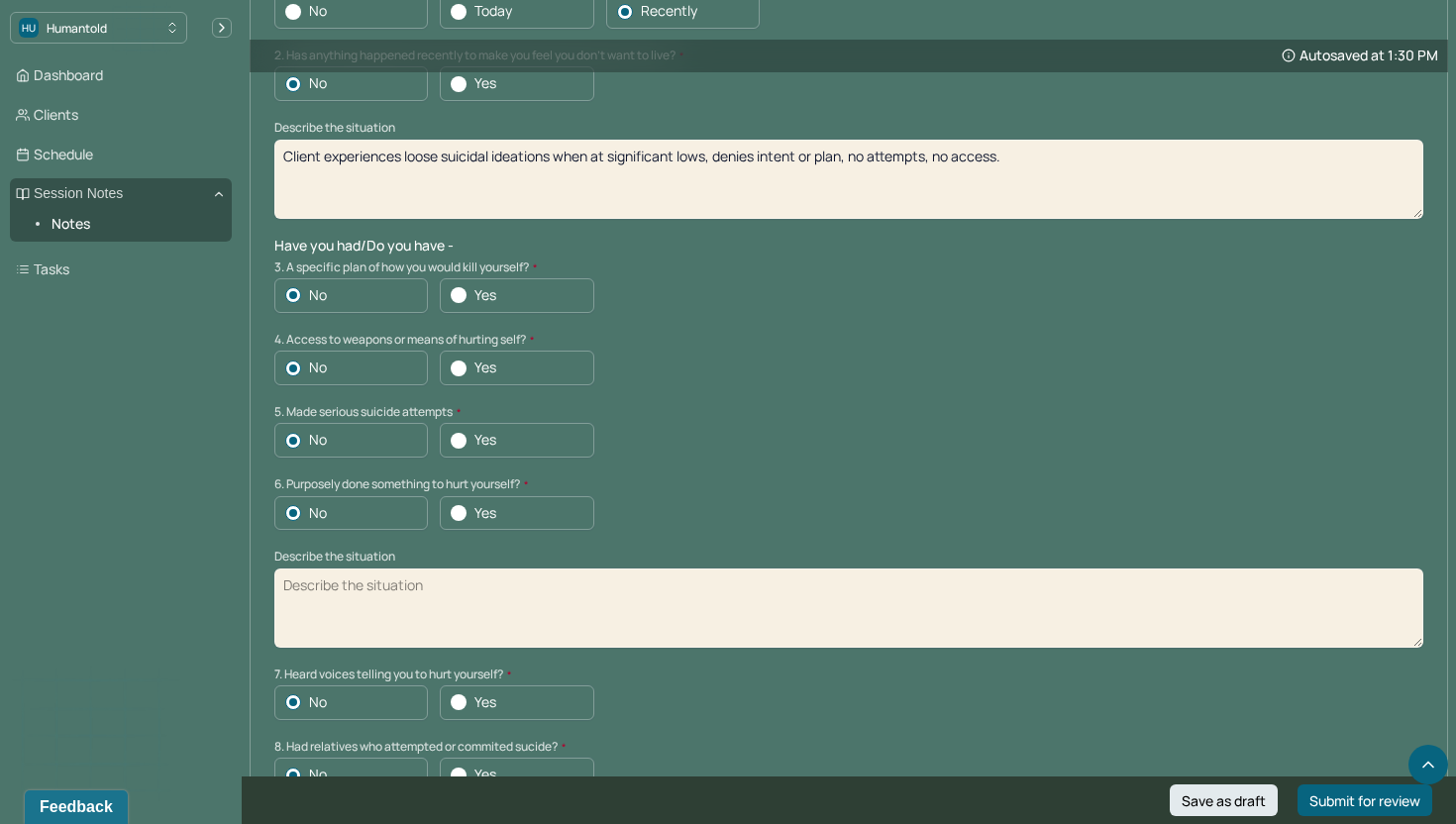 type on "Client disclosed a hx of being a psychologist and professor who volunteers several times a week for the fire department and EMS. Client has been married twice and currently in a committed relationship for 17 years. Client disclosed the relationship being primary reason for seeking therapy, client states that they have explored power dynamics and open relationship, however, client disclosed episodes of infidelity when the relationship became exclusive again. Client reports overall being stable but acknowledged having limited exposure to nurturing, vulnerability, and emotional maturity and states this is negatively impacting his relationship. Client denies any significant trauma or flashbacks. Client is hoping to become less "emotionally detached".  Client" 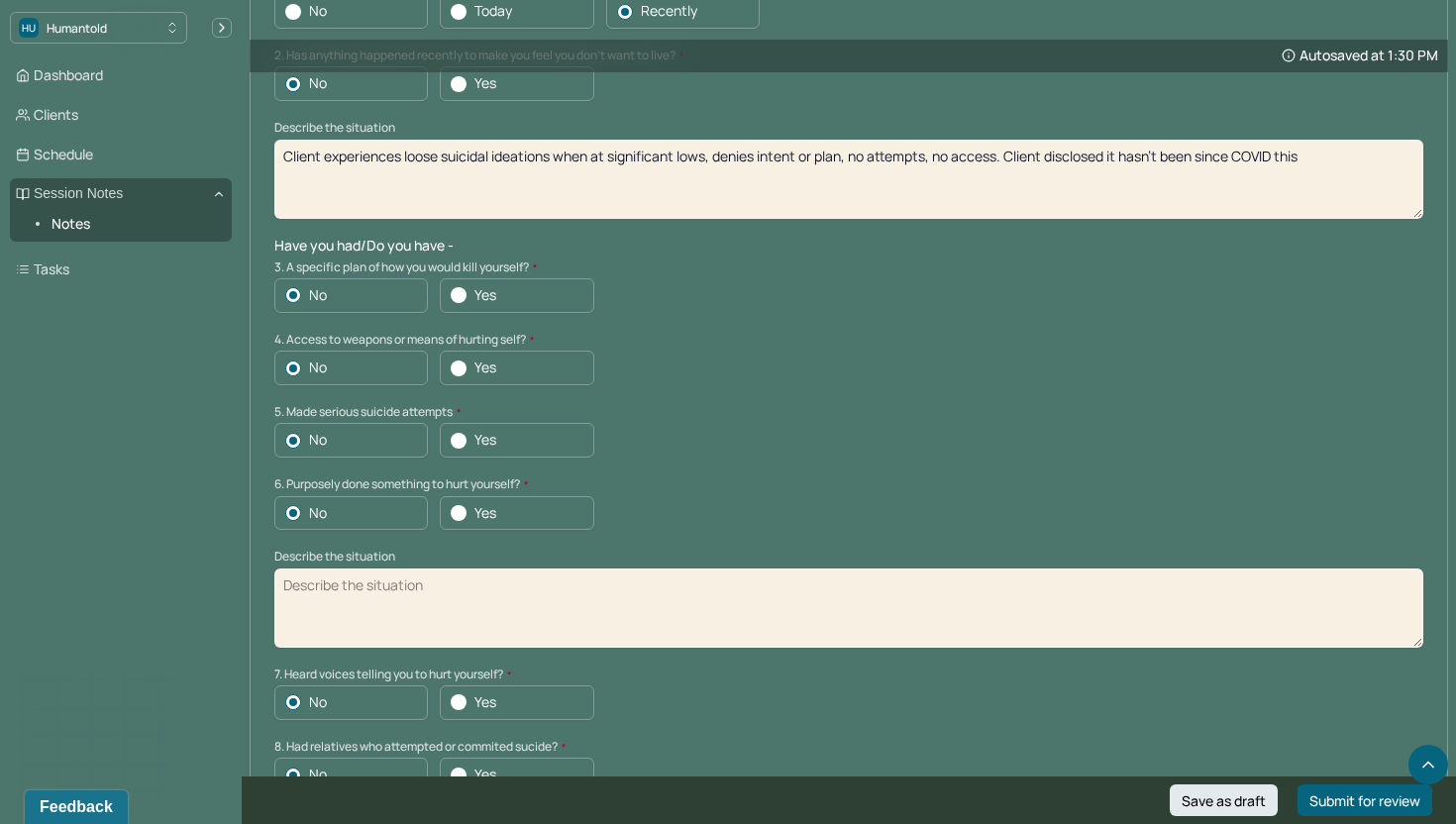 drag, startPoint x: 1111, startPoint y: 145, endPoint x: 1229, endPoint y: 156, distance: 118.5116 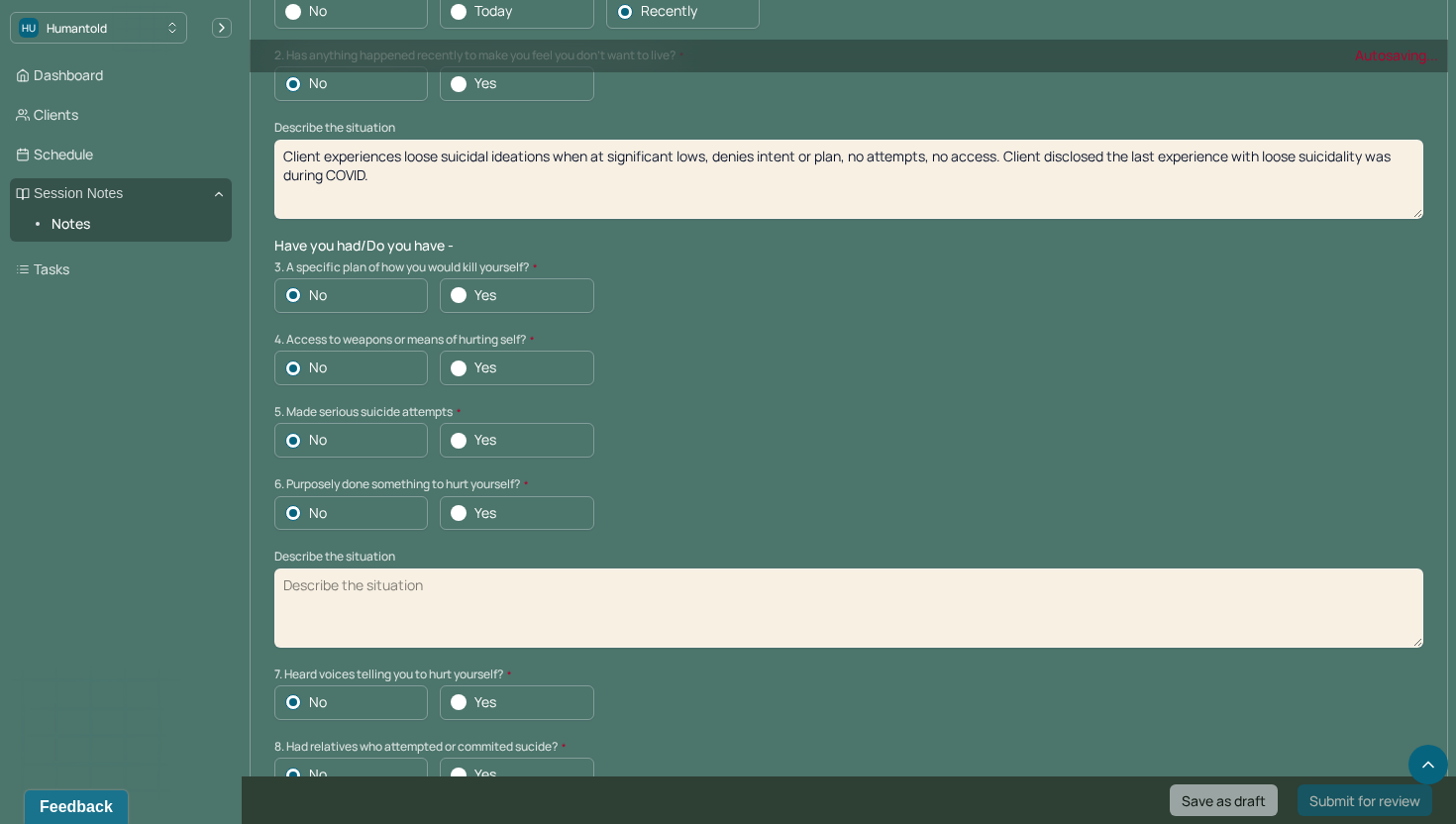 click on "Client experiences loose suicidal ideations when at significant lows, denies intent or plan, no attempts, no access. Client disclosed the last" at bounding box center [849, 179] 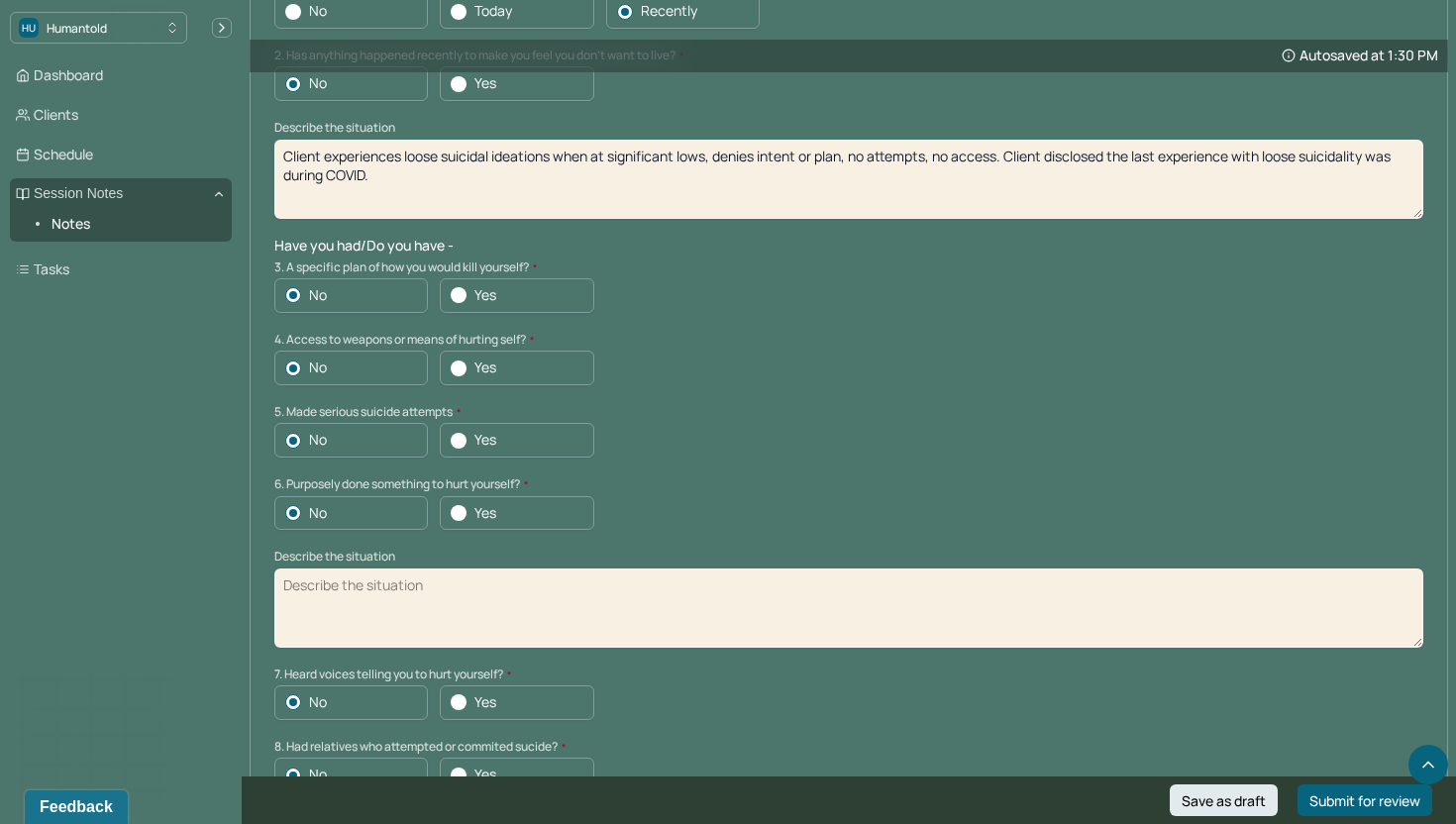 click on "Client experiences loose suicidal ideations when at significant lows, denies intent or plan, no attempts, no access. Client disclosed the last experience with loose suicidality was during COVID." at bounding box center (849, 179) 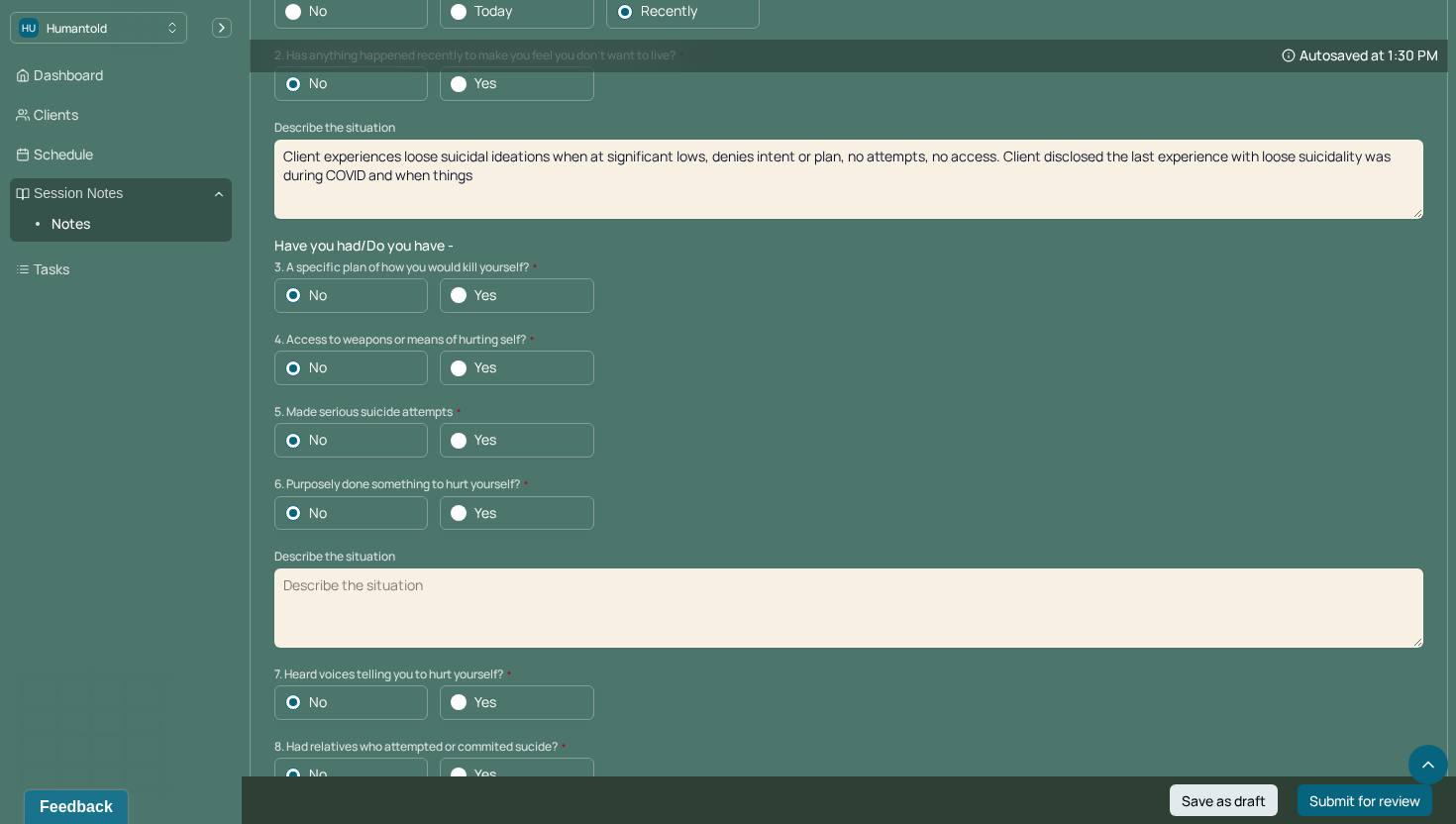 click on "Client experiences loose suicidal ideations when at significant lows, denies intent or plan, no attempts, no access. Client disclosed the last experience with loose suicidality was during COVID and when things" at bounding box center (849, 179) 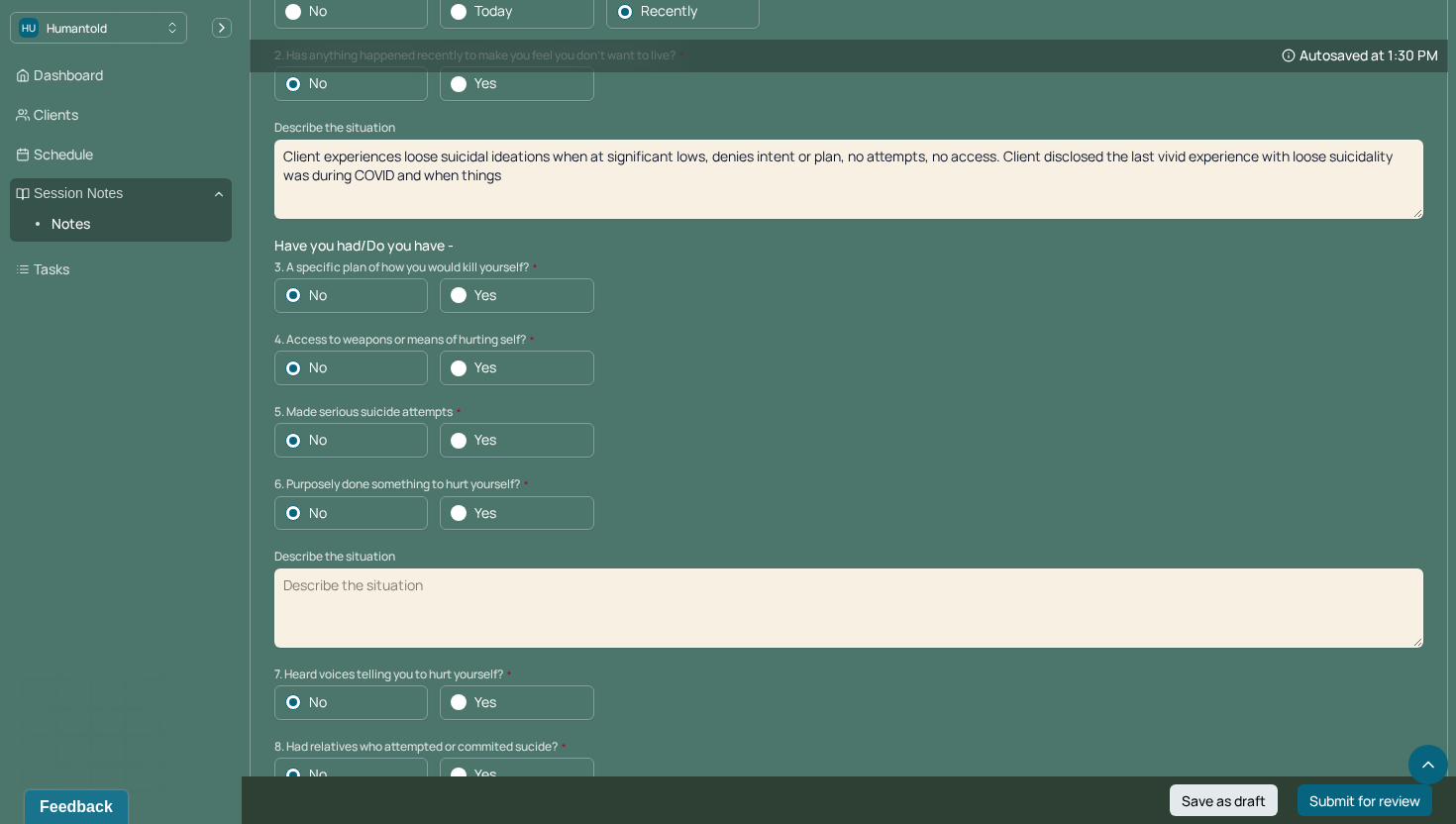 click on "Client experiences loose suicidal ideations when at significant lows, denies intent or plan, no attempts, no access. Client disclosed the last vivid experience with loose suicidality was during COVID and when things" at bounding box center (849, 179) 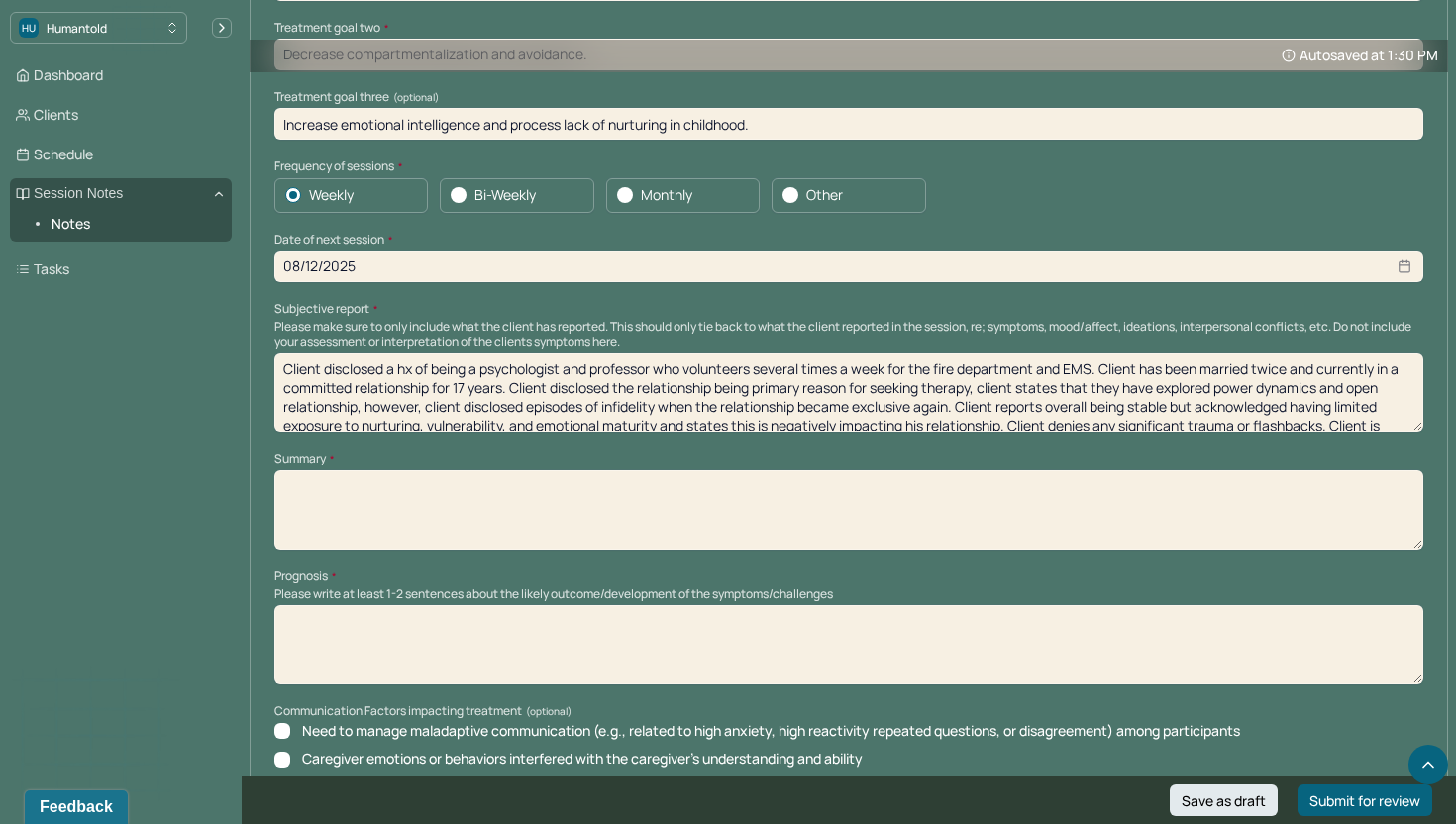 scroll, scrollTop: 7747, scrollLeft: 0, axis: vertical 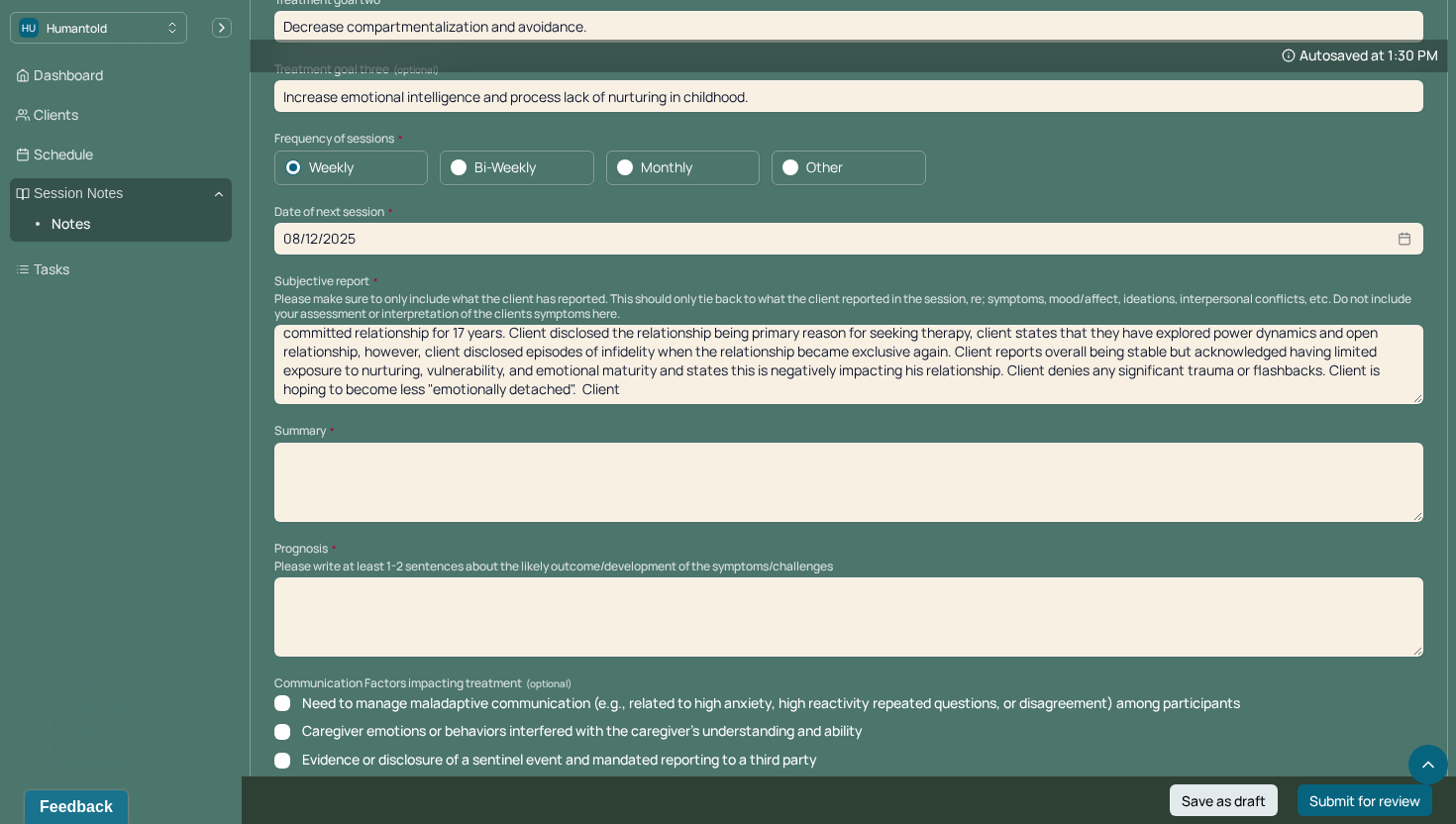 type on "Client experiences loose suicidal ideations when at significant lows, denies intent or plan, no attempts, no access. Client disclosed the last vivid experience with loose suicidality was during COVID and when things become exhausting." 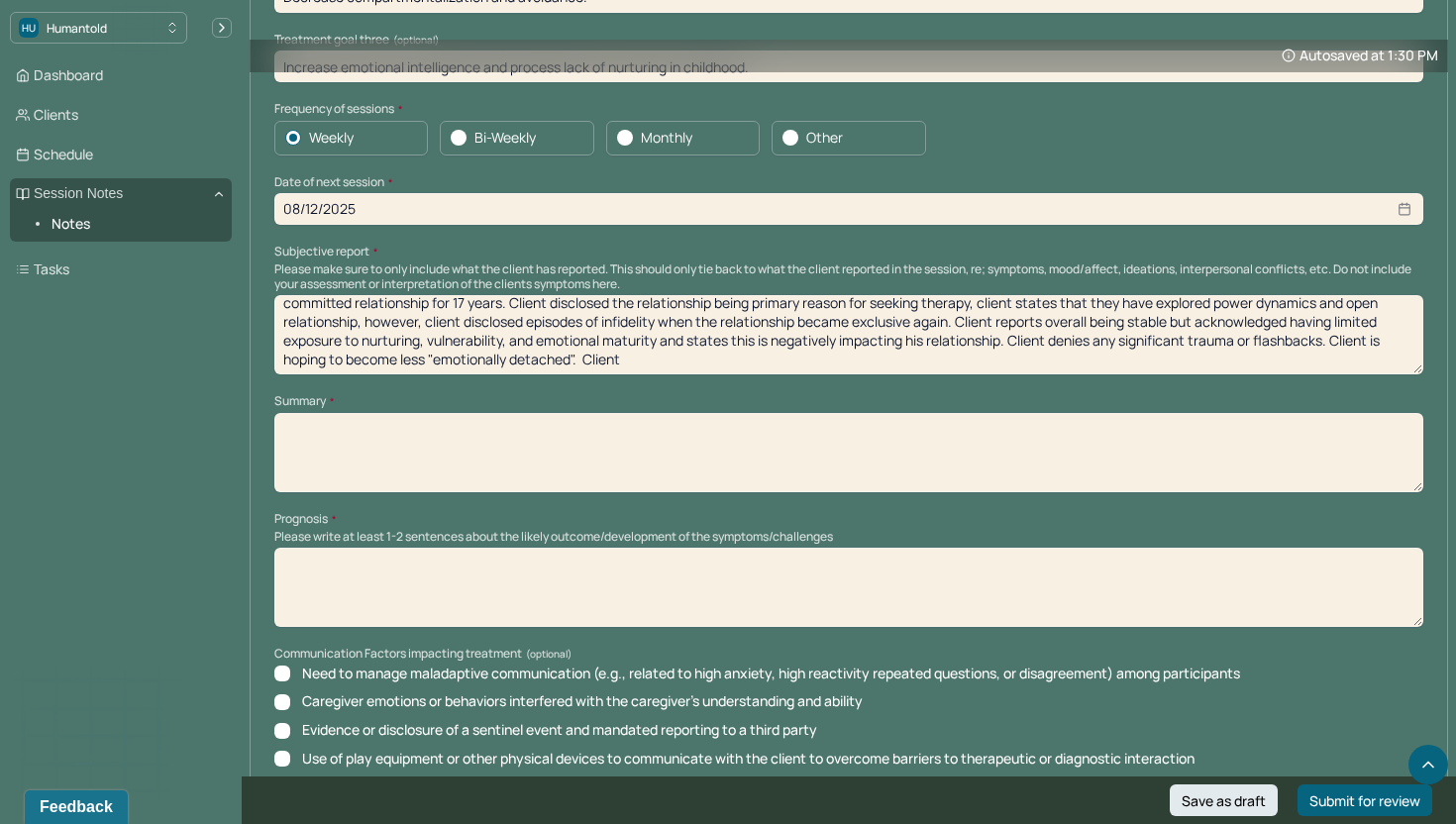 scroll, scrollTop: 7791, scrollLeft: 0, axis: vertical 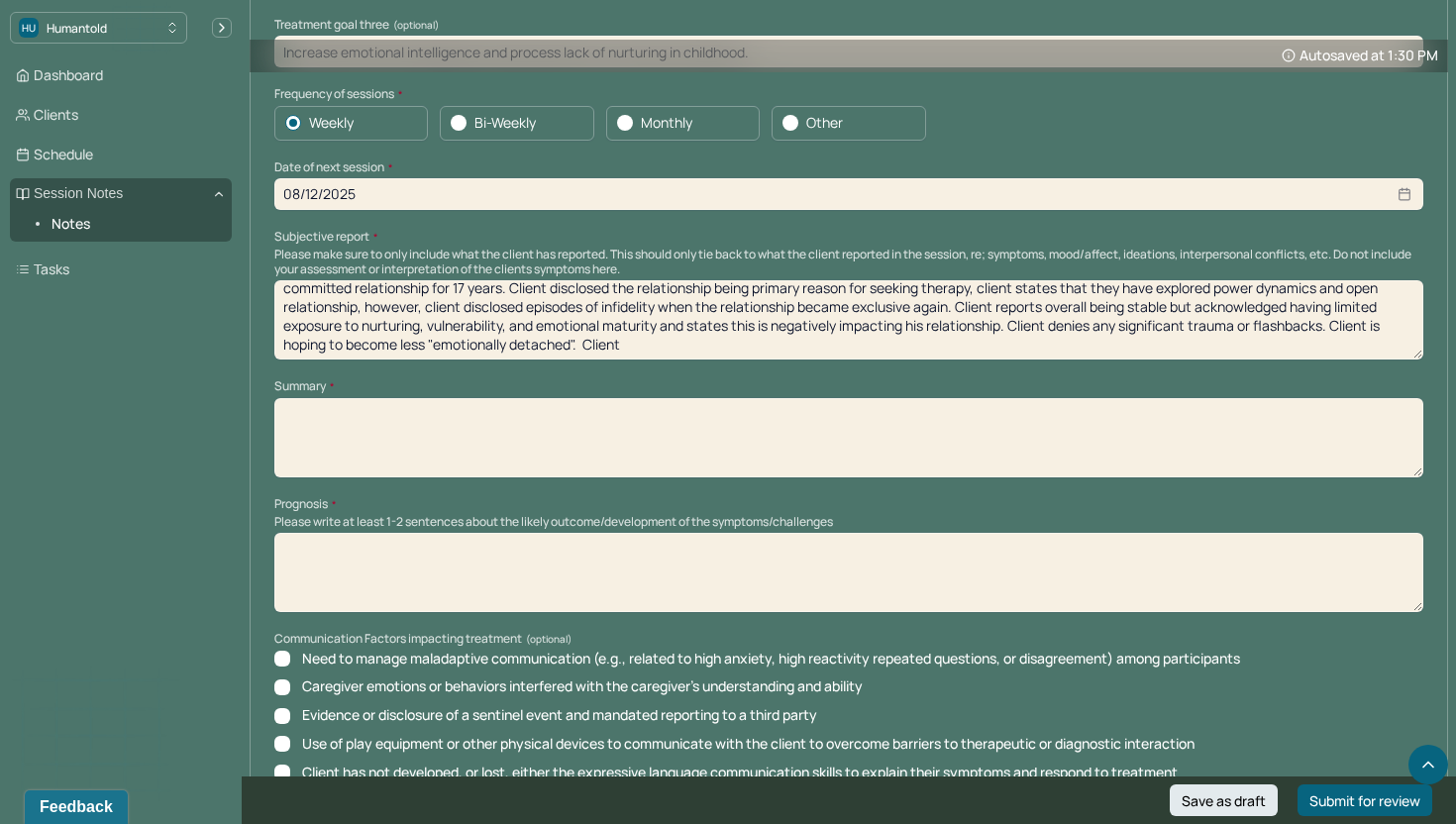 click on "Client disclosed a hx of being a psychologist and professor who volunteers several times a week for the fire department and EMS. Client has been married twice and currently in a committed relationship for 17 years. Client disclosed the relationship being primary reason for seeking therapy, client states that they have explored power dynamics and open relationship, however, client disclosed episodes of infidelity when the relationship became exclusive again. Client reports overall being stable but acknowledged having limited exposure to nurturing, vulnerability, and emotional maturity and states this is negatively impacting his relationship. Client denies any significant trauma or flashbacks. Client is hoping to become less "emotionally detached".  Client" at bounding box center [849, 320] 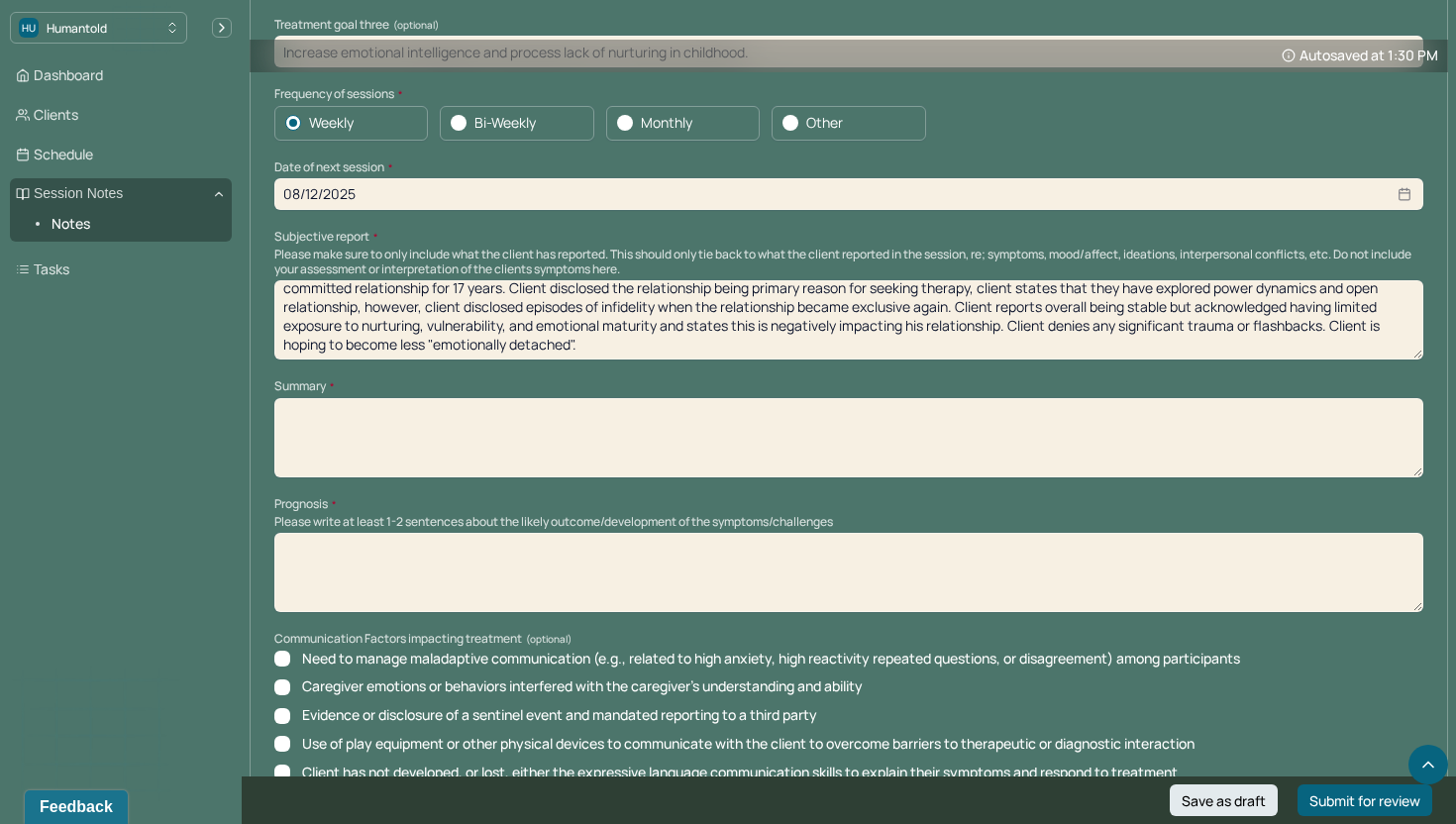 type on "Client disclosed a hx of being a psychologist and professor who volunteers several times a week for the fire department and EMS. Client has been married twice and currently in a committed relationship for 17 years. Client disclosed the relationship being primary reason for seeking therapy, client states that they have explored power dynamics and open relationship, however, client disclosed episodes of infidelity when the relationship became exclusive again. Client reports overall being stable but acknowledged having limited exposure to nurturing, vulnerability, and emotional maturity and states this is negatively impacting his relationship. Client denies any significant trauma or flashbacks. Client is hoping to become less "emotionally detached"." 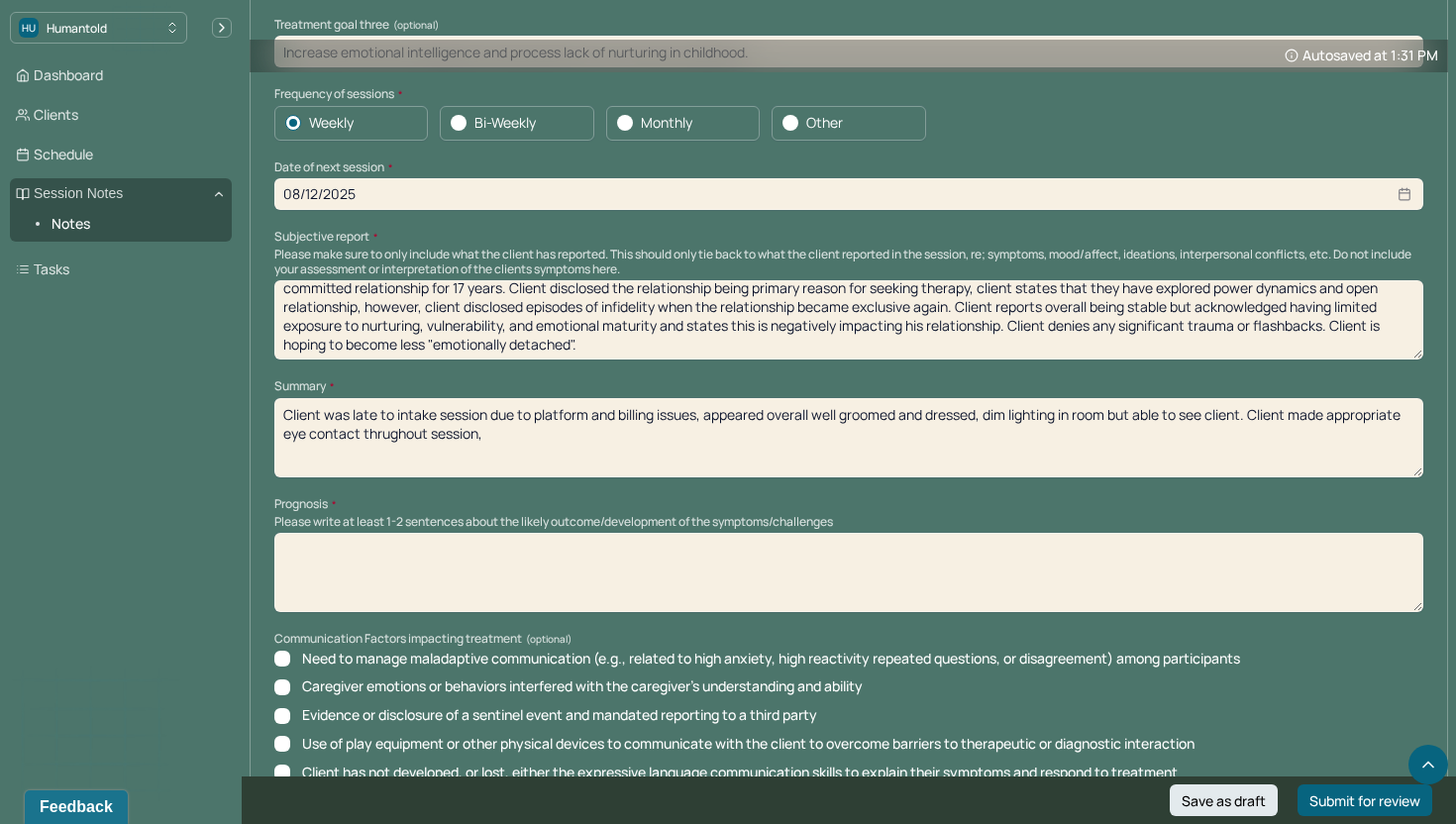 click on "Client was late to intake session due to platform and billing issues, appeared overall well groomed and dressed, dim lighting in room but able to see client. Client" at bounding box center [849, 438] 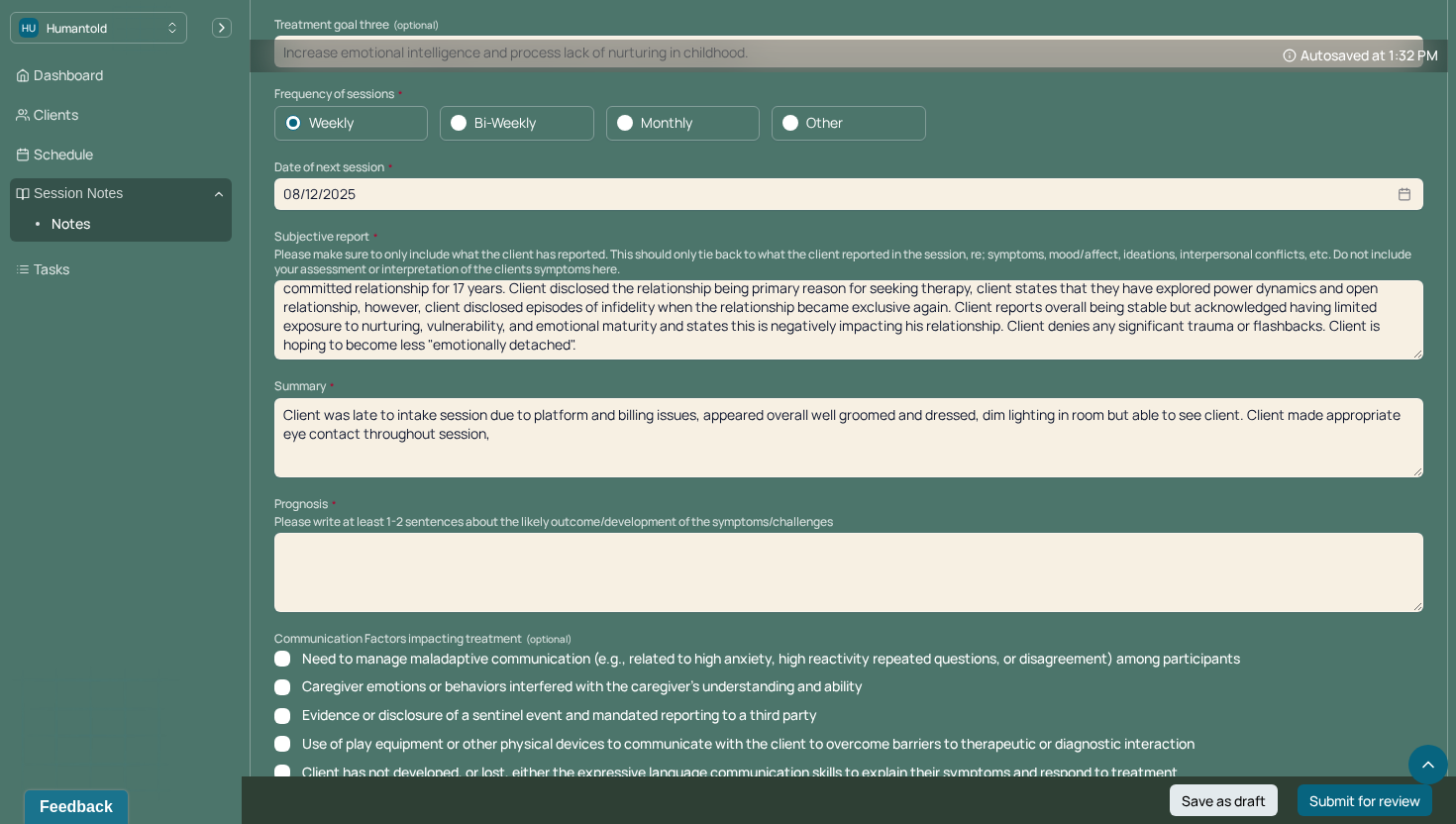 click on "Client was late to intake session due to platform and billing issues, appeared overall well groomed and dressed, dim lighting in room but able to see client. Client made appropriate eye contact thrughout session," at bounding box center [849, 438] 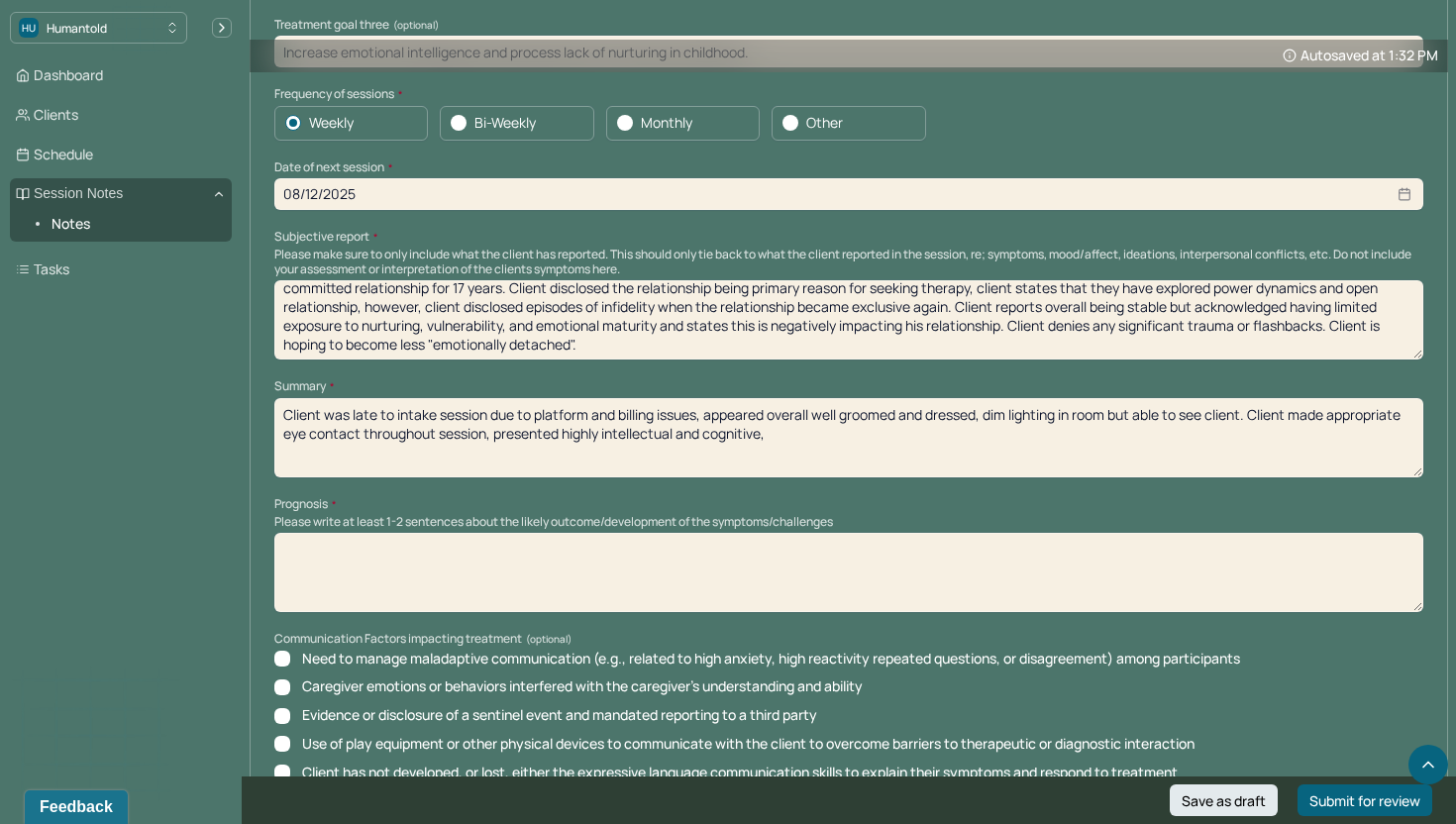 click on "Client was late to intake session due to platform and billing issues, appeared overall well groomed and dressed, dim lighting in room but able to see client. Client made appropriate eye contact throughout session, presented highly intellectual and cognitive," at bounding box center [849, 438] 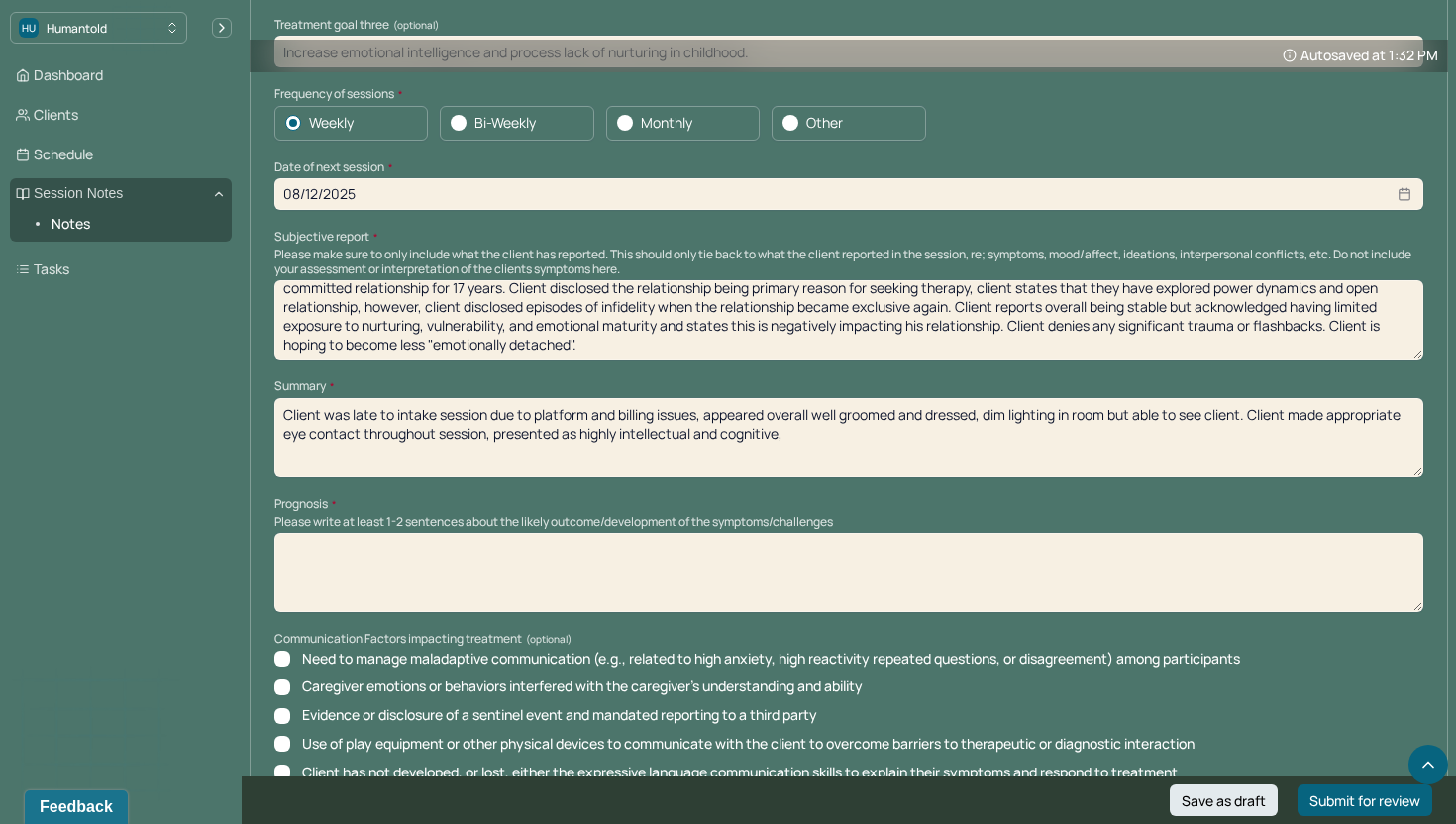 click on "Client was late to intake session due to platform and billing issues, appeared overall well groomed and dressed, dim lighting in room but able to see client. Client made appropriate eye contact throughout session, presented highly intellectual and cognitive," at bounding box center (849, 438) 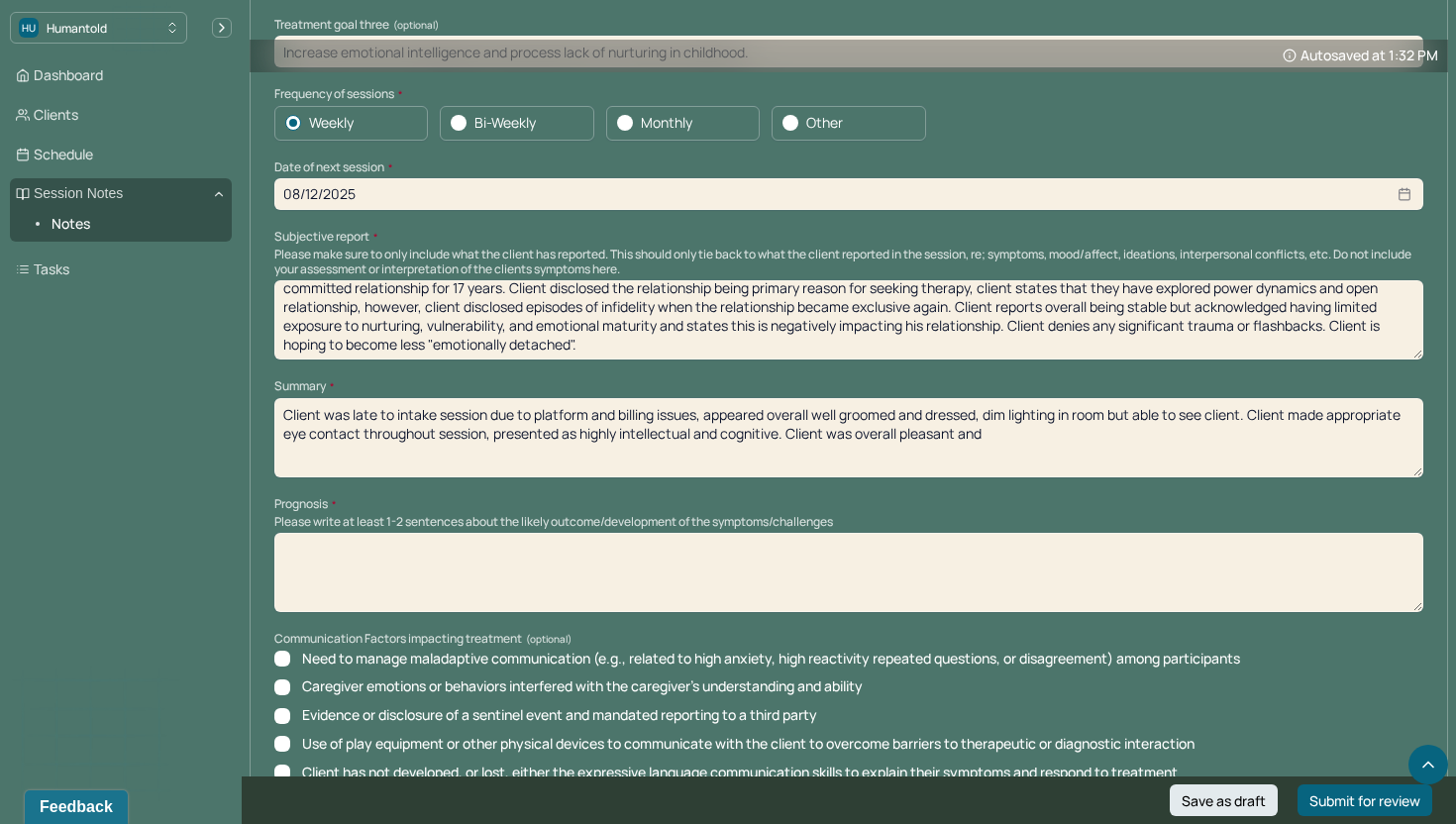 click on "Client was late to intake session due to platform and billing issues, appeared overall well groomed and dressed, dim lighting in room but able to see client. Client made appropriate eye contact throughout session, presented as highly intellectual and cognitive. Client was overall pleasant and" at bounding box center (849, 438) 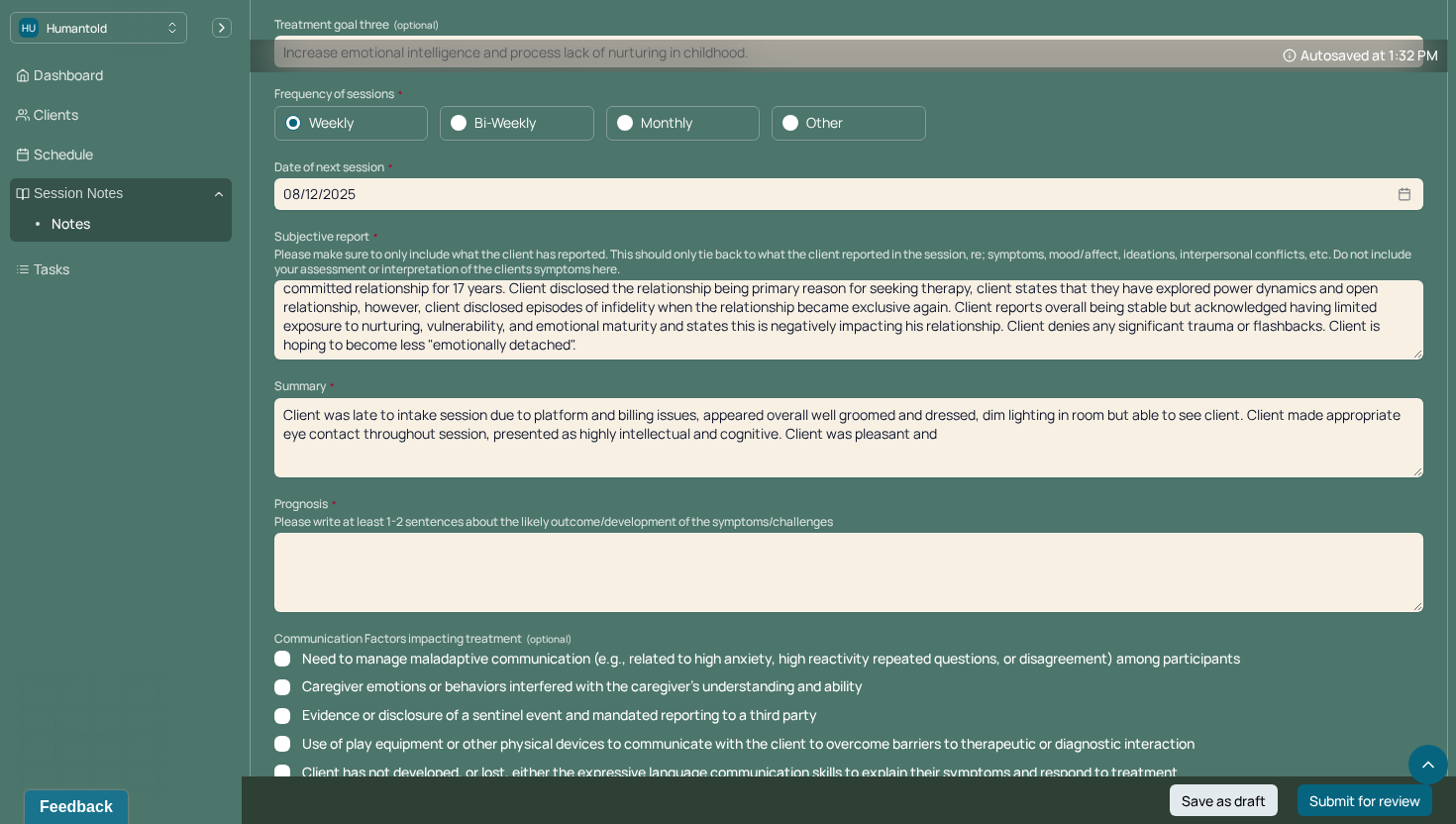 click on "Client was late to intake session due to platform and billing issues, appeared overall well groomed and dressed, dim lighting in room but able to see client. Client made appropriate eye contact throughout session, presented as highly intellectual and cognitive. Client was overall pleasant and" at bounding box center (849, 438) 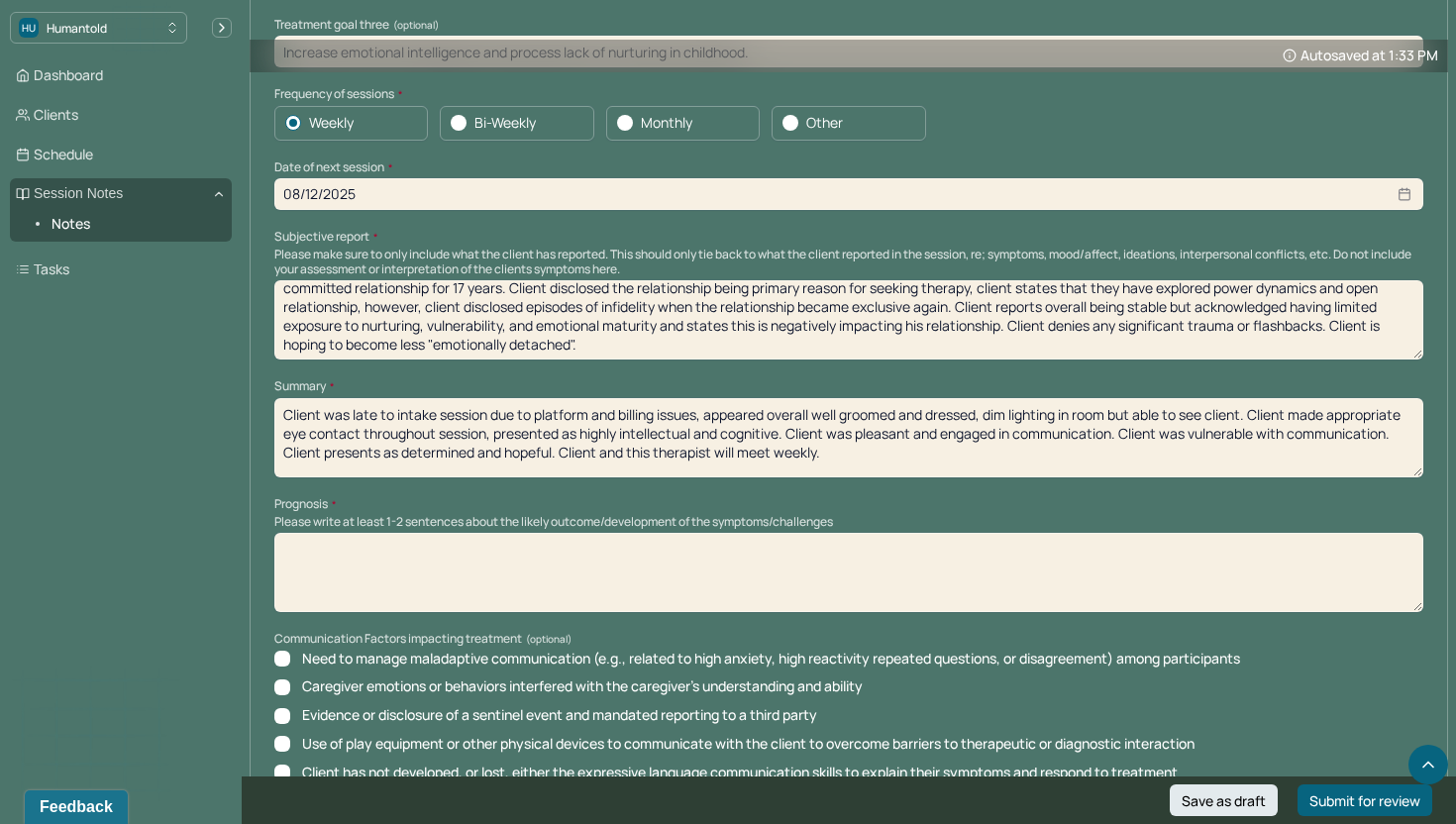 type on "Client was late to intake session due to platform and billing issues, appeared overall well groomed and dressed, dim lighting in room but able to see client. Client made appropriate eye contact throughout session, presented as highly intellectual and cognitive. Client was pleasant and engaged in communication. Client was vulnerable with communication. Client presents as determined and hopeful. Client and this therapist will meet weekly." 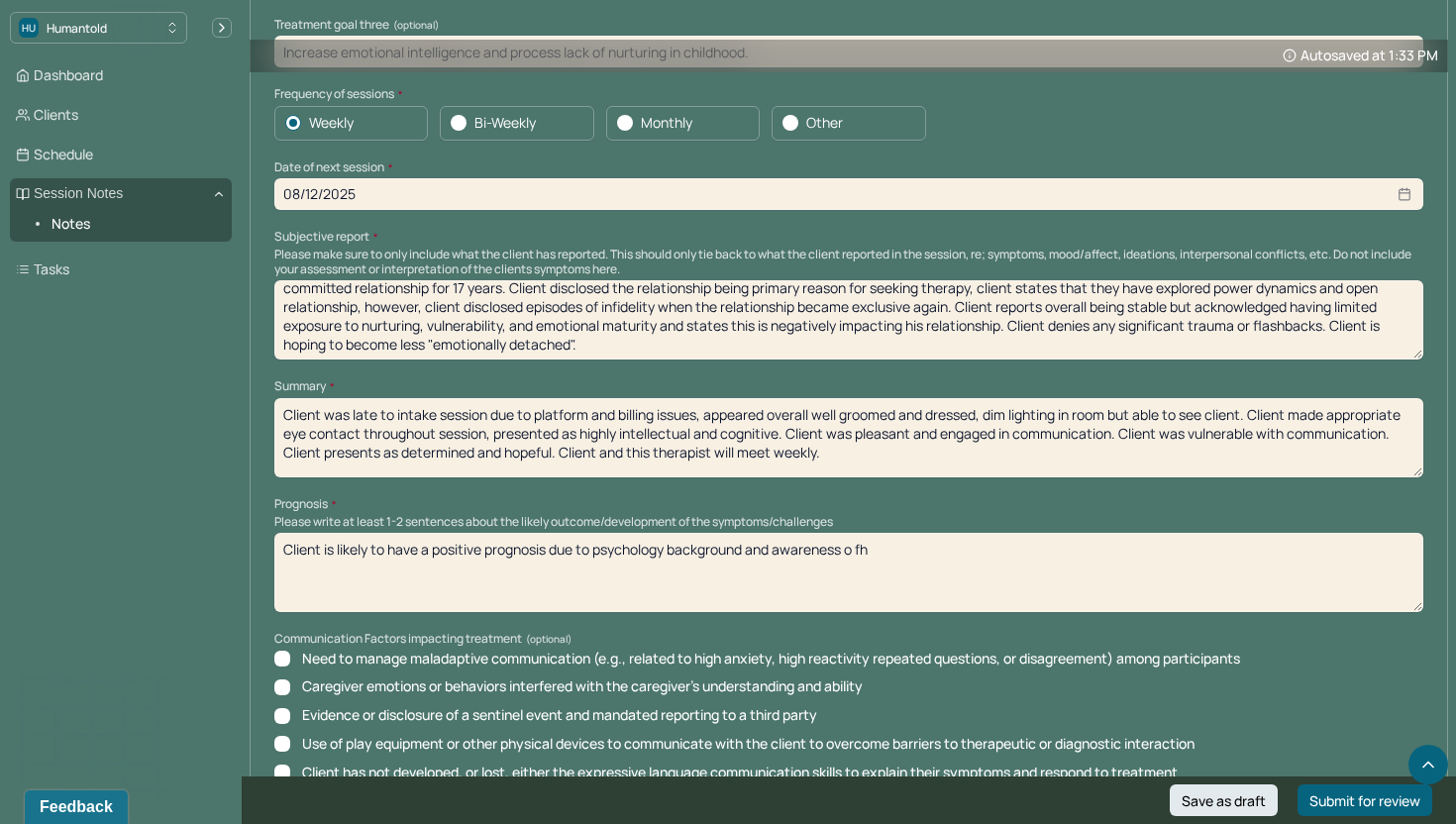 click on "Client is likely to have a positive prognosis due to psychology background and awareness o fh" at bounding box center [849, 572] 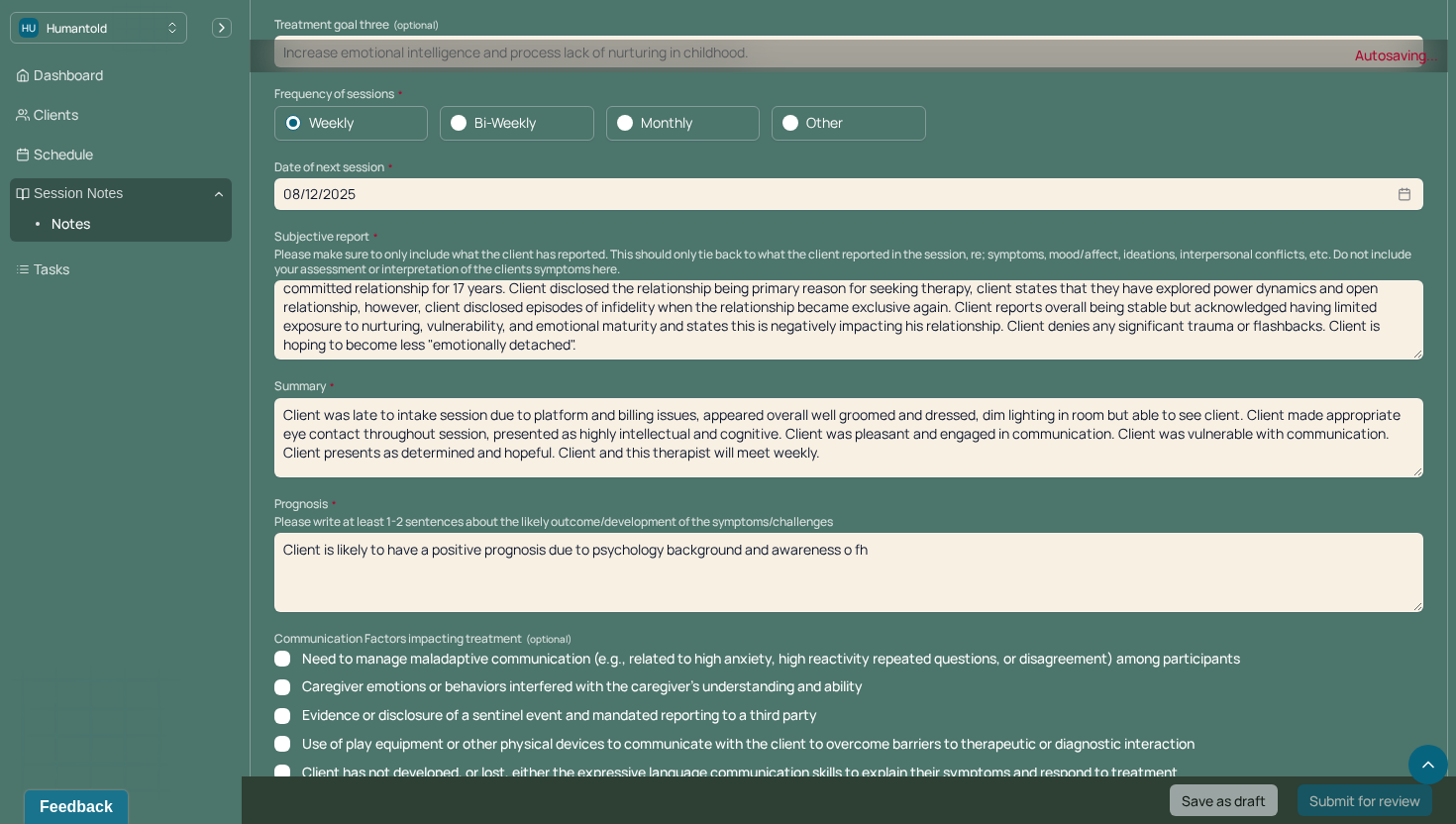 click on "Client is likely to have a positive prognosis due to psychology background and awareness o fh" at bounding box center [849, 572] 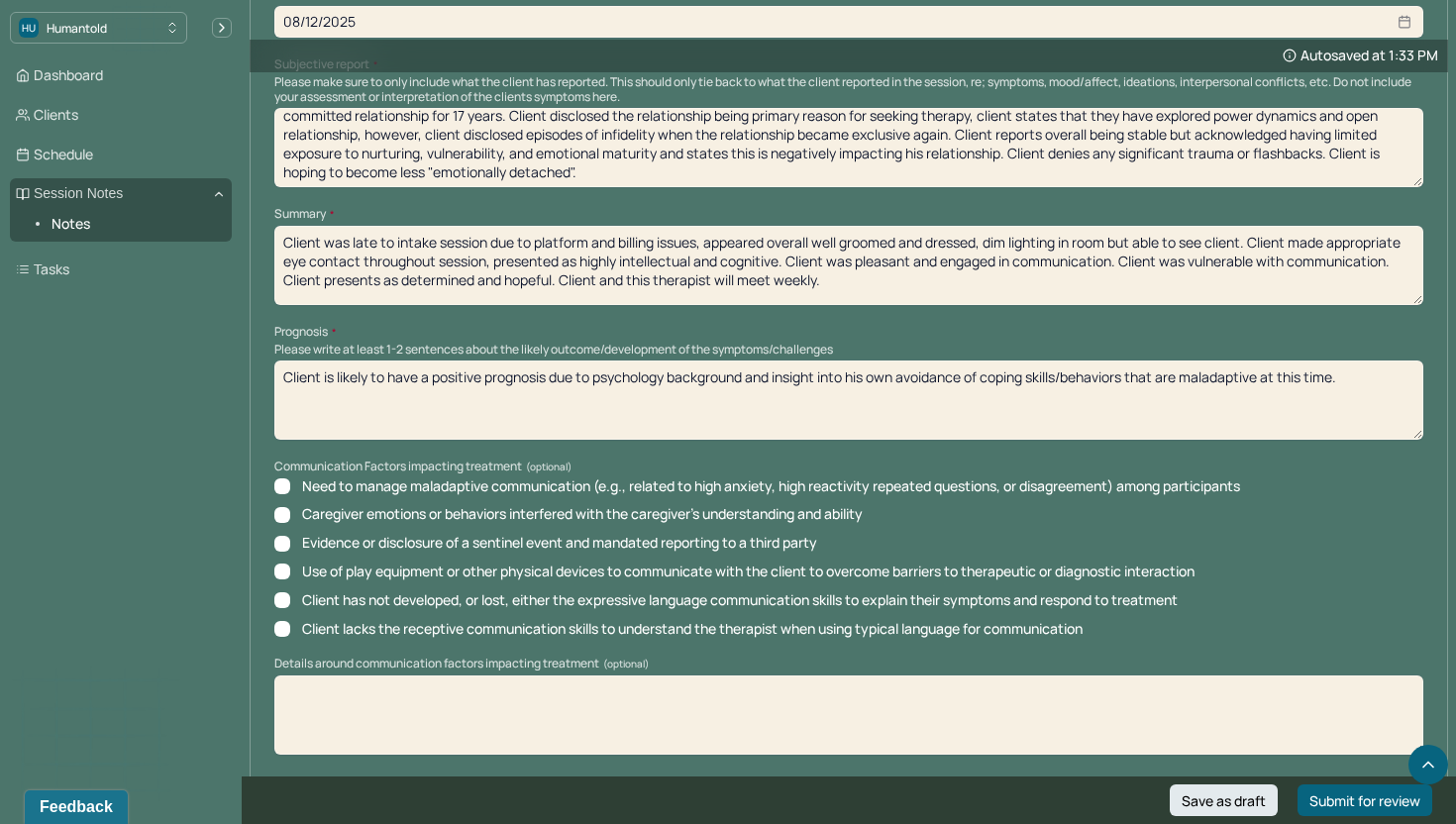 scroll, scrollTop: 8079, scrollLeft: 0, axis: vertical 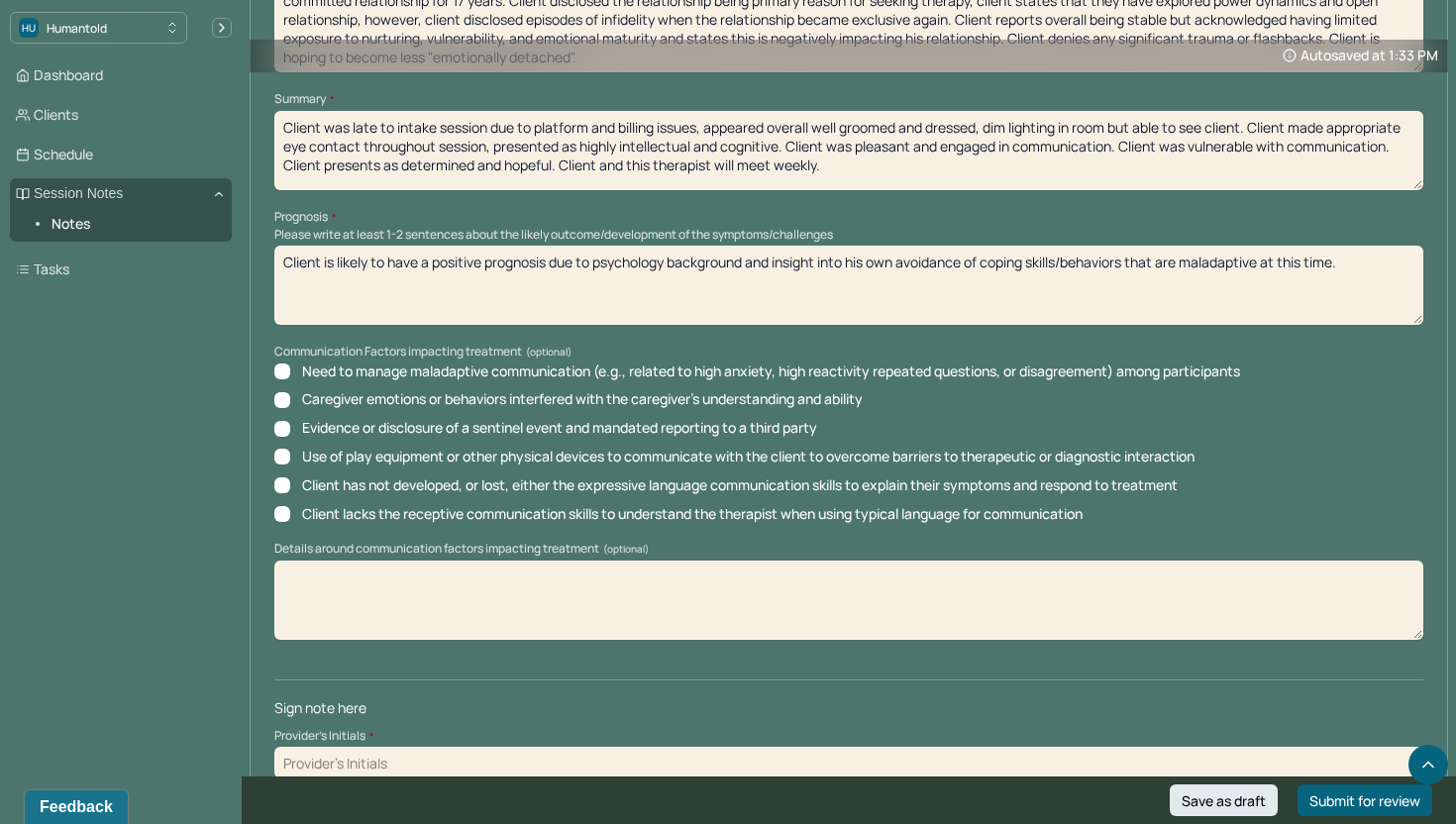 type on "Client is likely to have a positive prognosis due to psychology background and insight into his own avoidance of coping skills/behaviors that are maladaptive at this time." 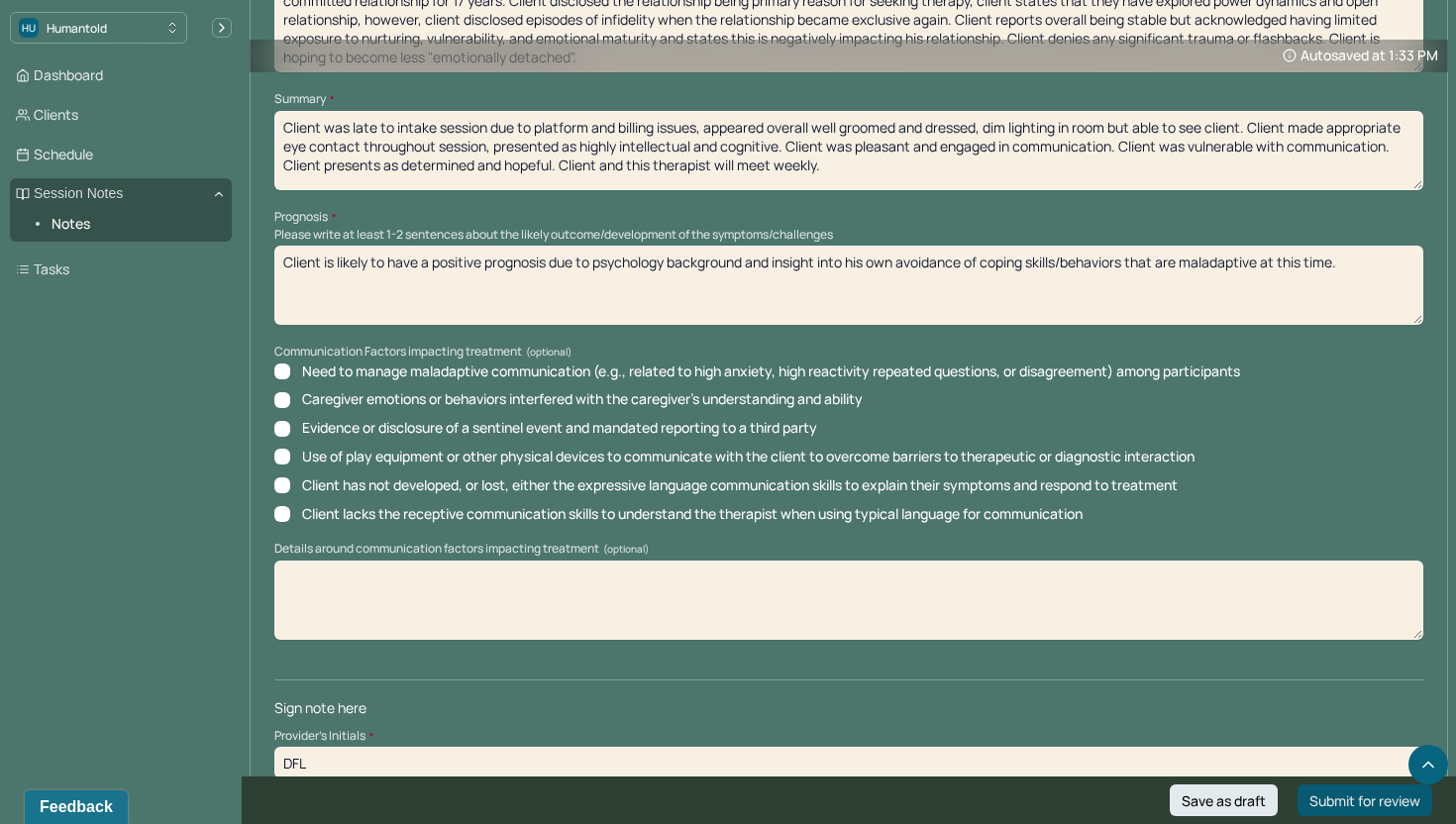type on "DFL" 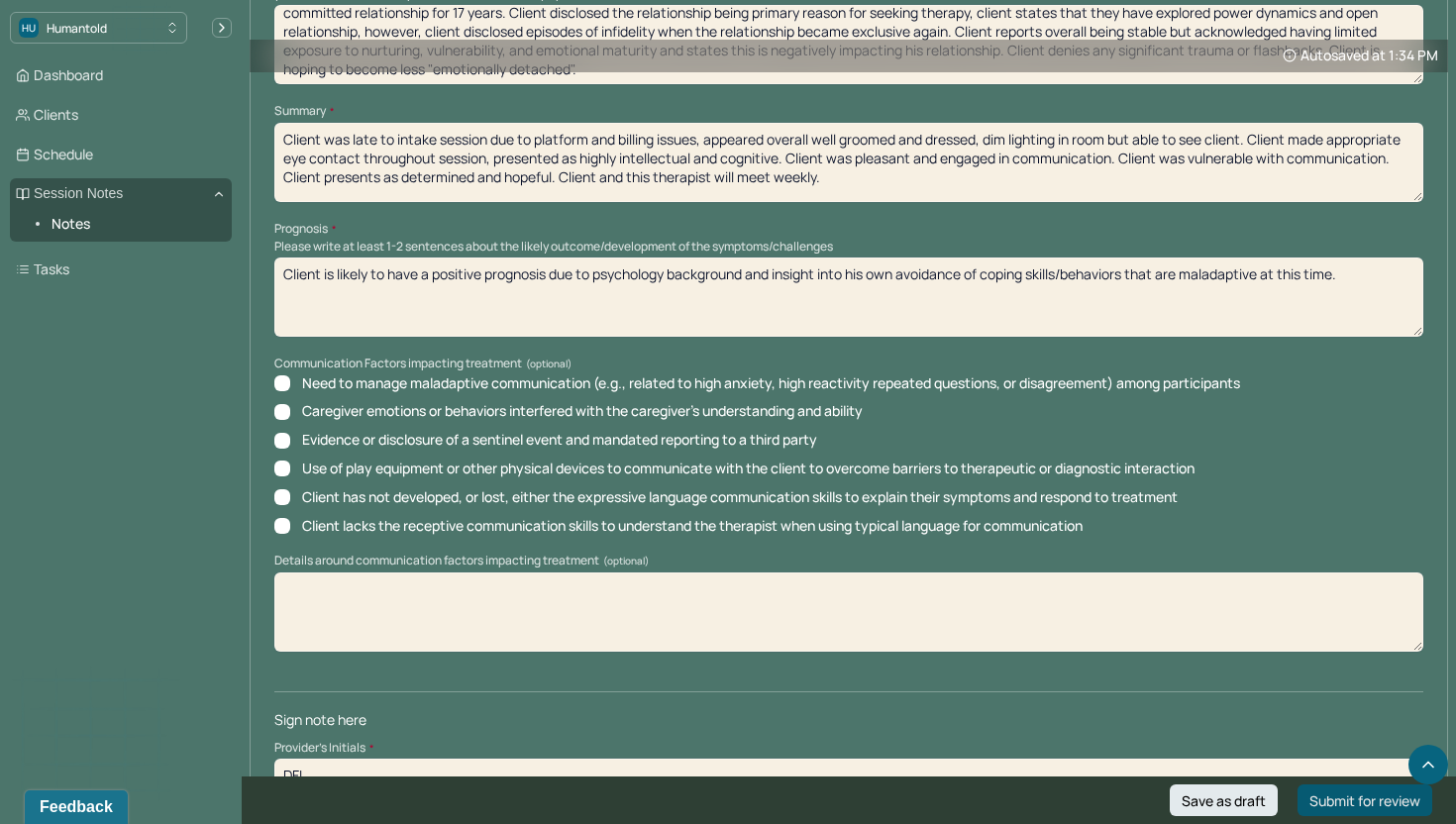 scroll, scrollTop: 8090, scrollLeft: 0, axis: vertical 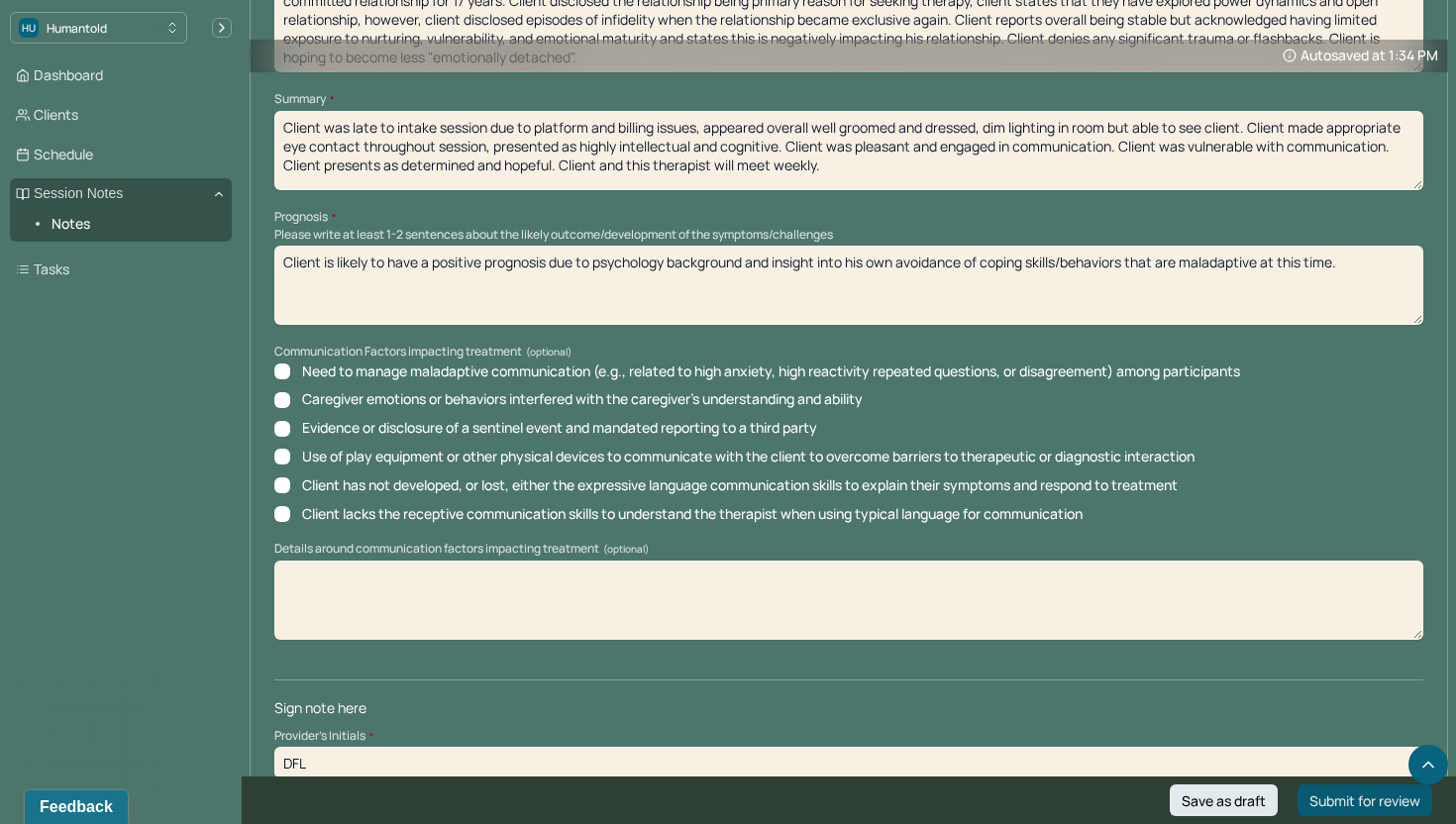 click on "Submit for review" at bounding box center (1365, 800) 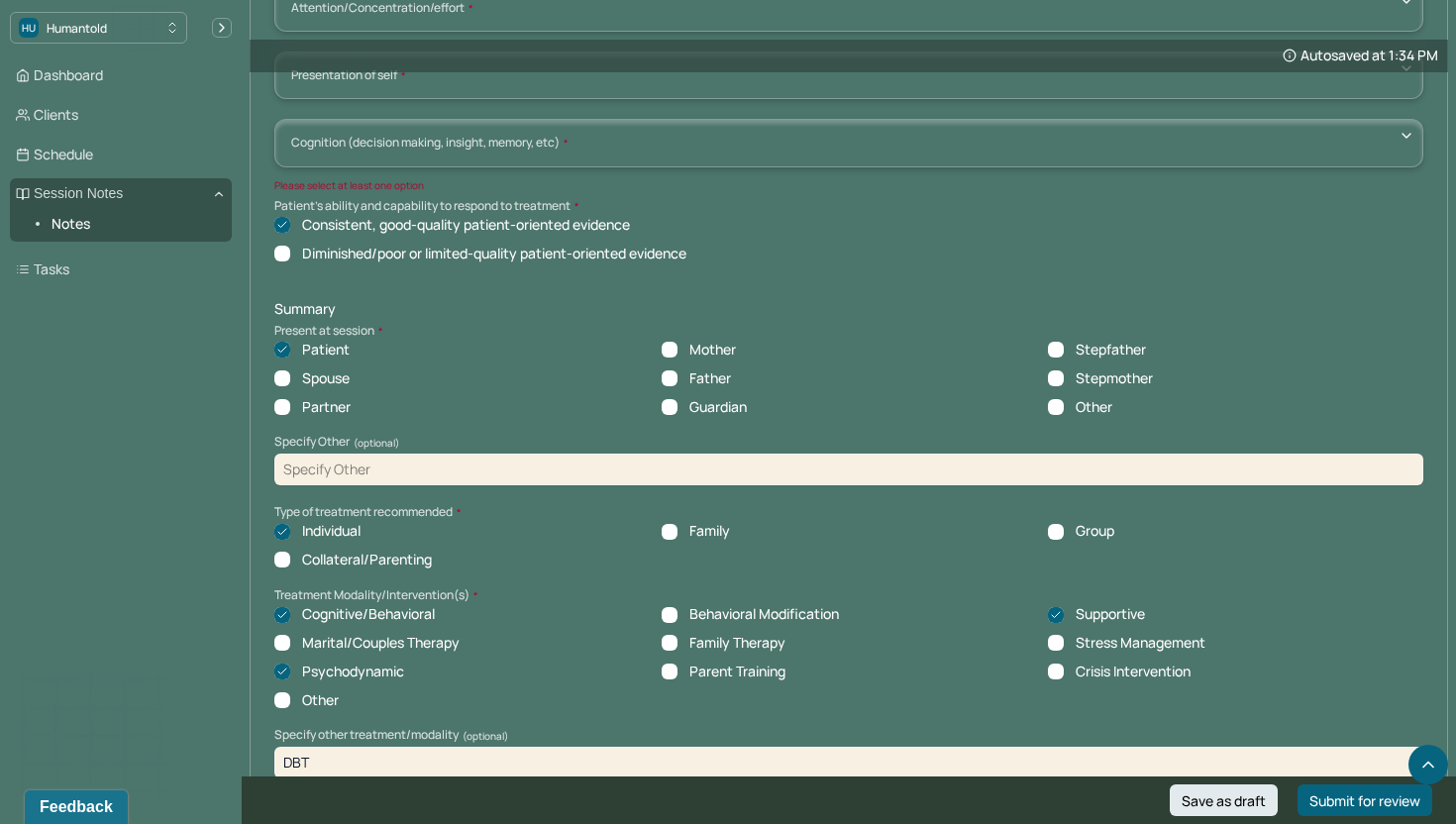scroll, scrollTop: 6871, scrollLeft: 0, axis: vertical 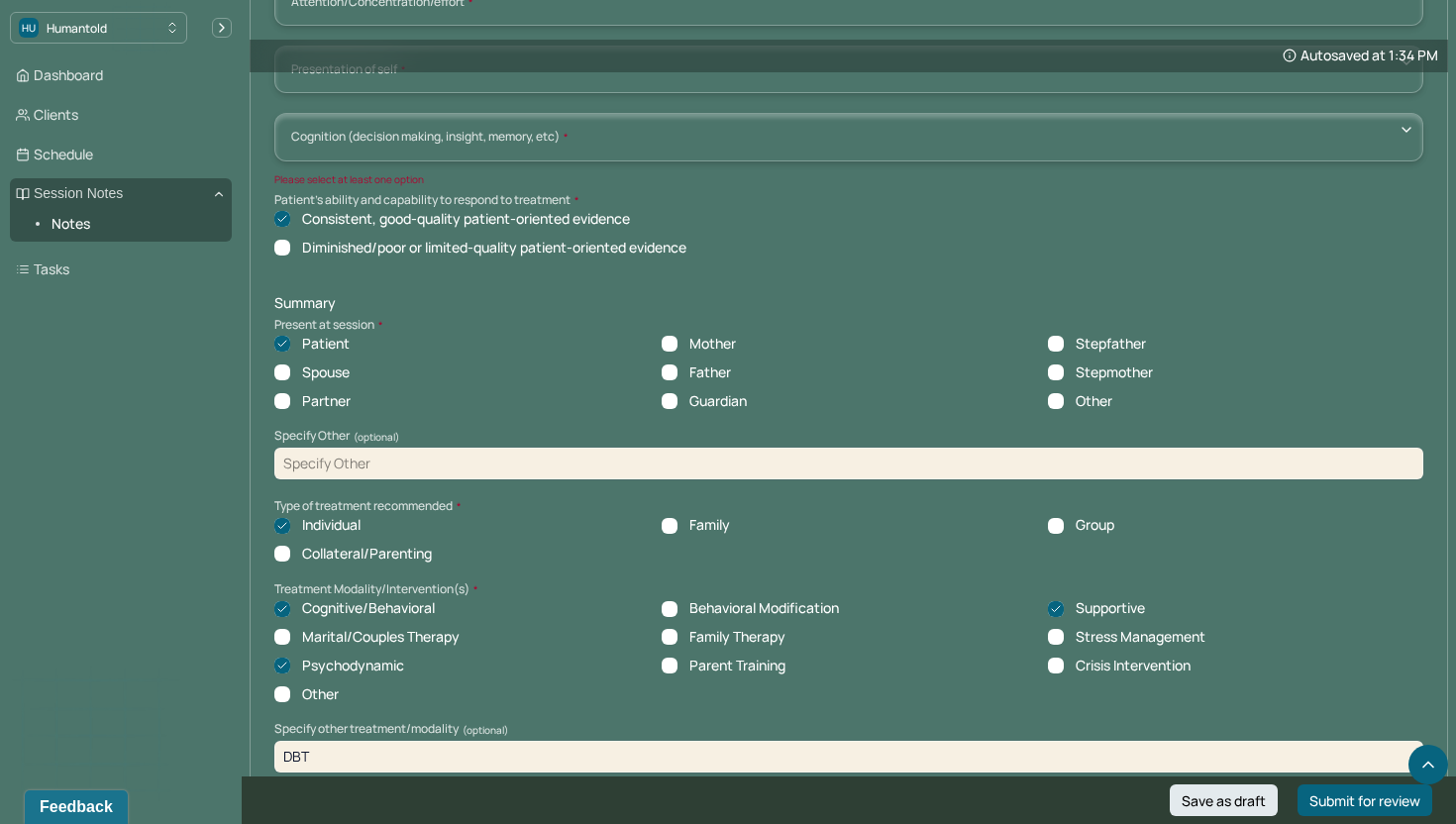 click on "Consistent, good-quality patient-oriented evidence" at bounding box center [466, 219] 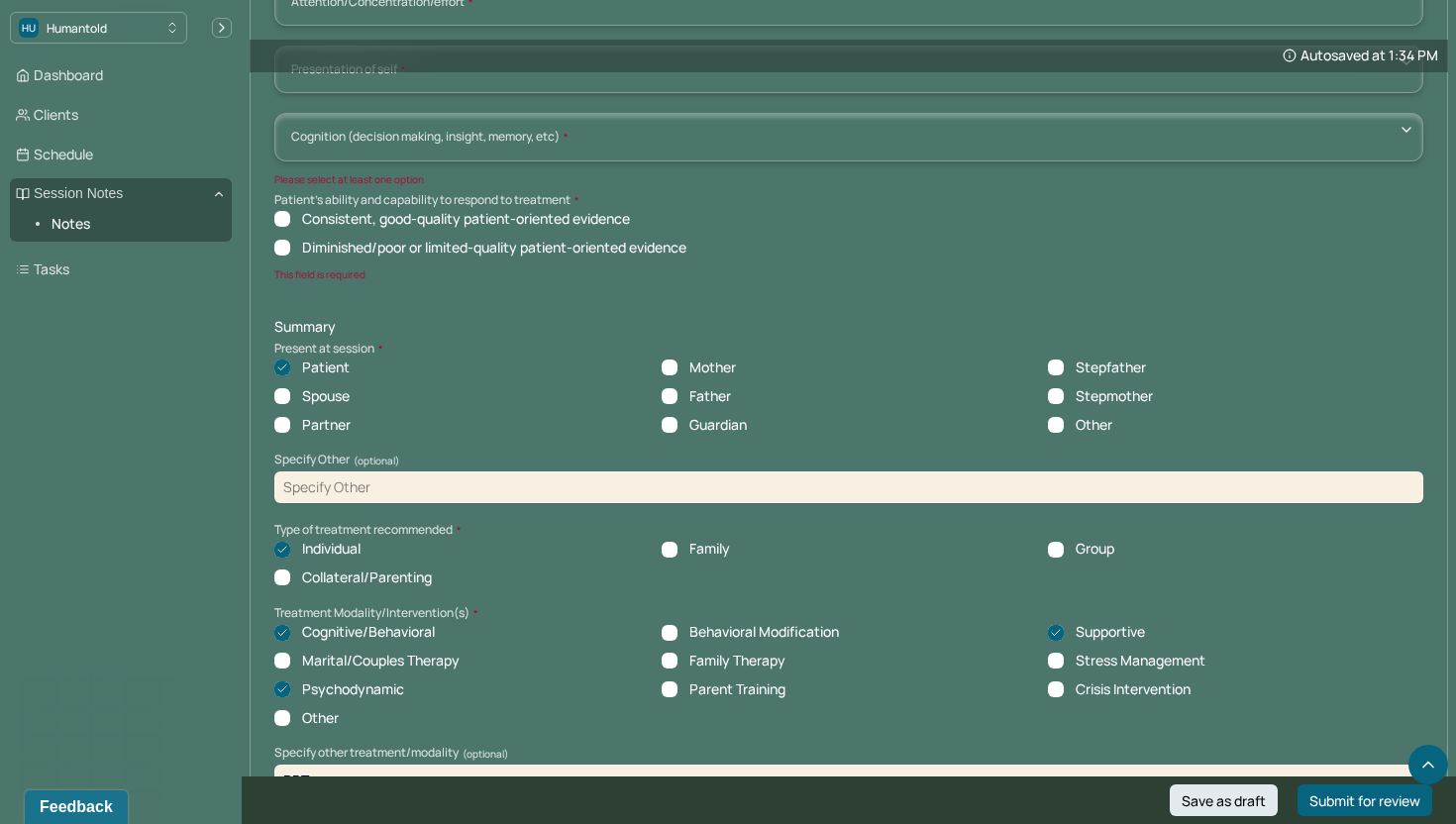 click on "Consistent, good-quality patient-oriented evidence" at bounding box center [466, 219] 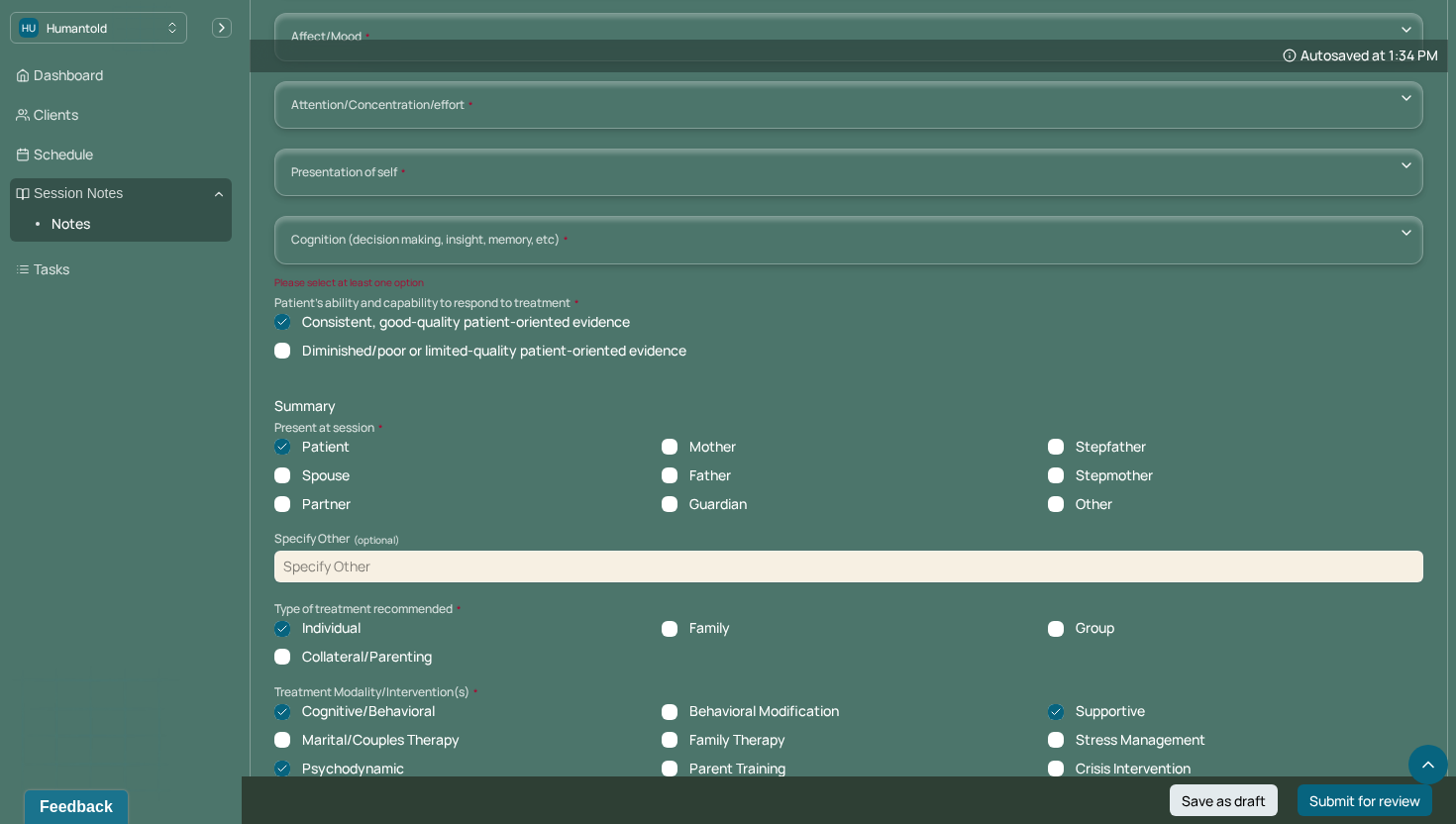 scroll, scrollTop: 6766, scrollLeft: 0, axis: vertical 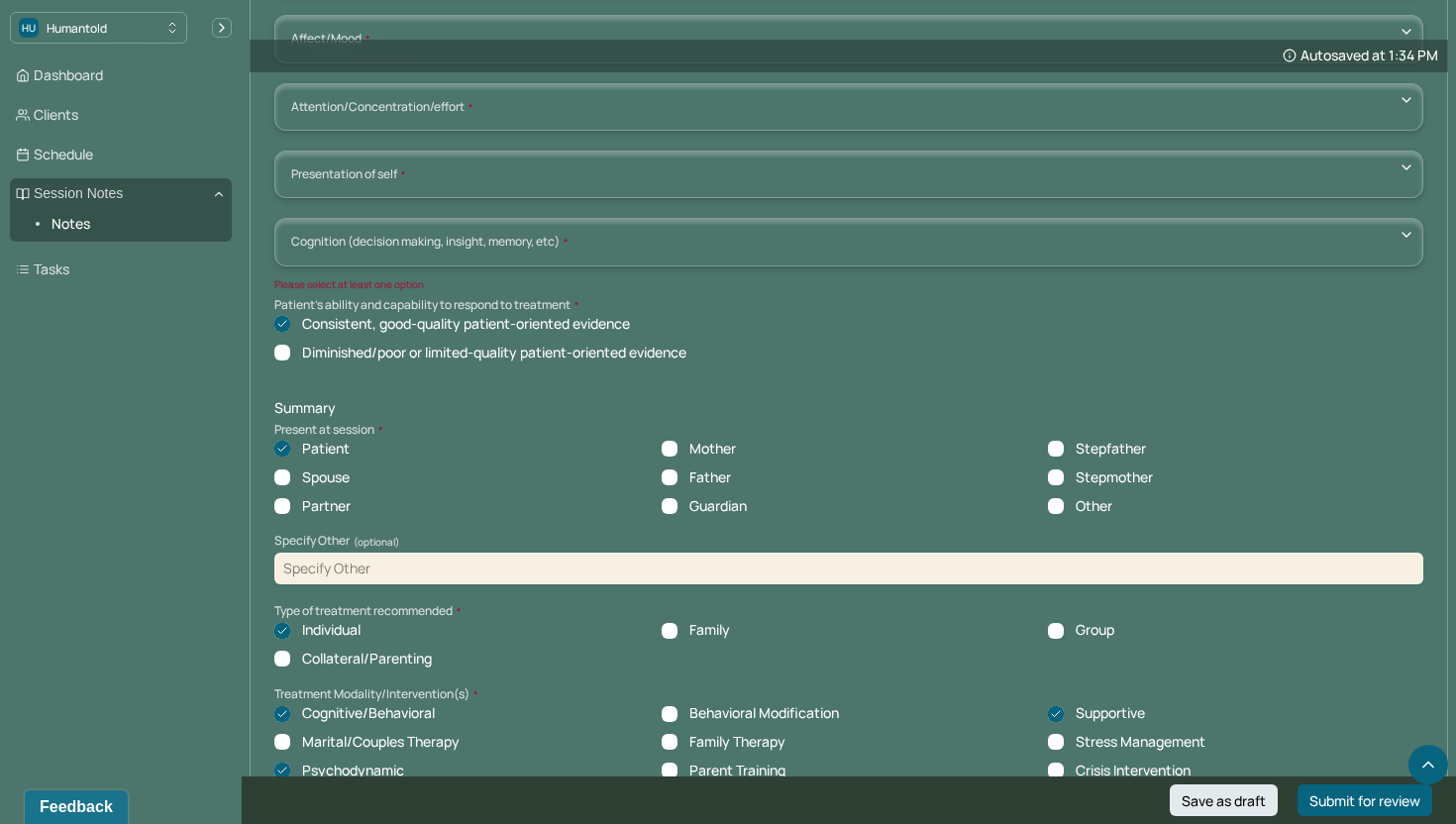 click on "Cognition (decision making, insight, memory, etc) No insight Some insight Full insight Sluggish recall Low intelligent Intelligent Defective reality Impoverished stream of thoughts Normal stream of thoughts Incoherent thought process Loose thought process Clear thought process Flight of ideas Indecisive Decisive Lack of common sense Forgetful Follows through Faulty reasoning Easily confused Normal abstraction Procrastinates Confuses time frames/sequence Normal memory Amnesia Confused present location/date/persons, places Good orientation Victimization Normal judgement Intact reality" at bounding box center (849, 242) 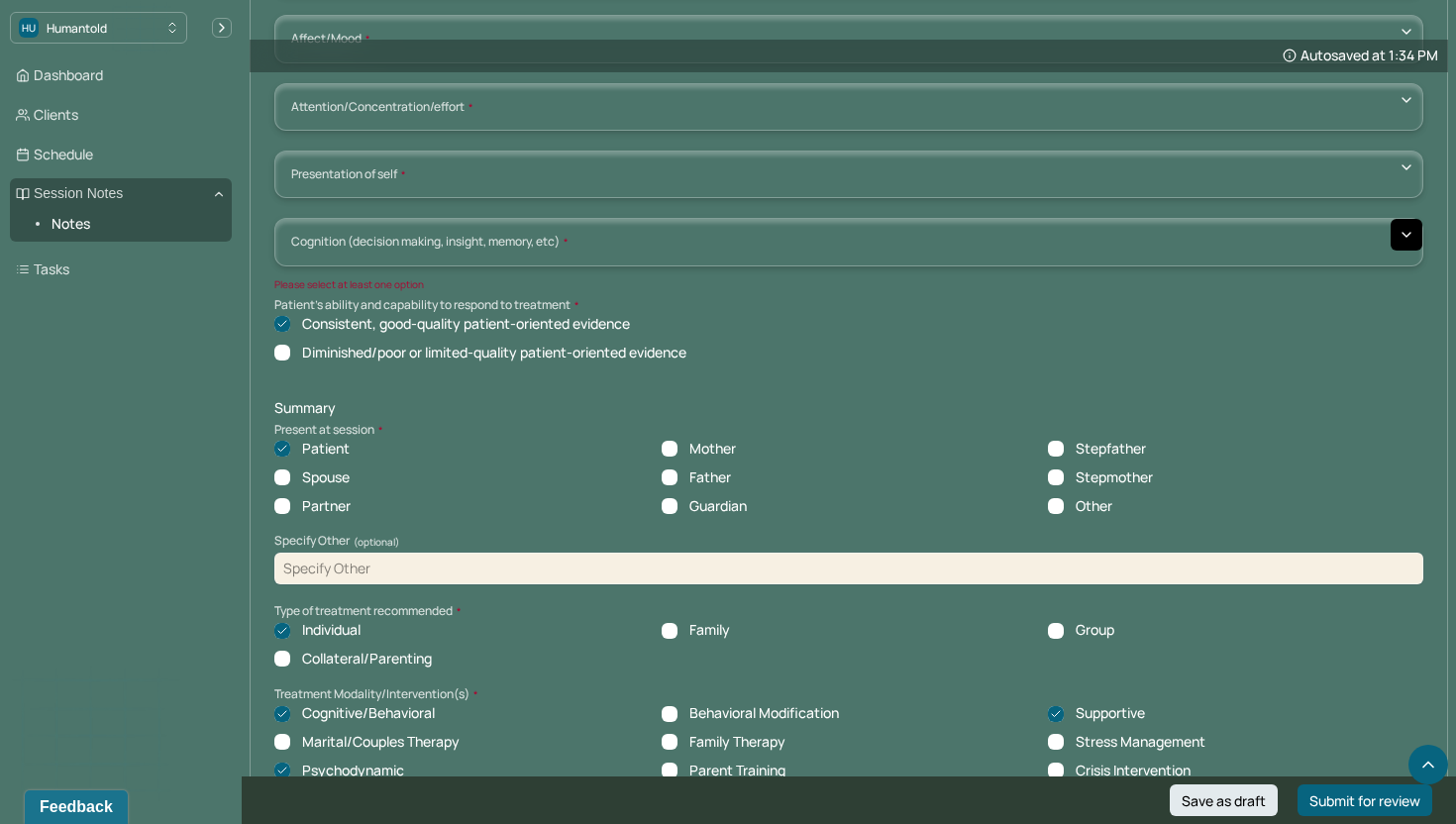 click at bounding box center (1406, 235) 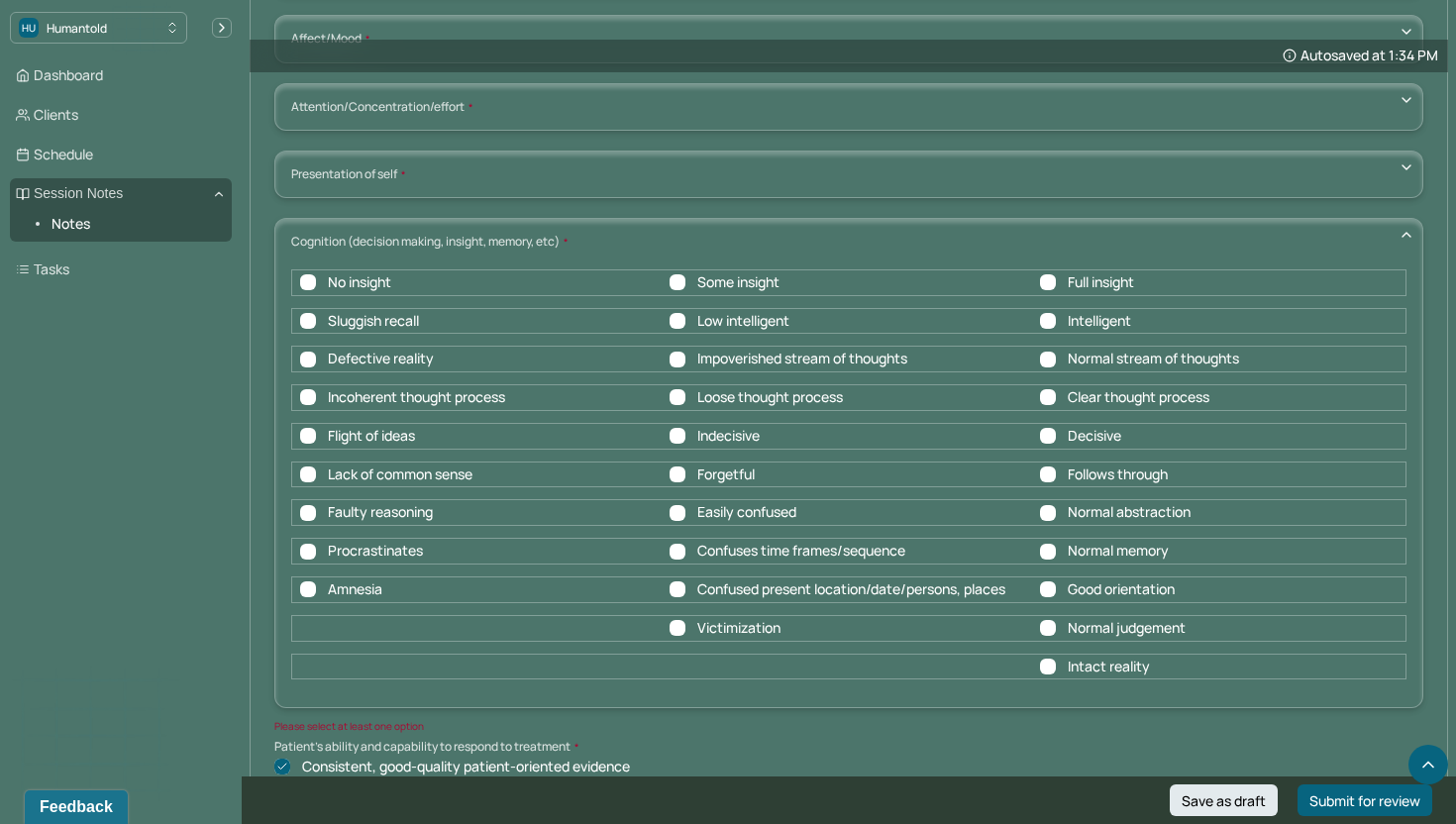 click on "No insight Some insight Full insight" at bounding box center (849, 282) 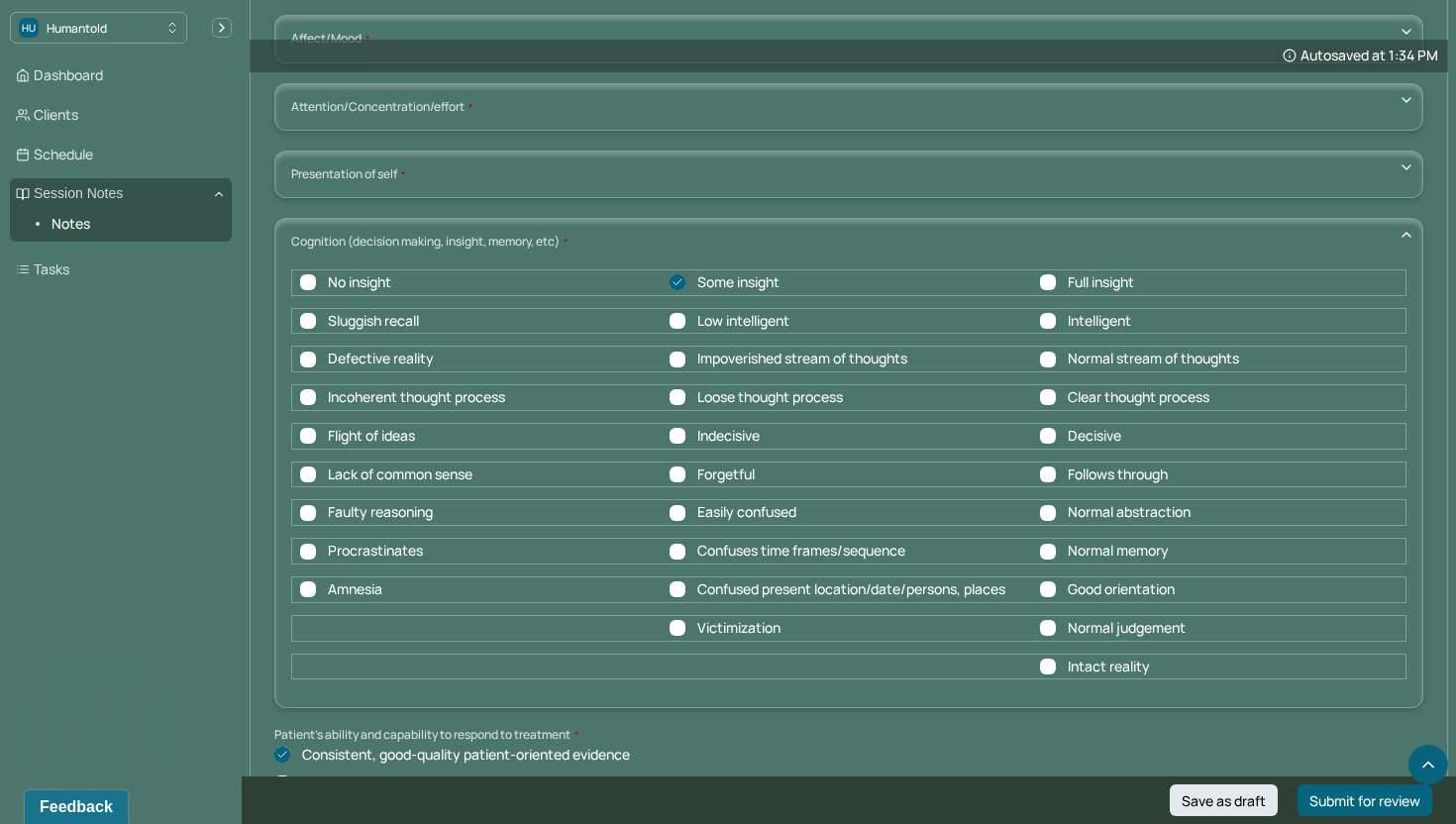 click on "Clear thought process" at bounding box center [1048, 397] 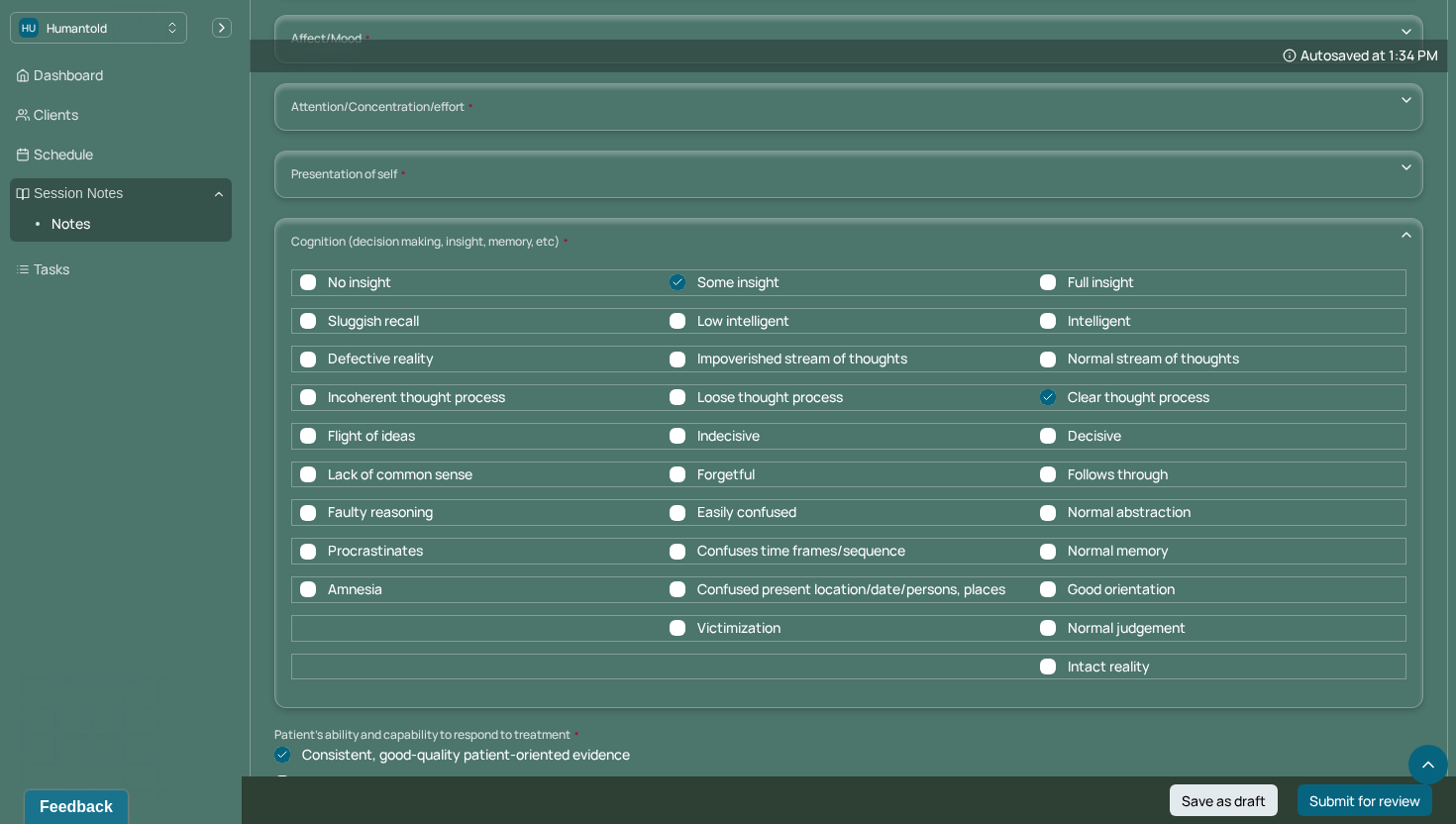 click on "Follows through" at bounding box center (1048, 474) 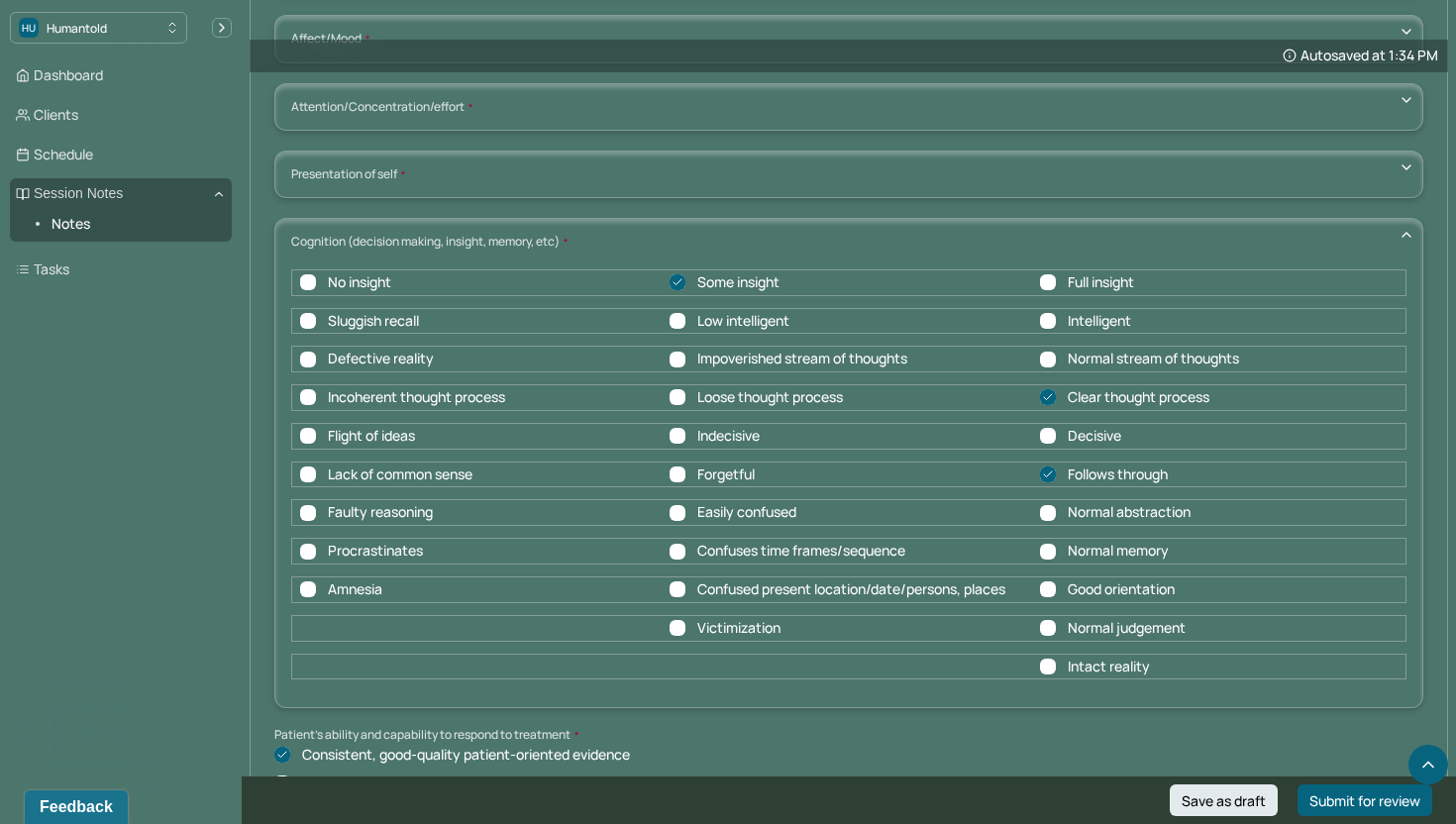 click on "Good orientation" at bounding box center (1048, 589) 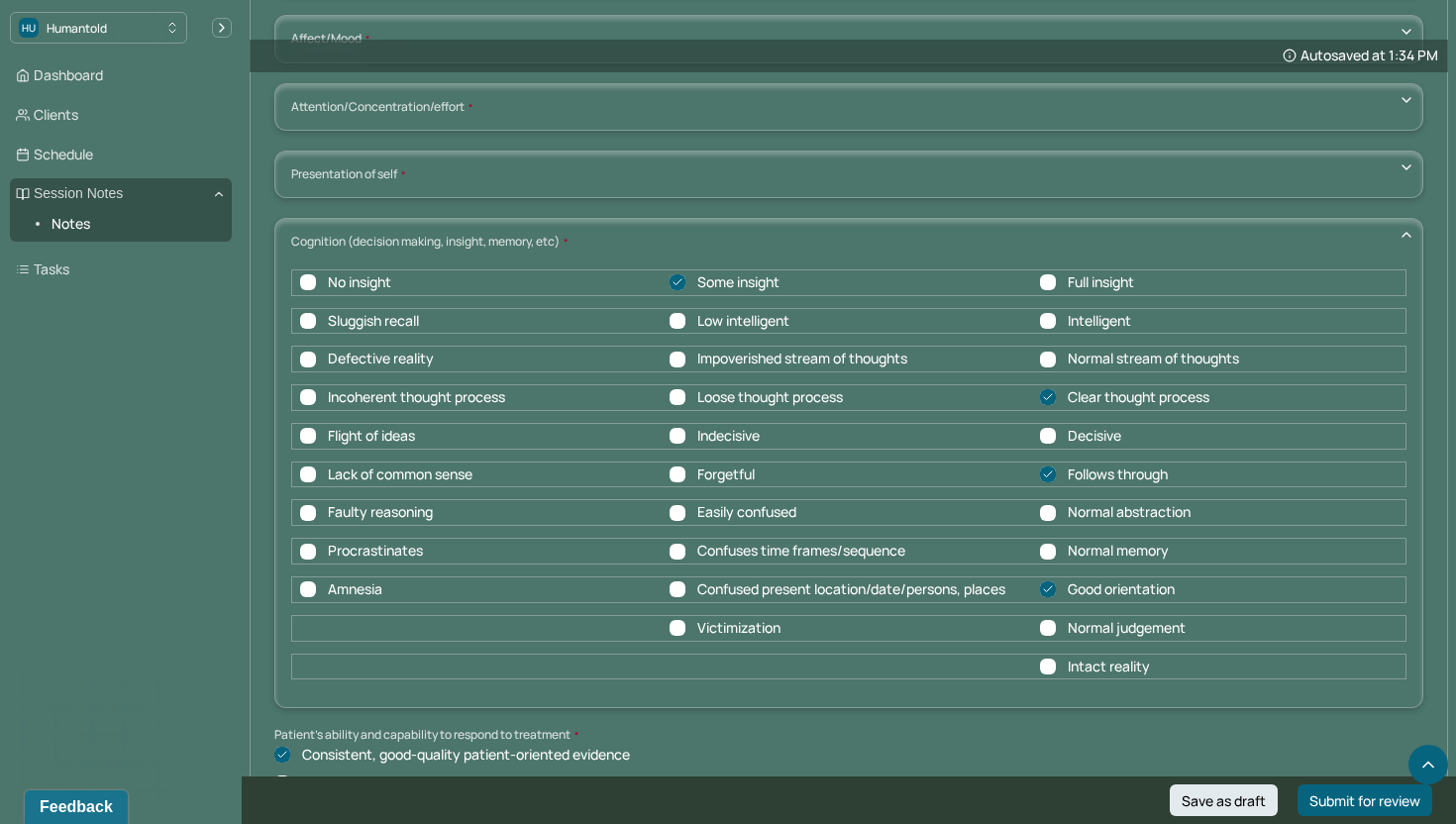 click on "Victimization Normal judgement" at bounding box center [849, 628] 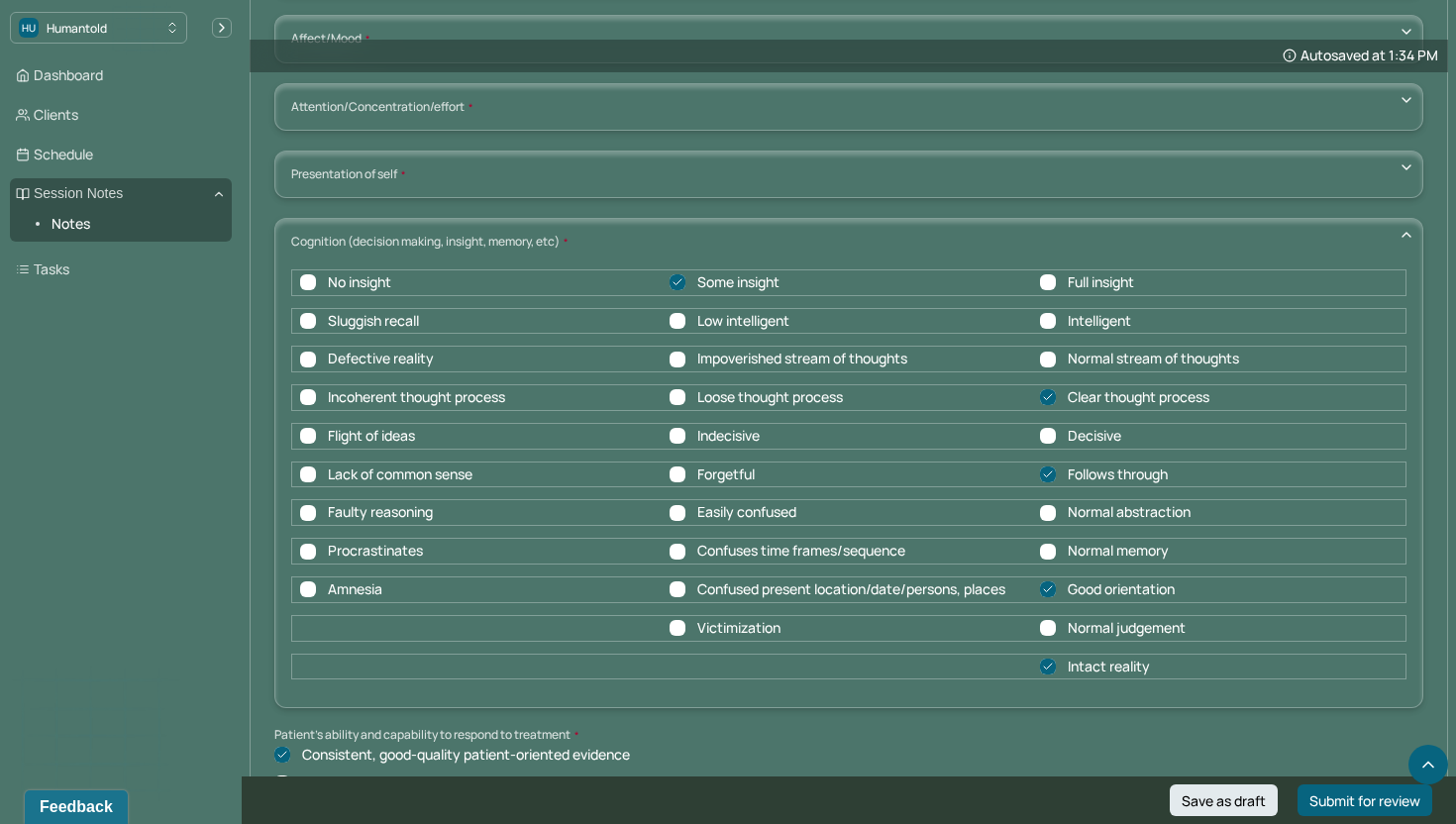 click on "Consistent, good-quality patient-oriented evidence Diminished/poor or limited-quality patient-oriented evidence" at bounding box center (849, 770) 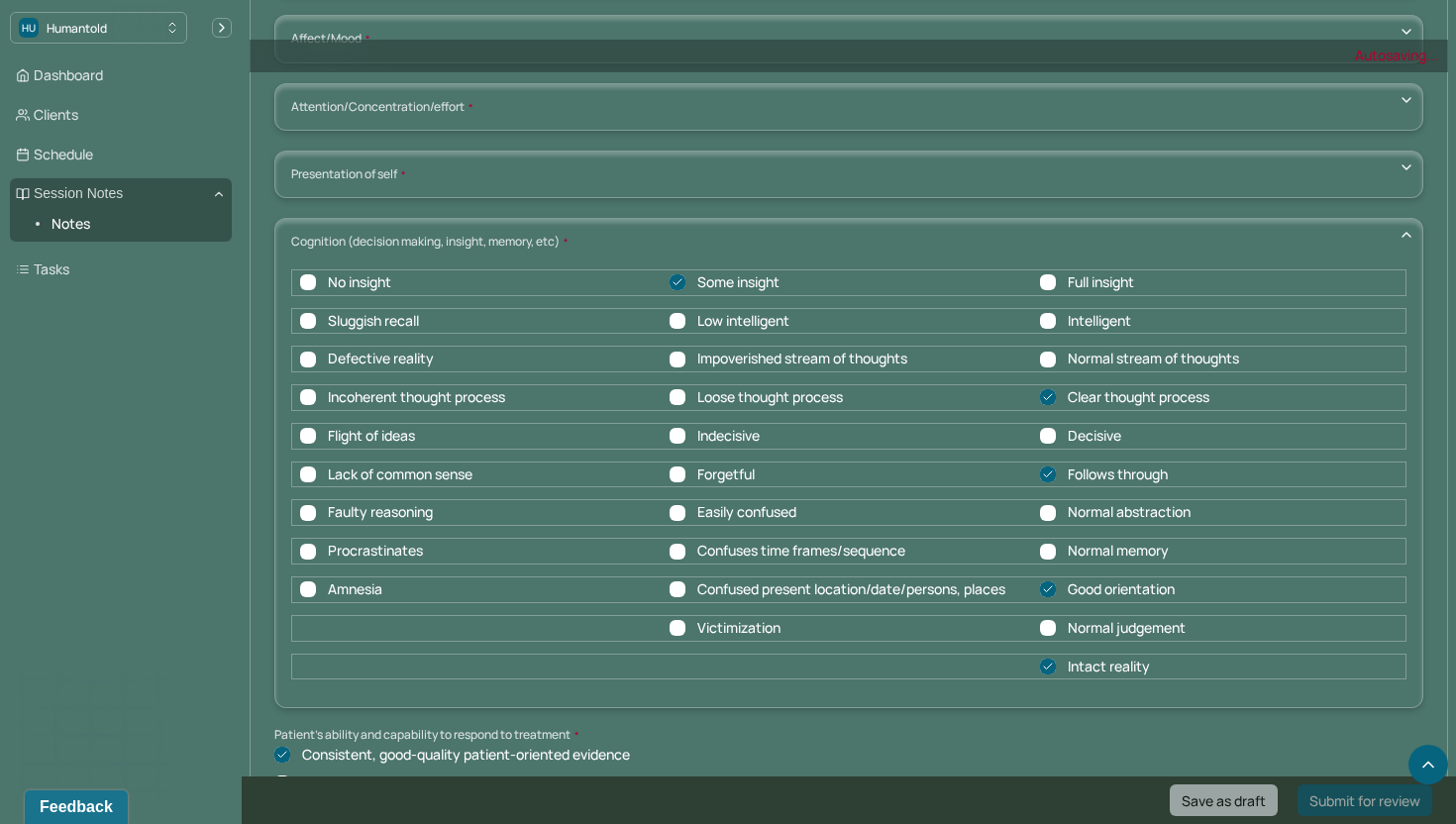 click on "Submit for review" at bounding box center [1365, 800] 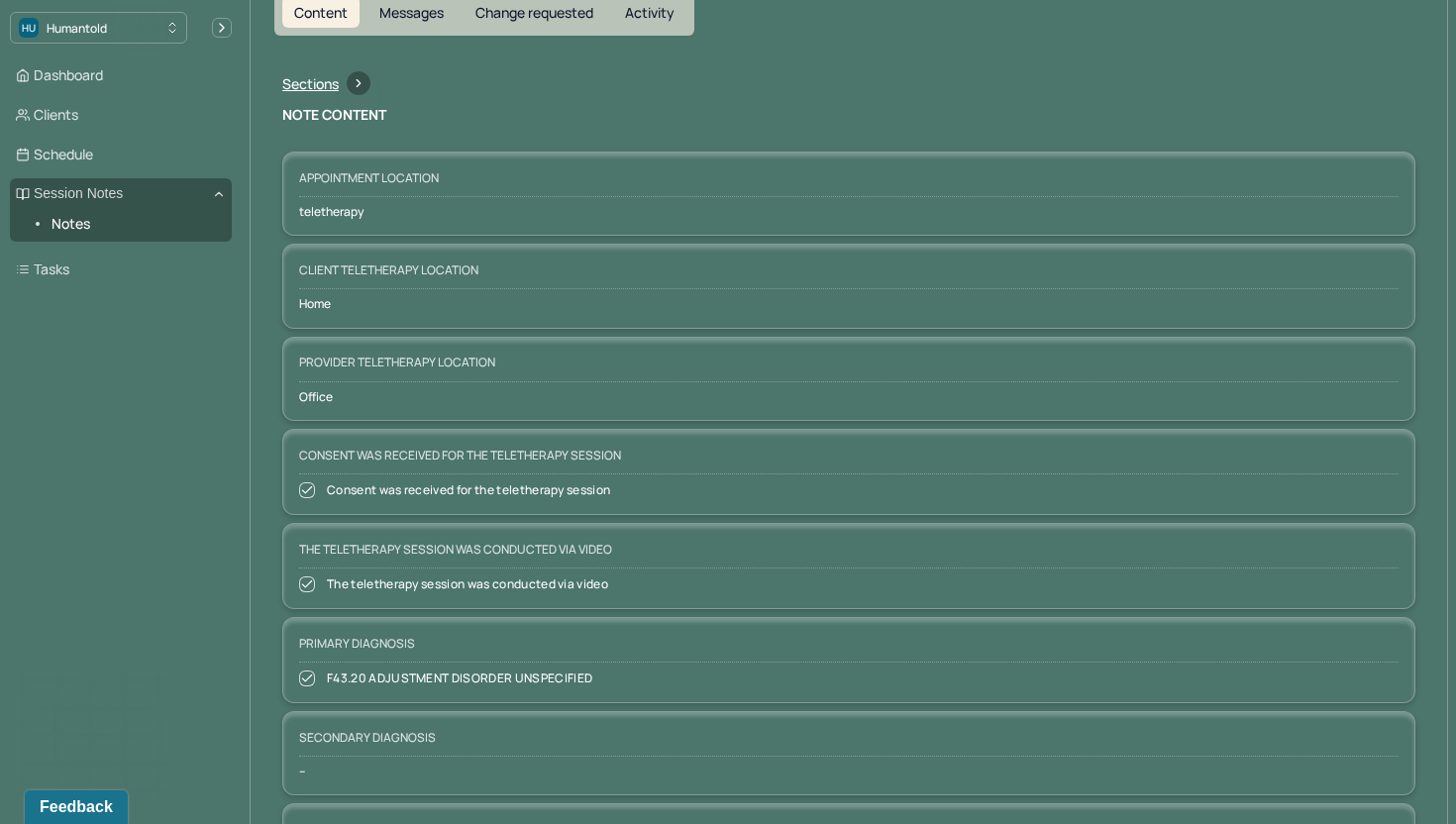 scroll, scrollTop: 0, scrollLeft: 0, axis: both 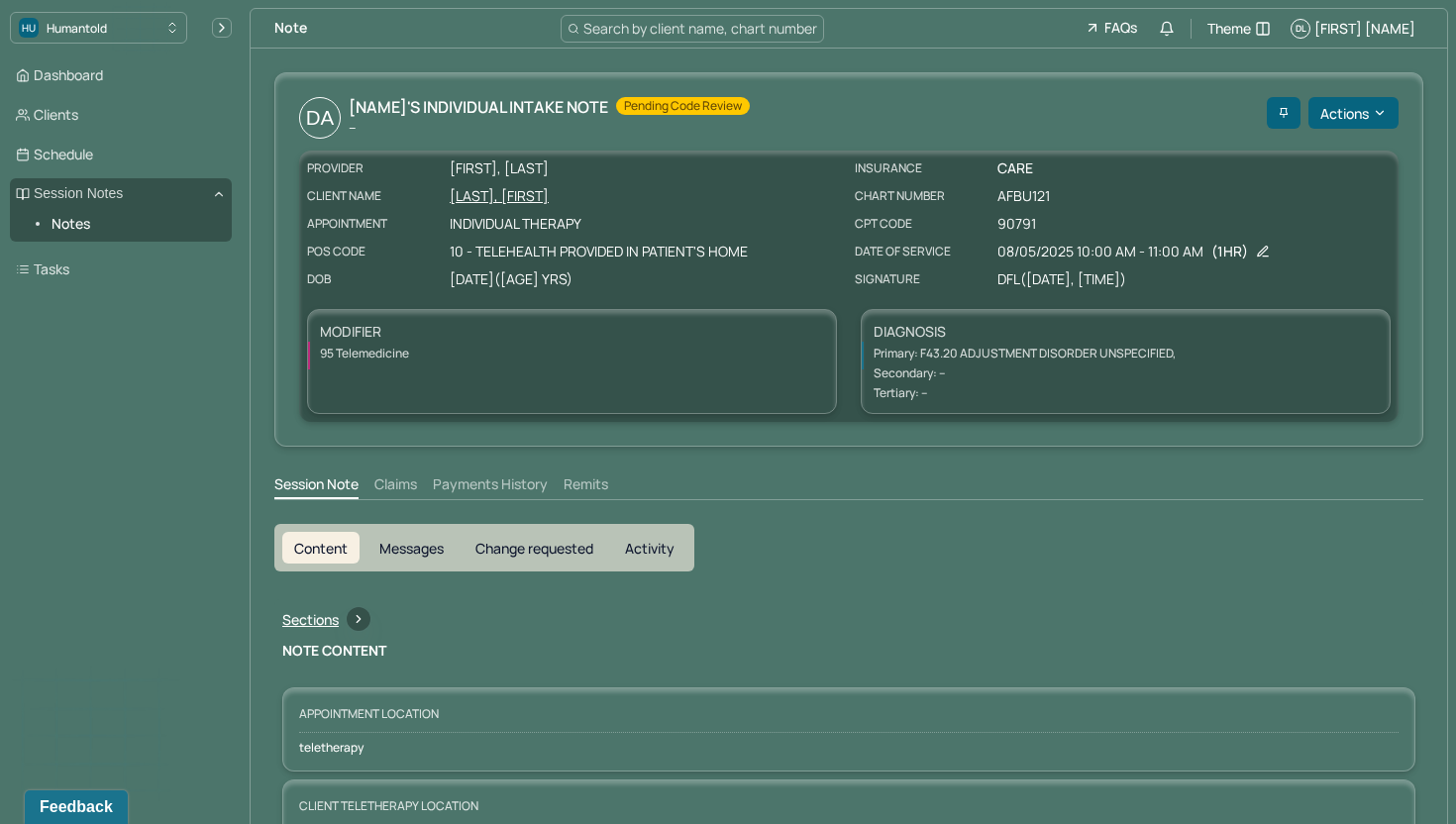 click on "Dashboard Clients Schedule Session Notes Notes Tasks" at bounding box center [121, 172] 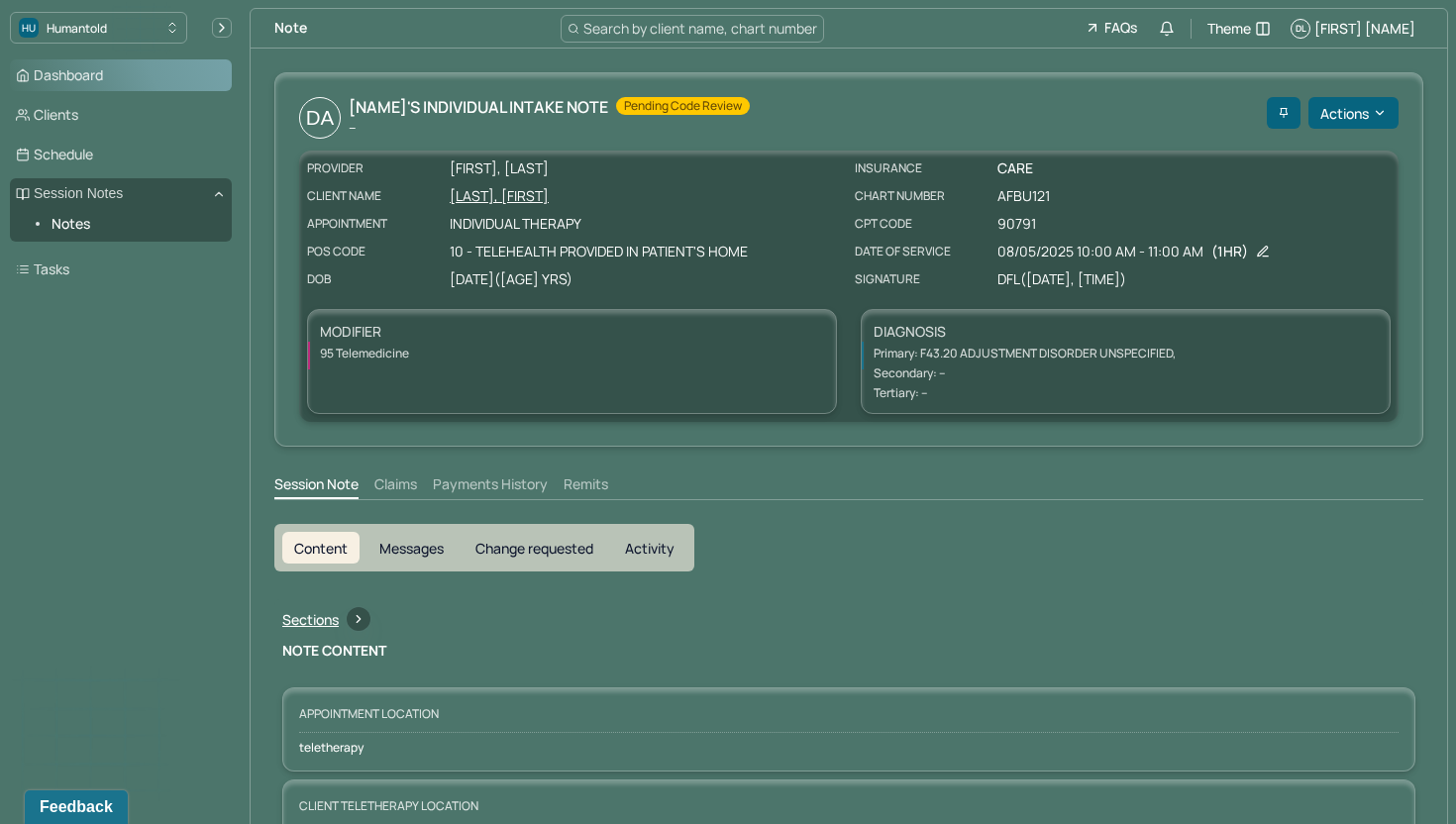 click on "Dashboard" at bounding box center (121, 75) 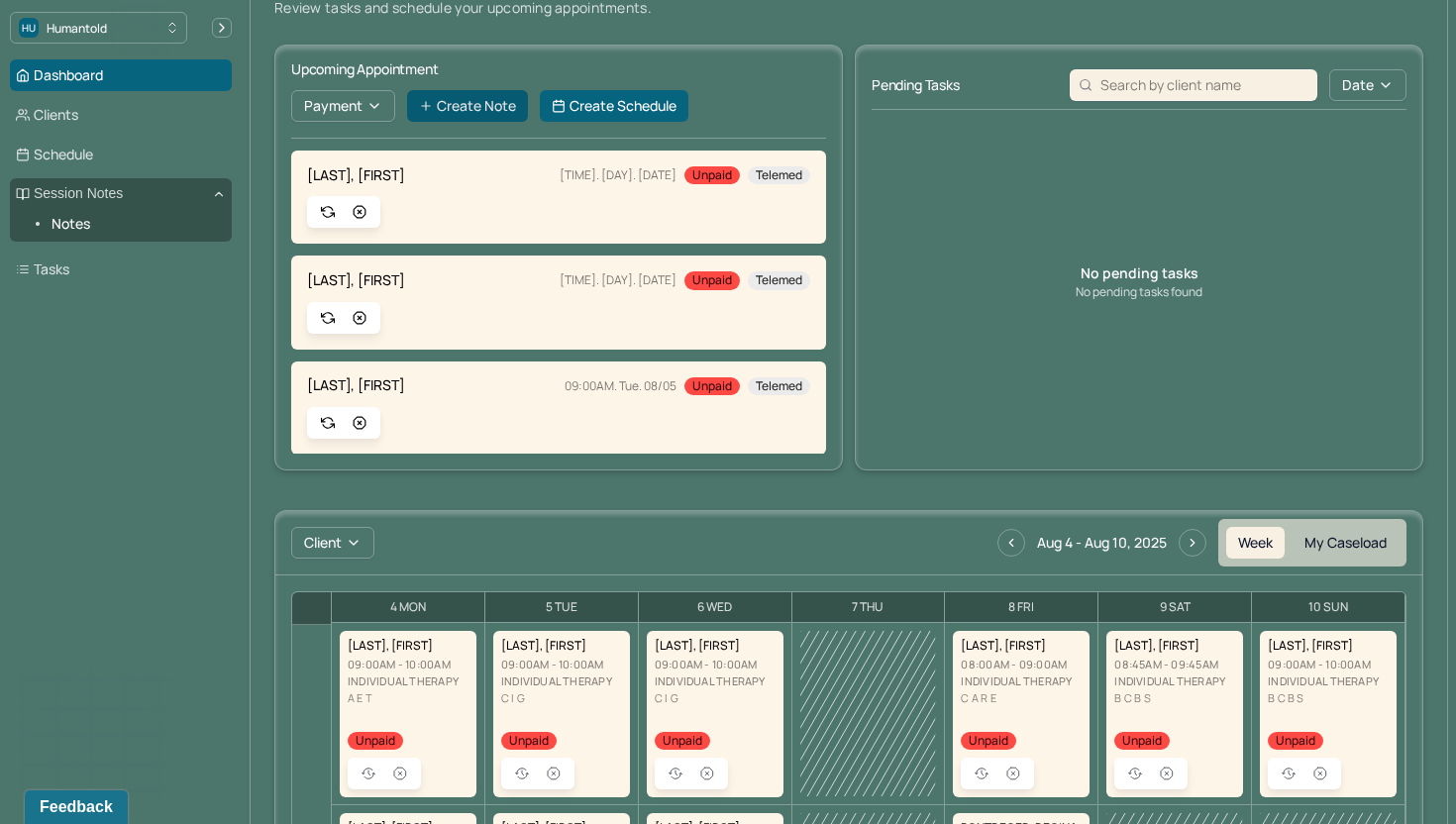 scroll, scrollTop: 0, scrollLeft: 0, axis: both 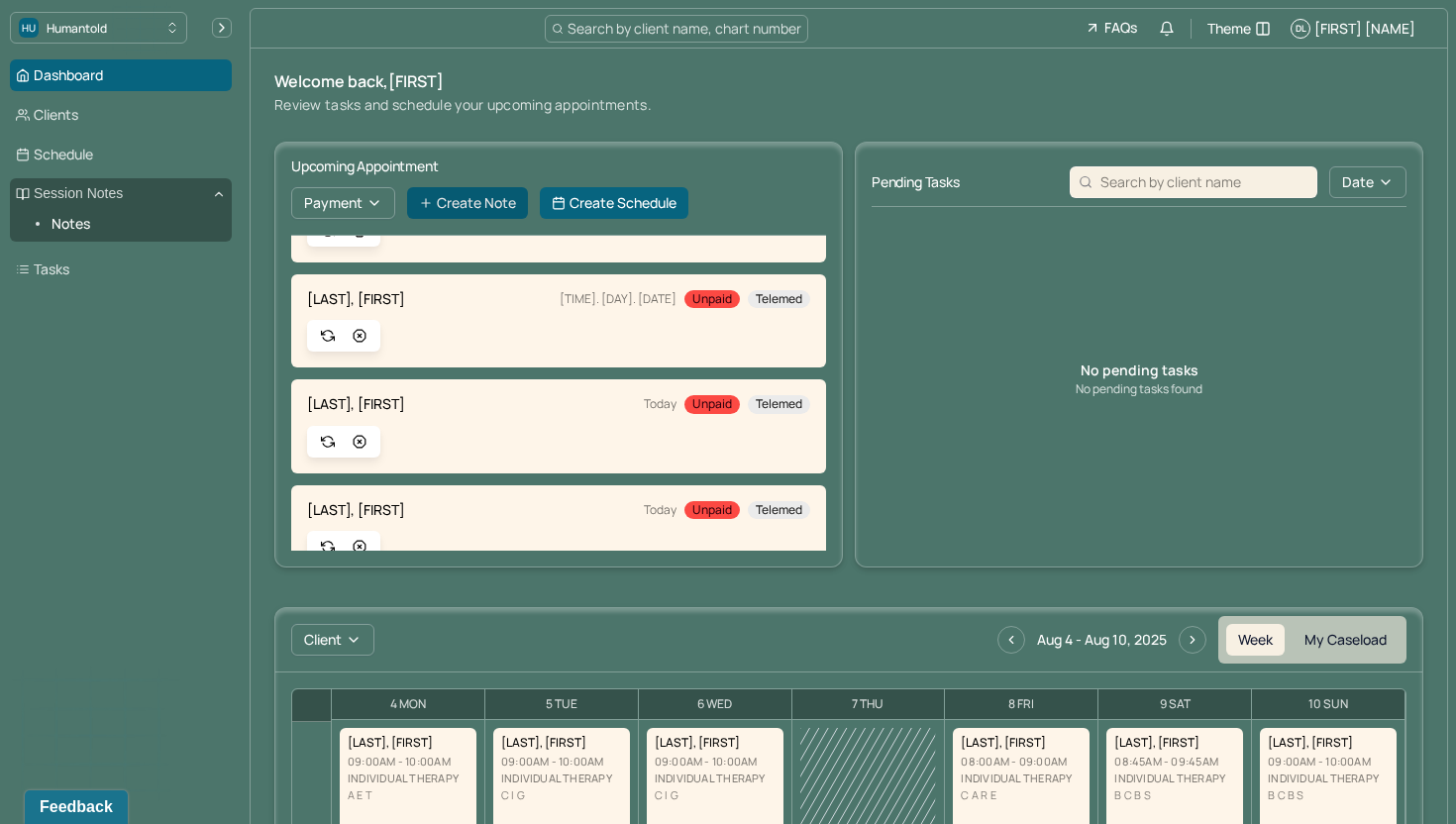 click on "Create Note" at bounding box center [468, 203] 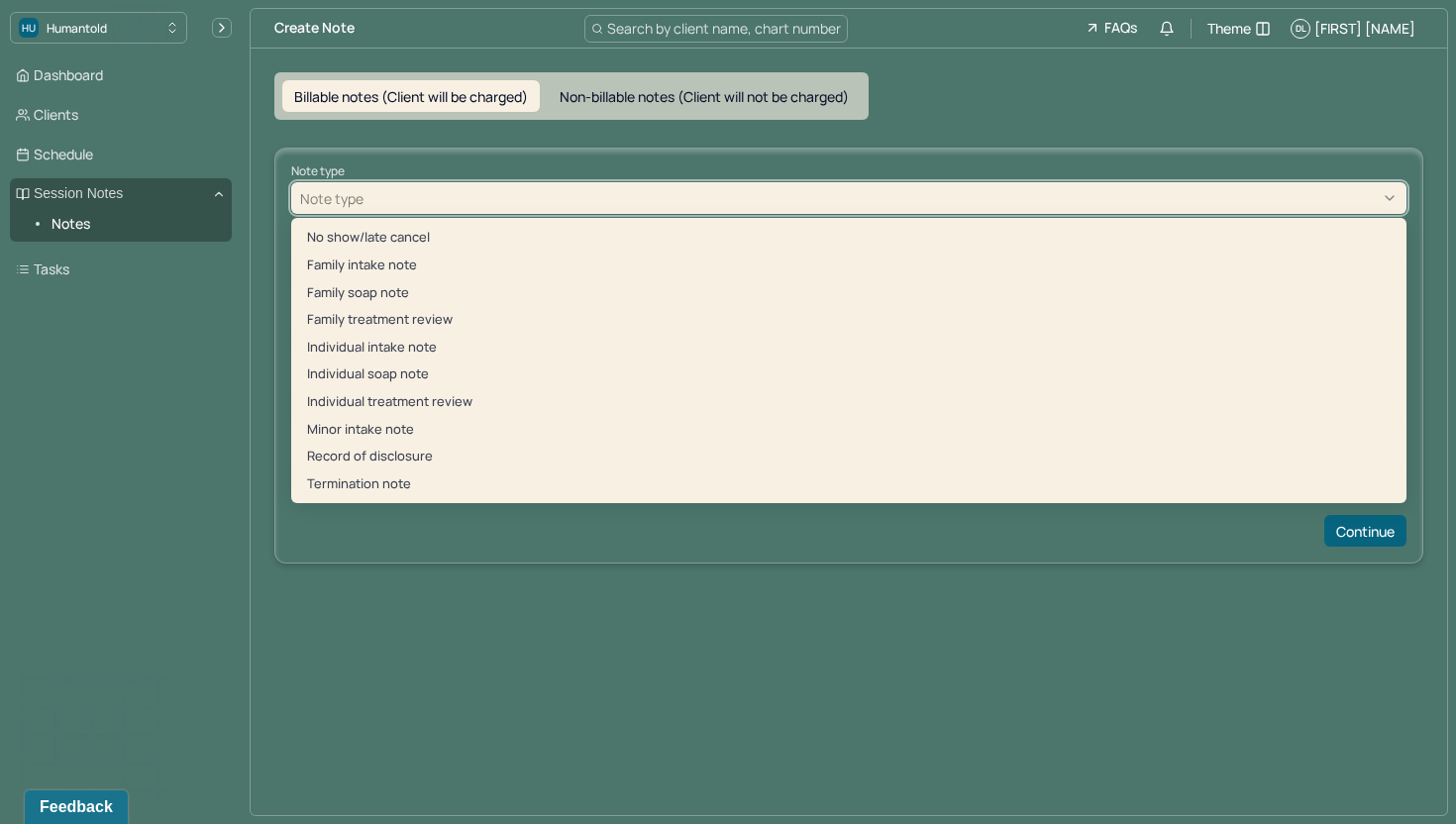 click at bounding box center [883, 198] 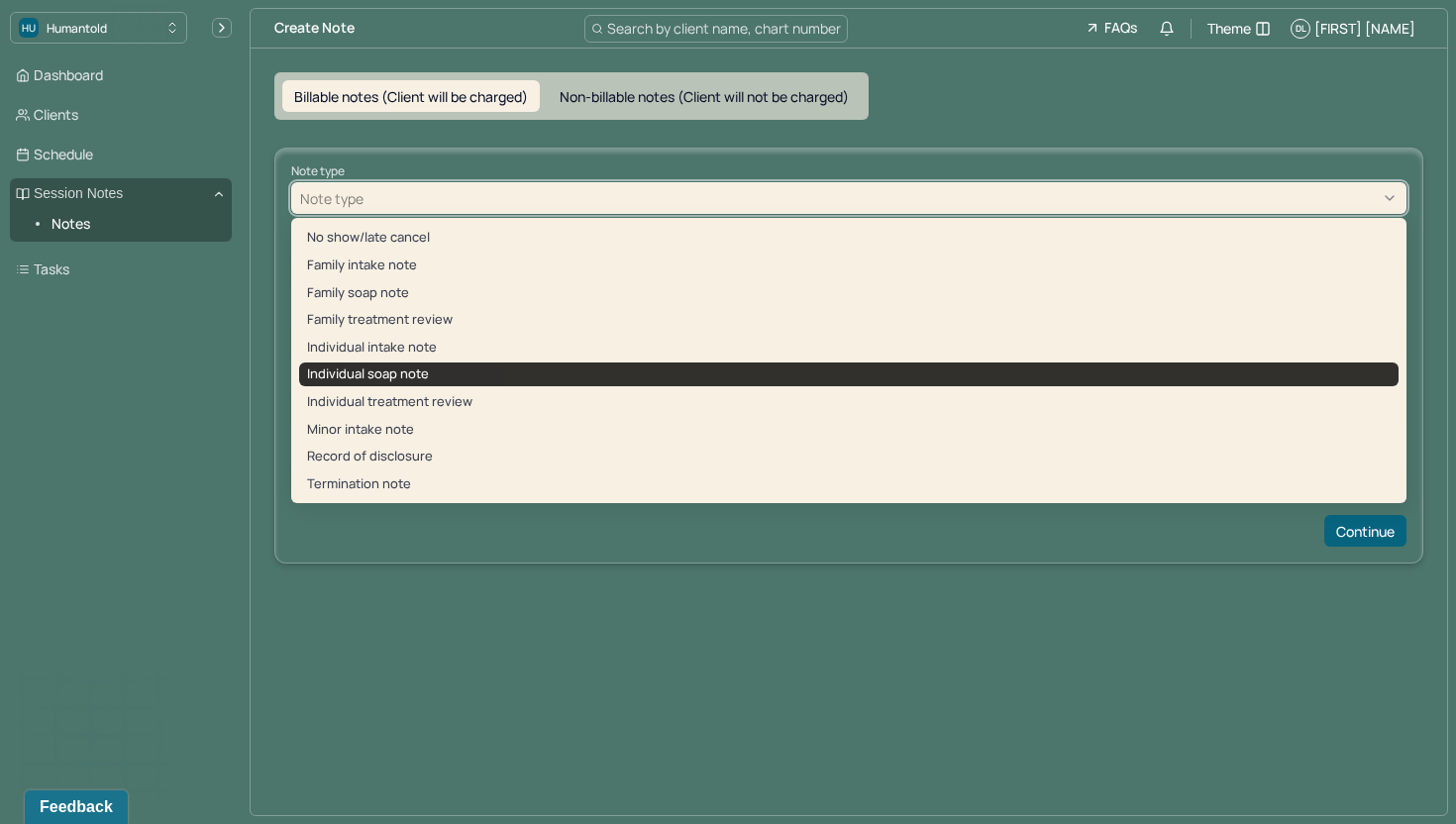drag, startPoint x: 376, startPoint y: 388, endPoint x: 376, endPoint y: 377, distance: 11 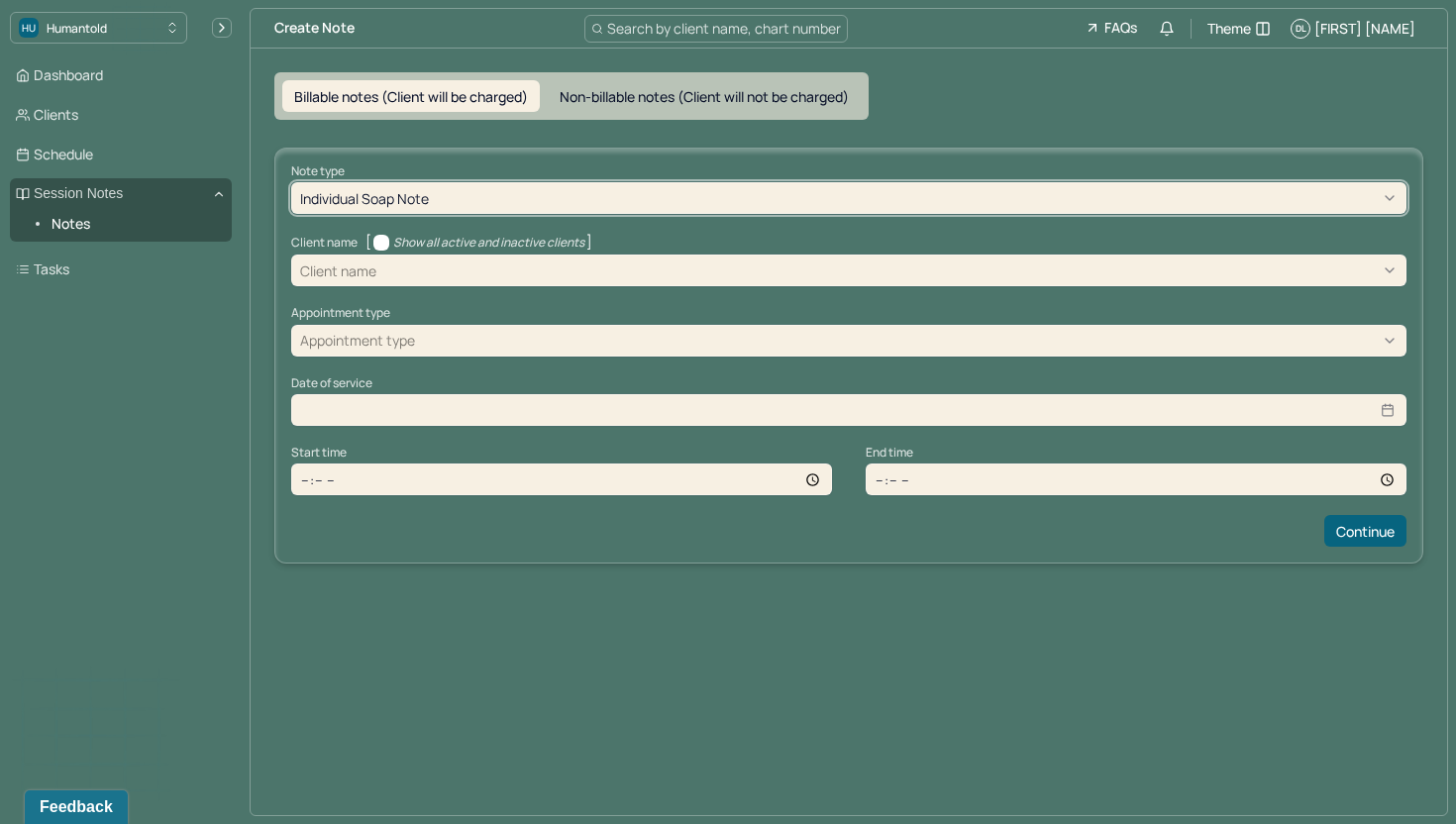 click at bounding box center [888, 270] 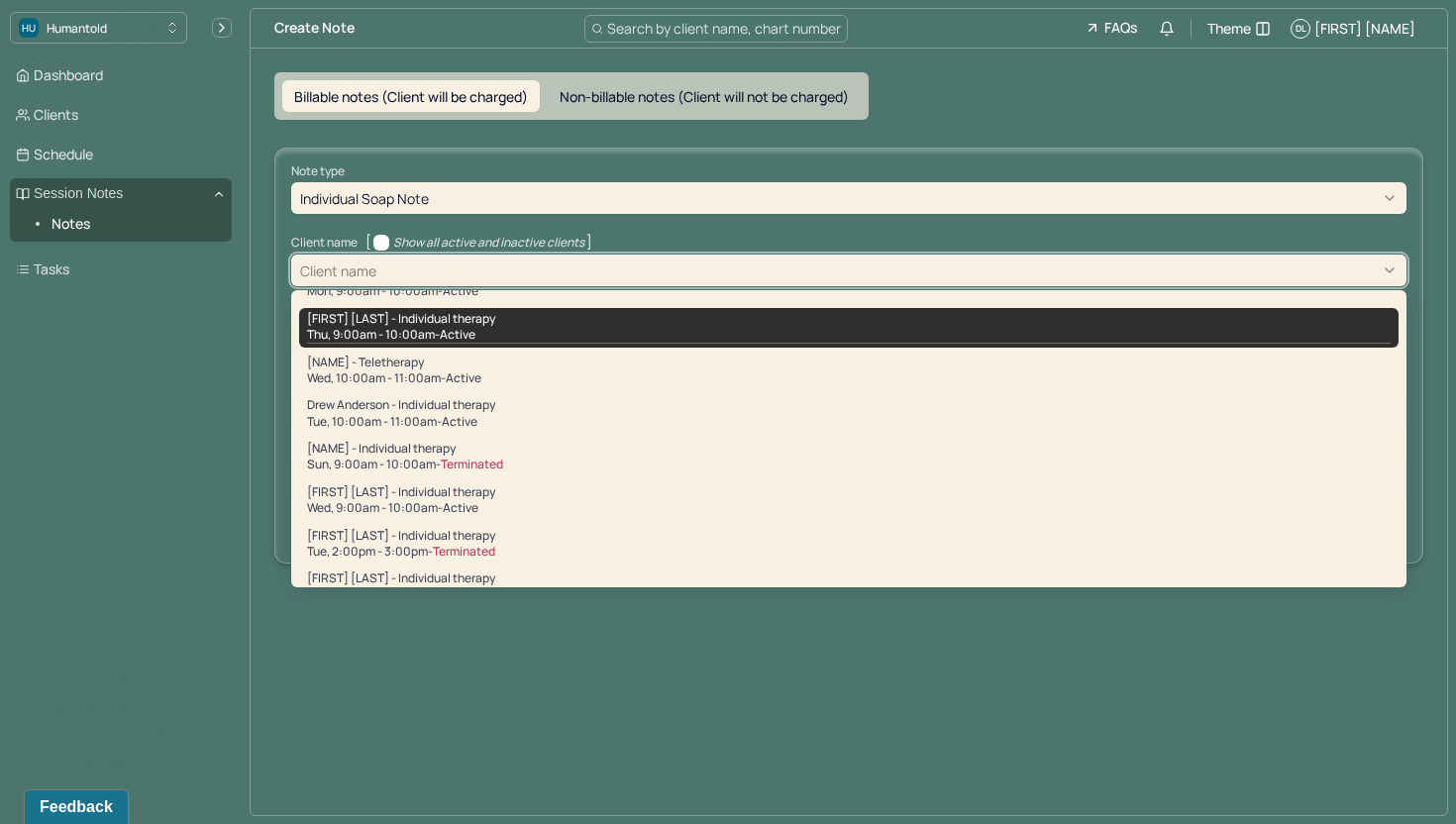 scroll, scrollTop: 123, scrollLeft: 0, axis: vertical 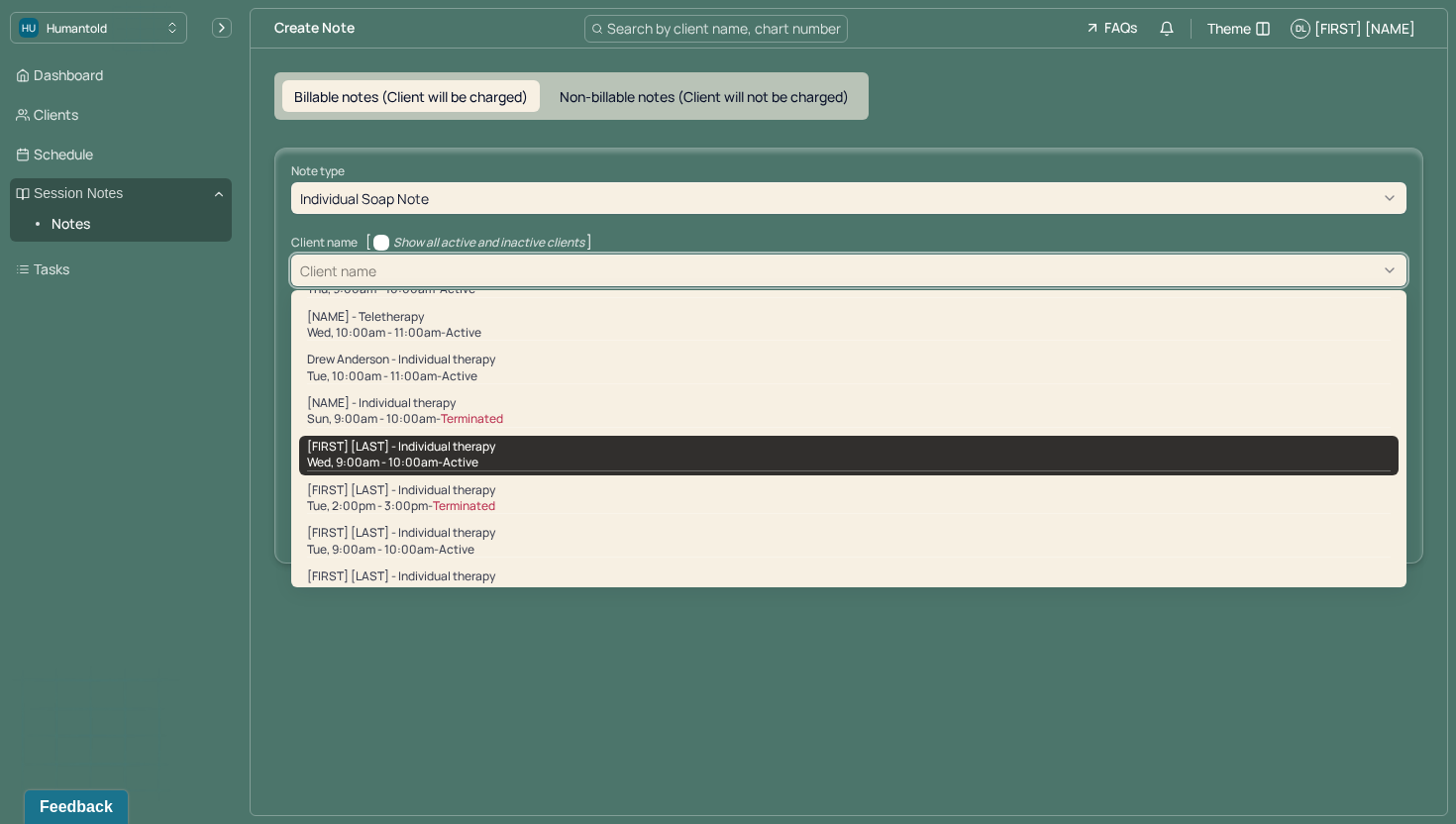click on "[FIRST] [LAST] - Individual therapy" at bounding box center (401, 447) 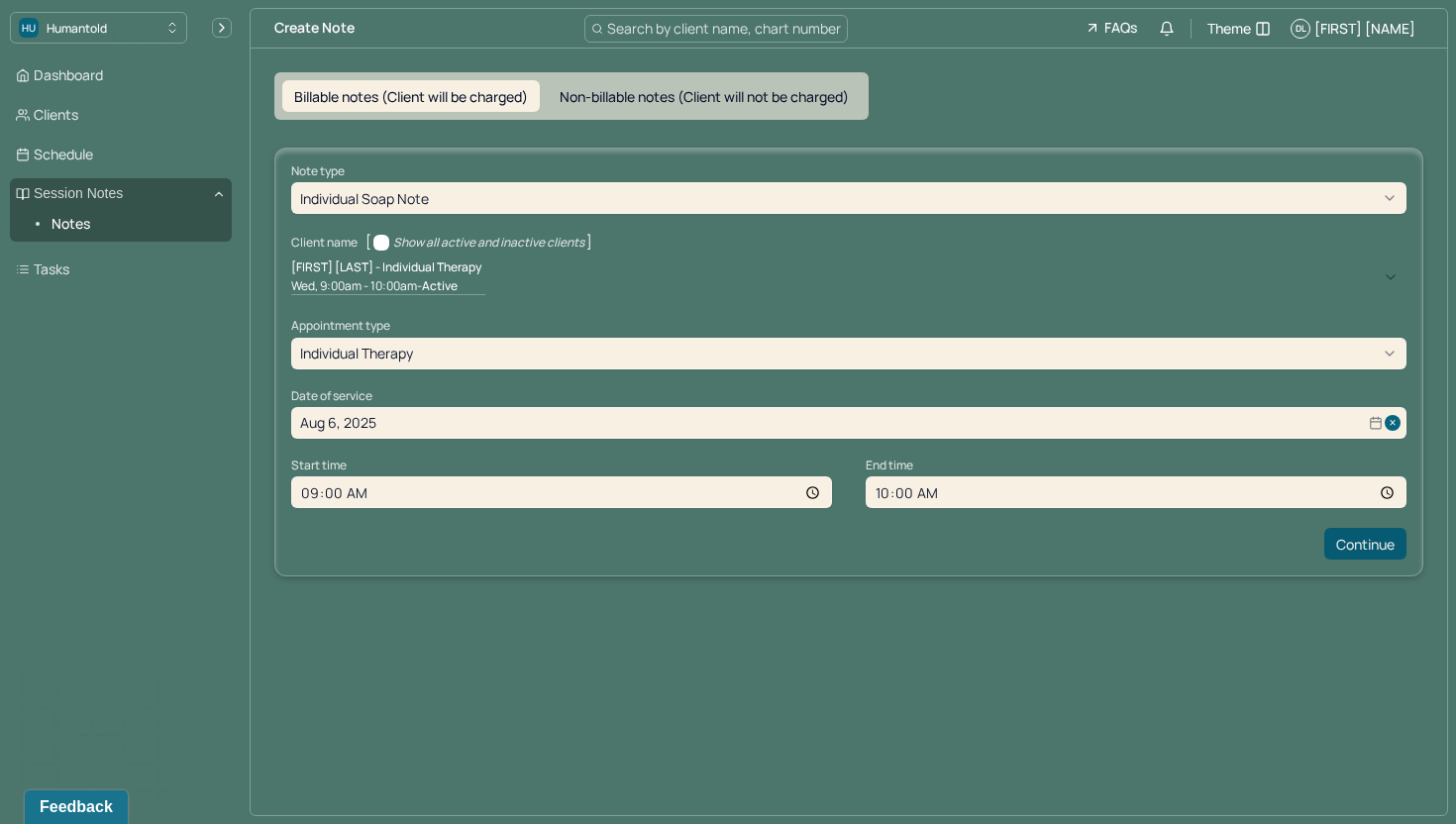 click on "Continue" at bounding box center [1365, 544] 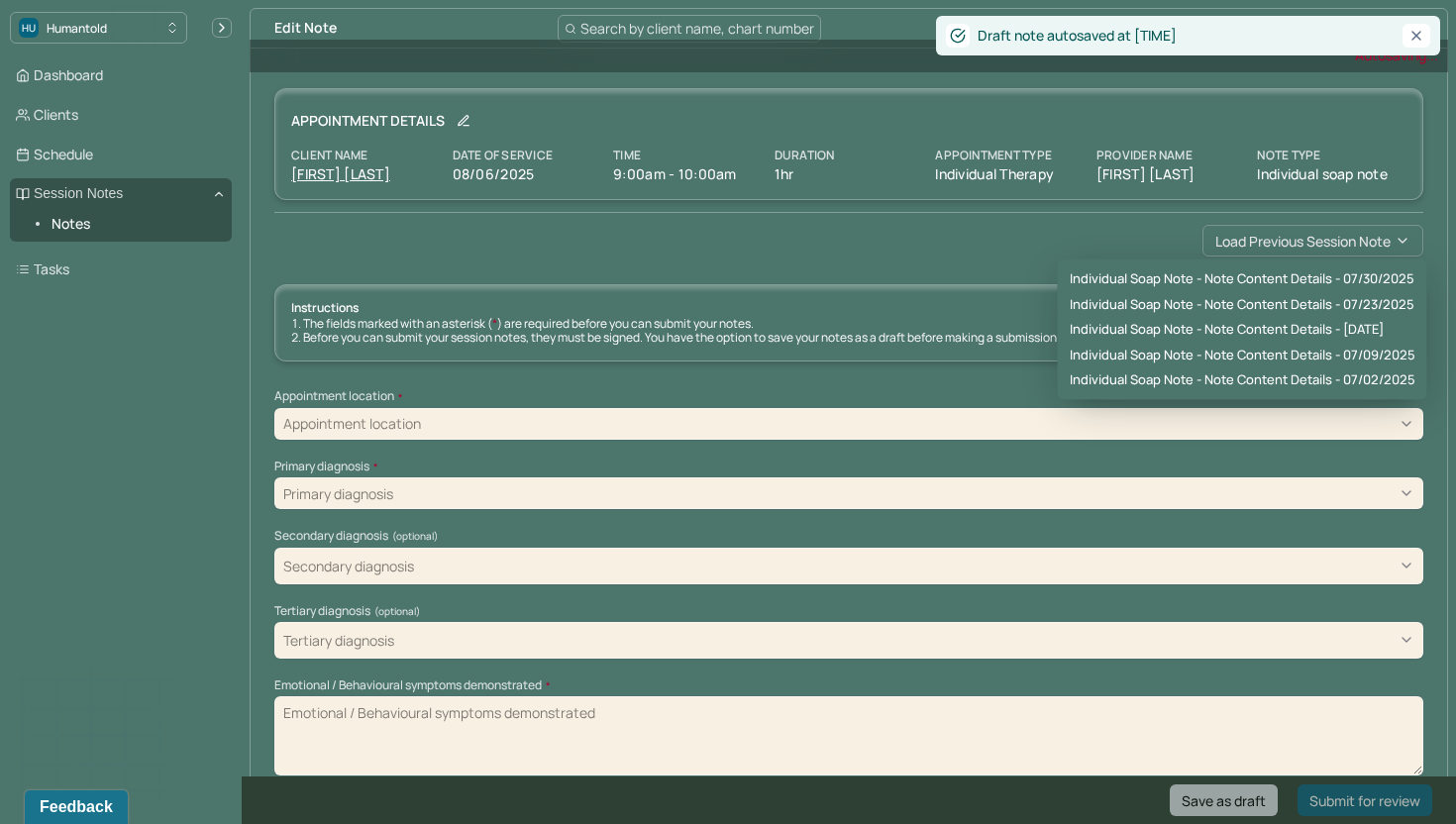 click on "Load previous session note" at bounding box center [1312, 241] 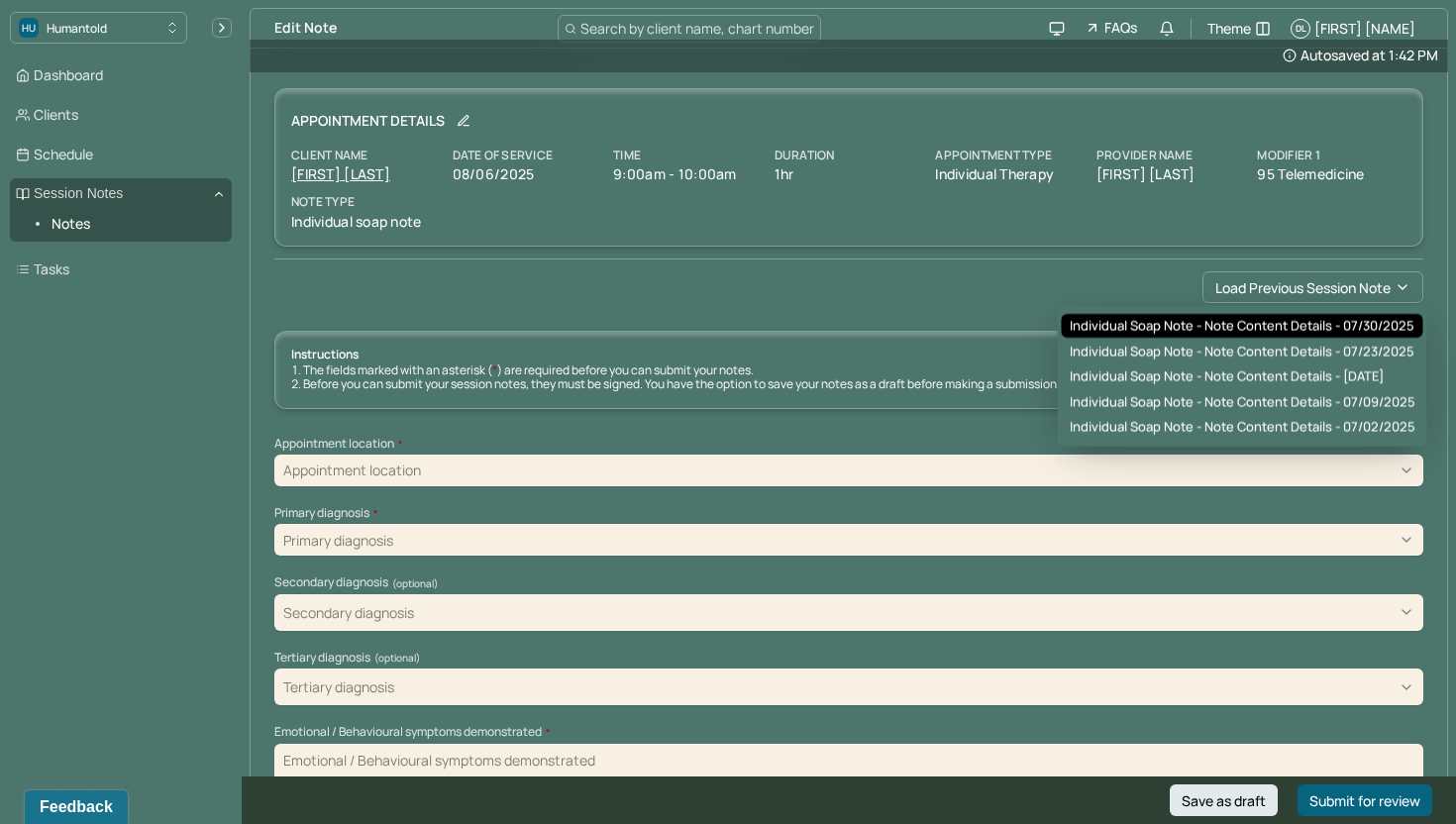click on "Individual soap note   - Note content Details -   07/30/2025" at bounding box center [1242, 326] 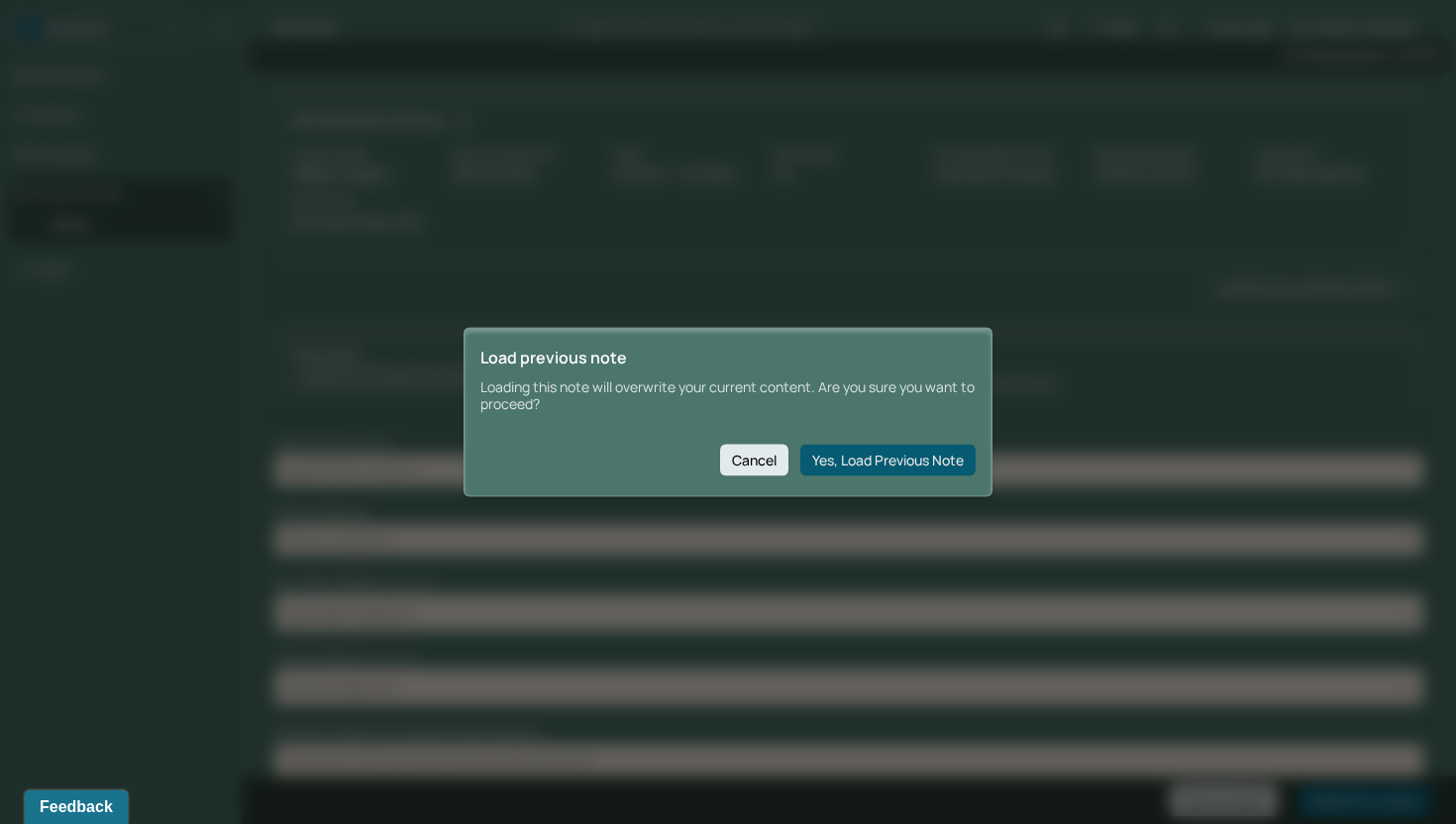 click on "Yes, Load Previous Note" at bounding box center (887, 460) 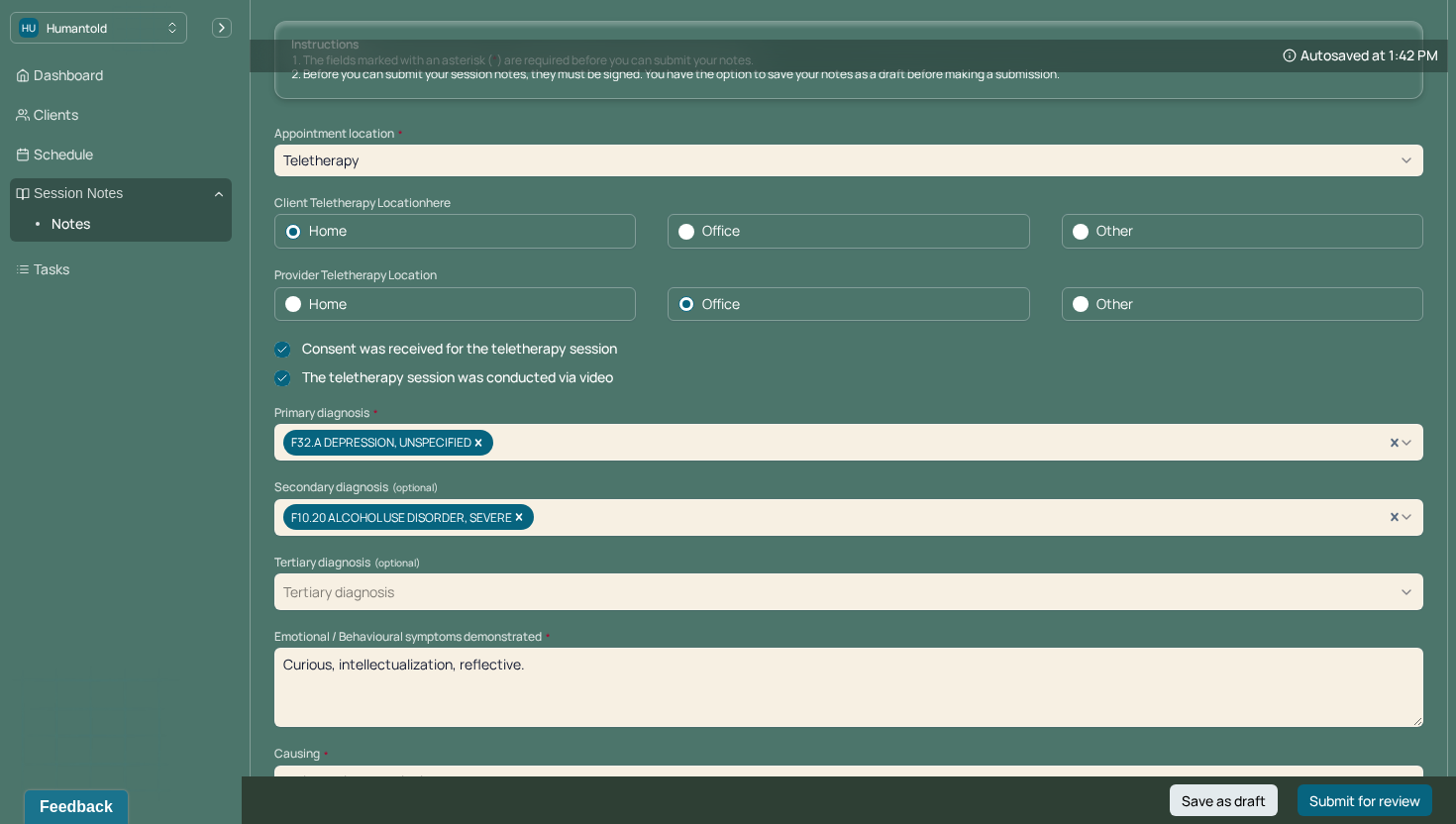 scroll, scrollTop: 481, scrollLeft: 0, axis: vertical 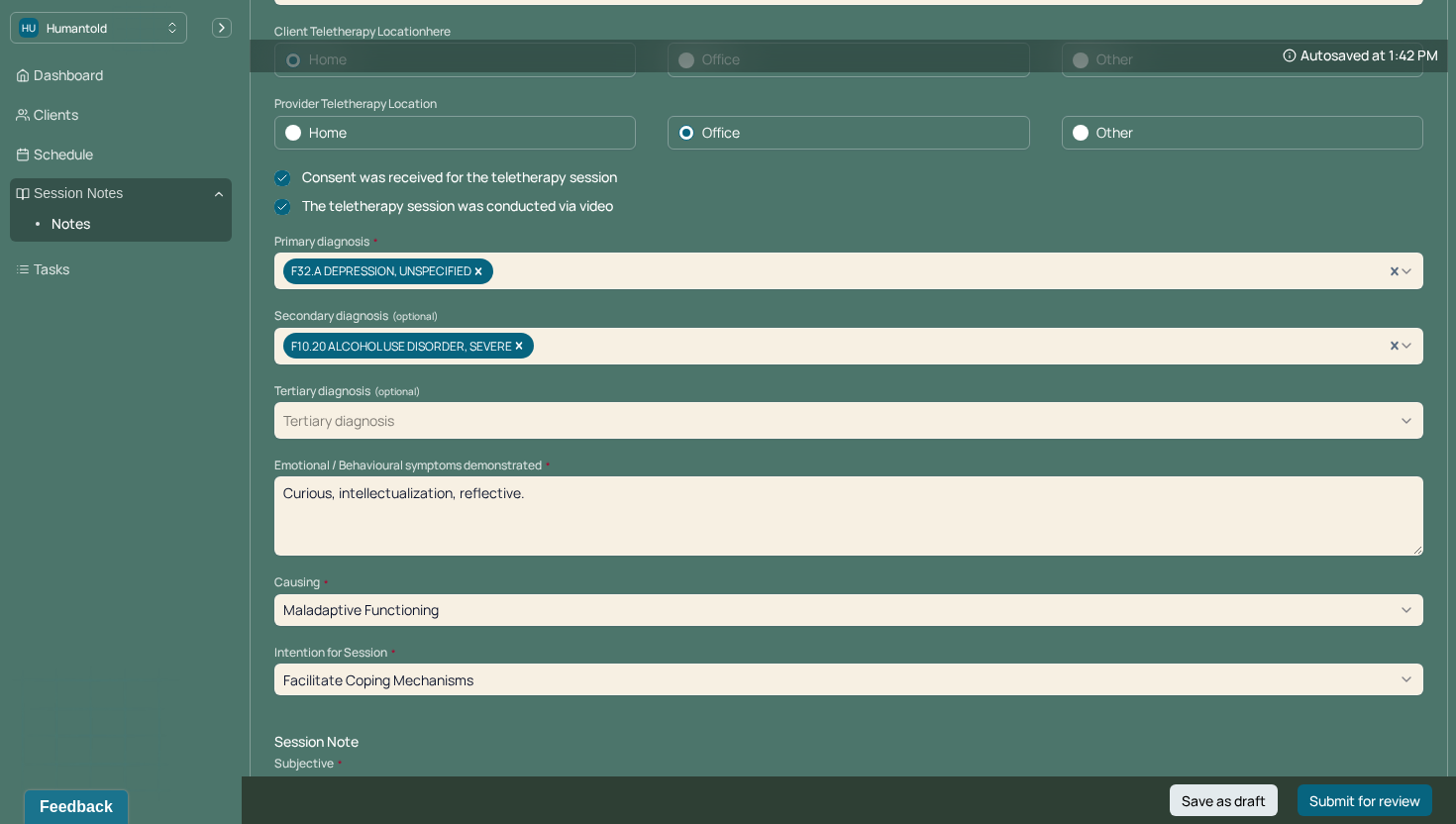 click on "Emotional / Behavioural symptoms demonstrated *" at bounding box center [849, 465] 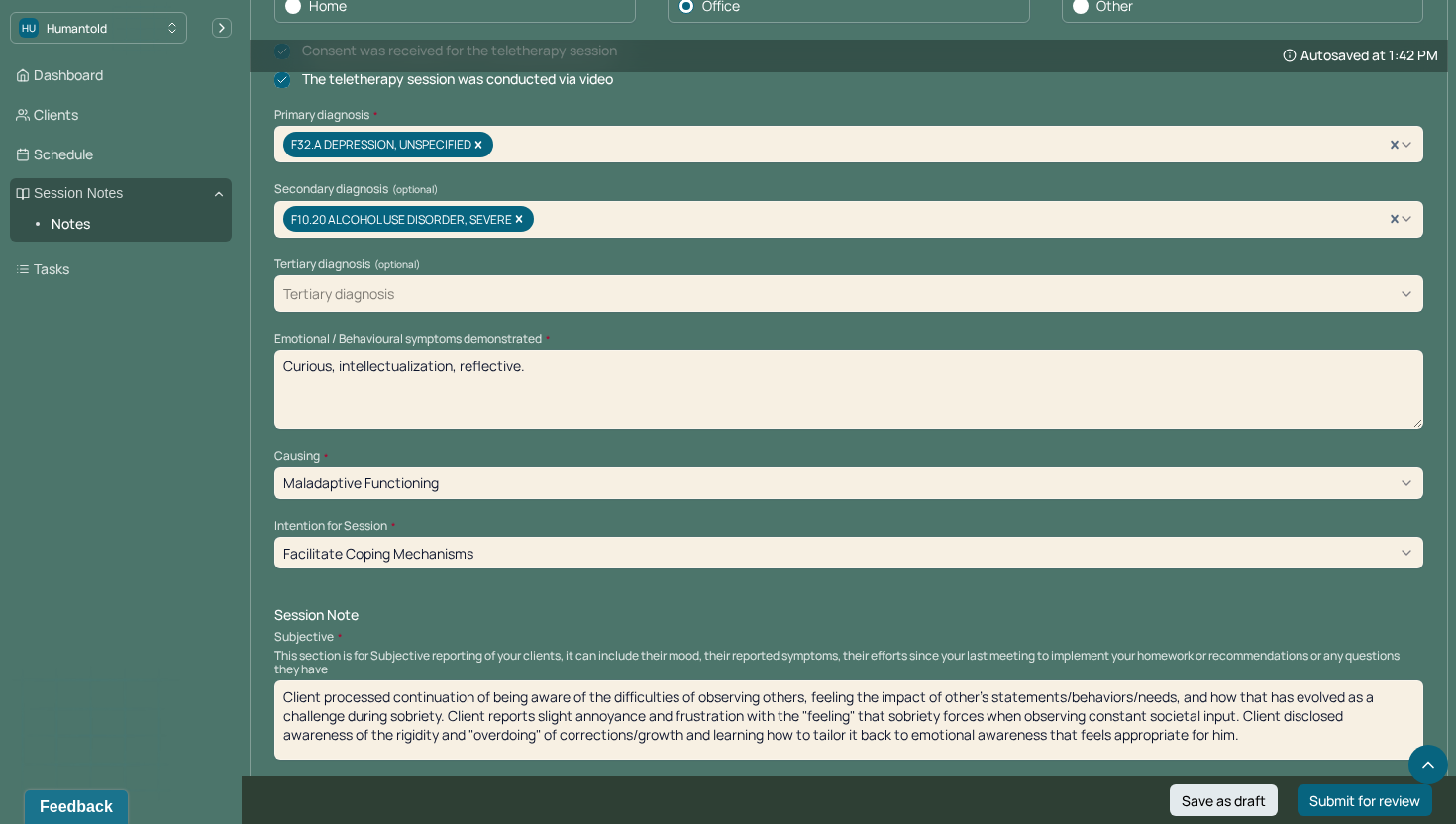 scroll, scrollTop: 609, scrollLeft: 0, axis: vertical 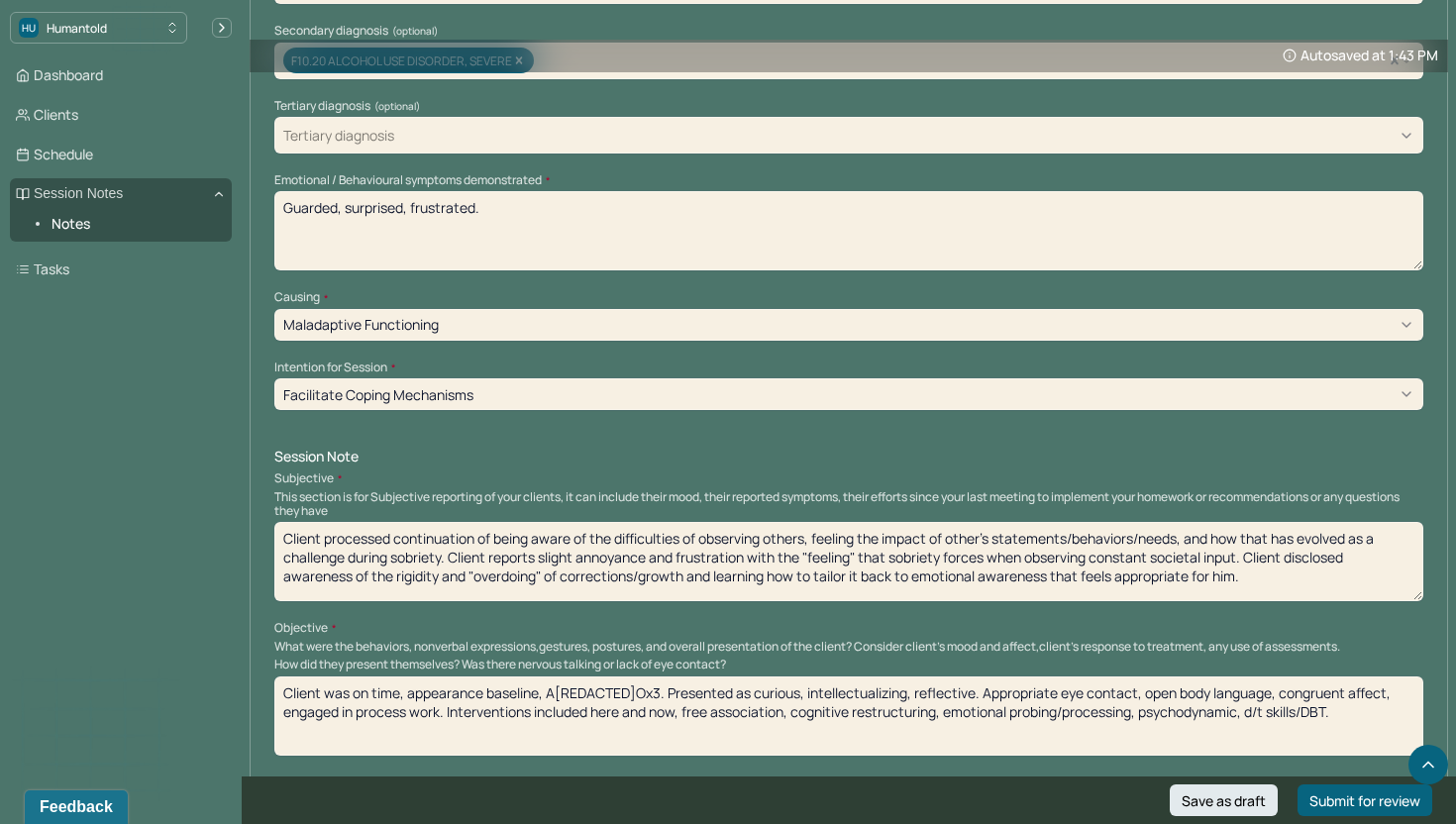 type on "Guarded, surprised, frustrated." 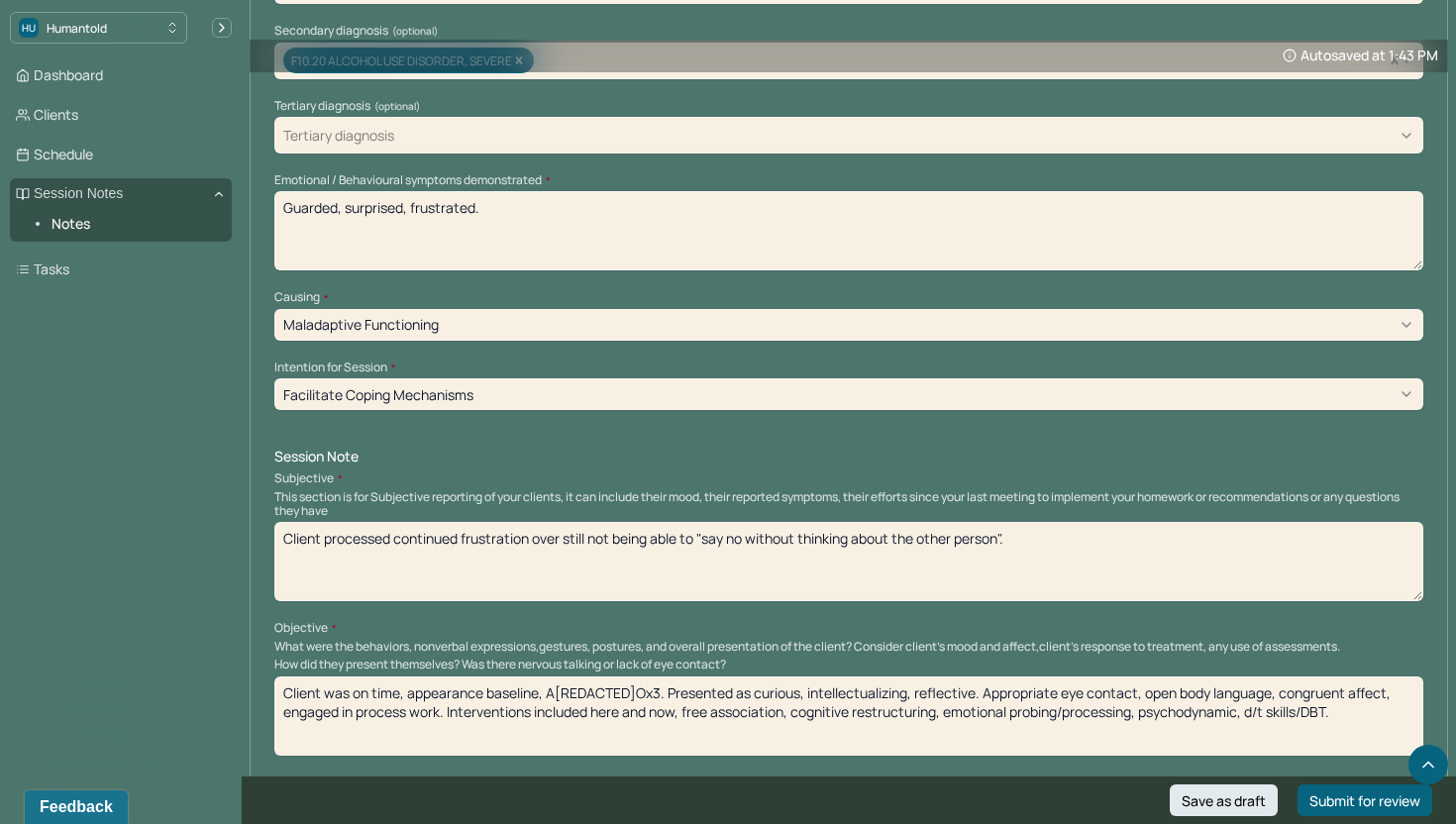click on "Client processed continued frustration over still not being able to "say no without thinking about the othr person"." at bounding box center [849, 562] 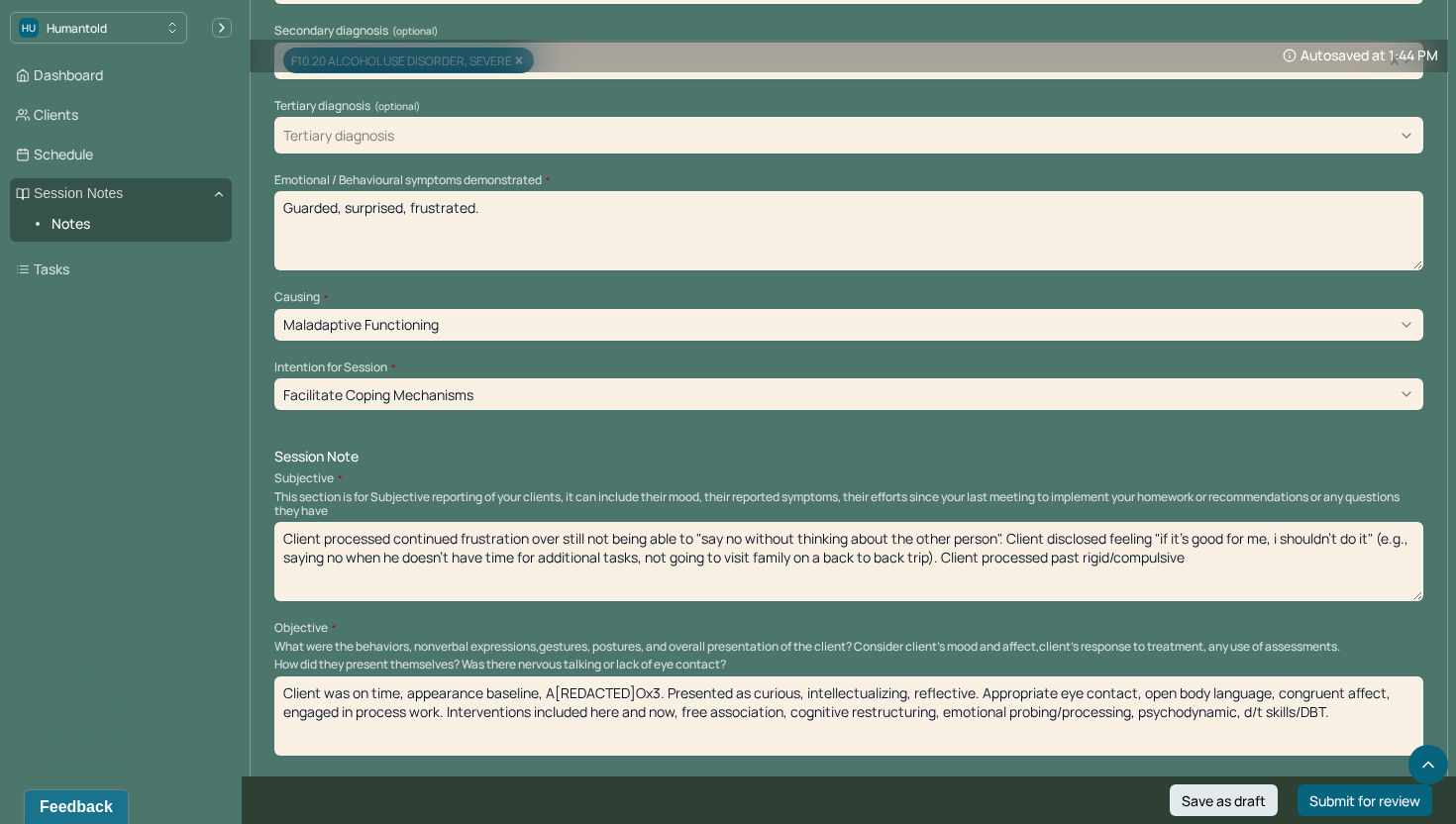 click on "Client was on time, appearance baseline, A[REDACTED]Ox3. Presented as curious, intellectualizing, reflective. Appropriate eye contact, open body language, congruent affect, engaged in process work. Interventions included here and now, free association, cognitive restructuring, emotional probing/processing, psychodynamic, d/t skills/DBT." at bounding box center (849, 716) 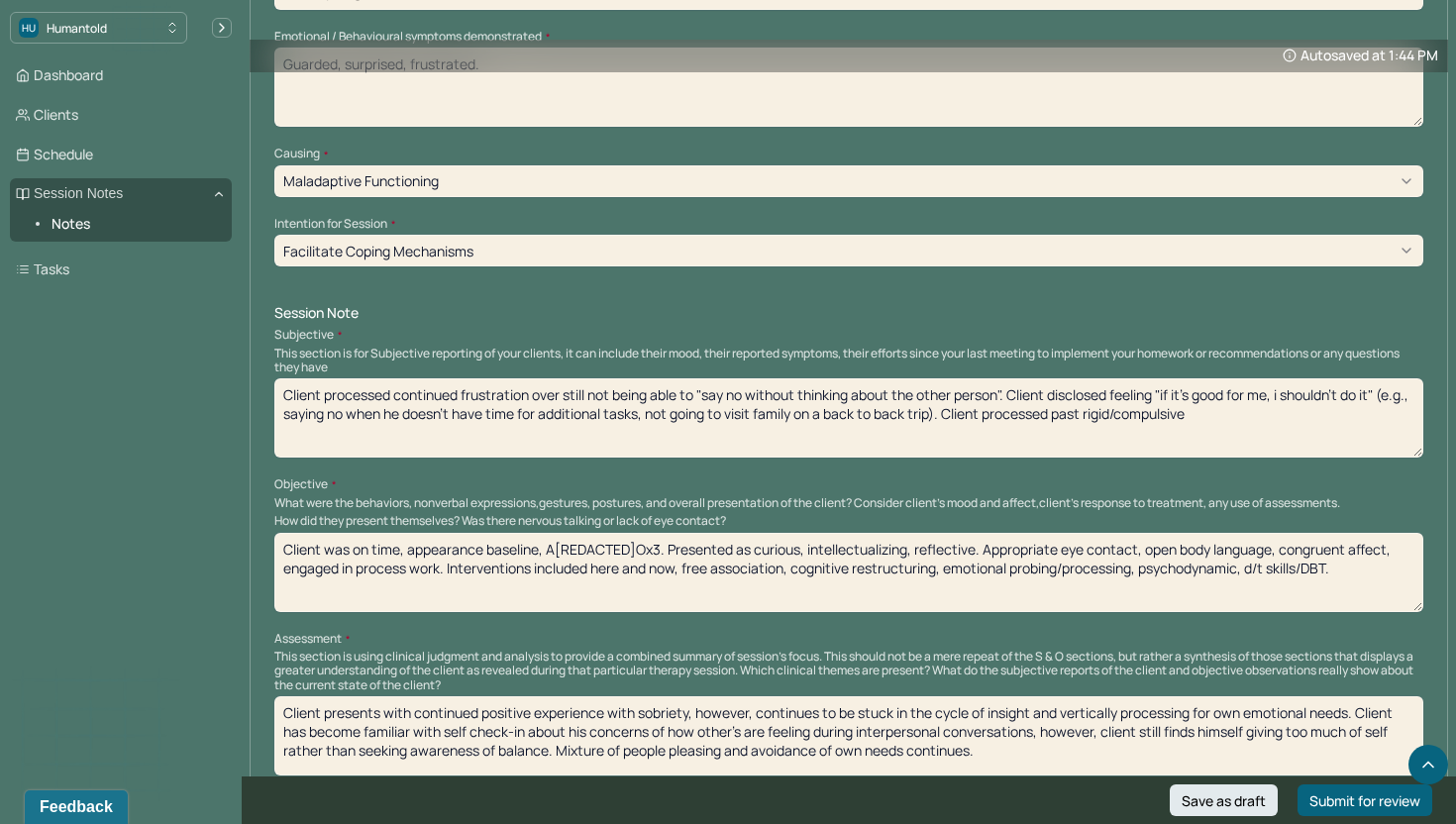 scroll, scrollTop: 948, scrollLeft: 0, axis: vertical 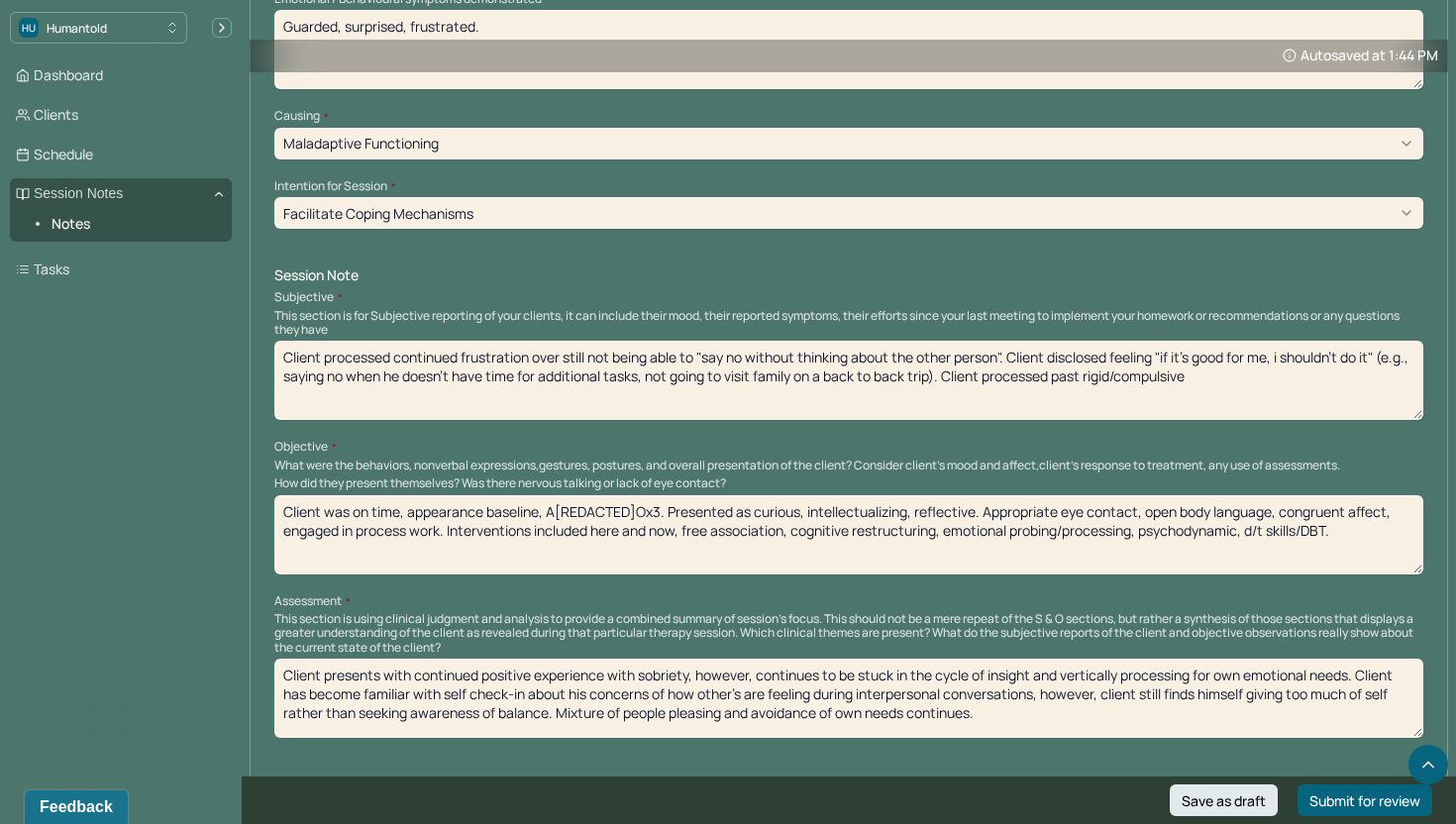 click on "Client processed continued frustration over still not being able to "say no without thinking about the other person". Client disclosed feeling "if it's good for me, i shouldn't do it" (e.g., saying no when he doesn't have time for additional tasks, not going to visit family on a back to back trip). Client processed past rigid/compulsi" at bounding box center (849, 380) 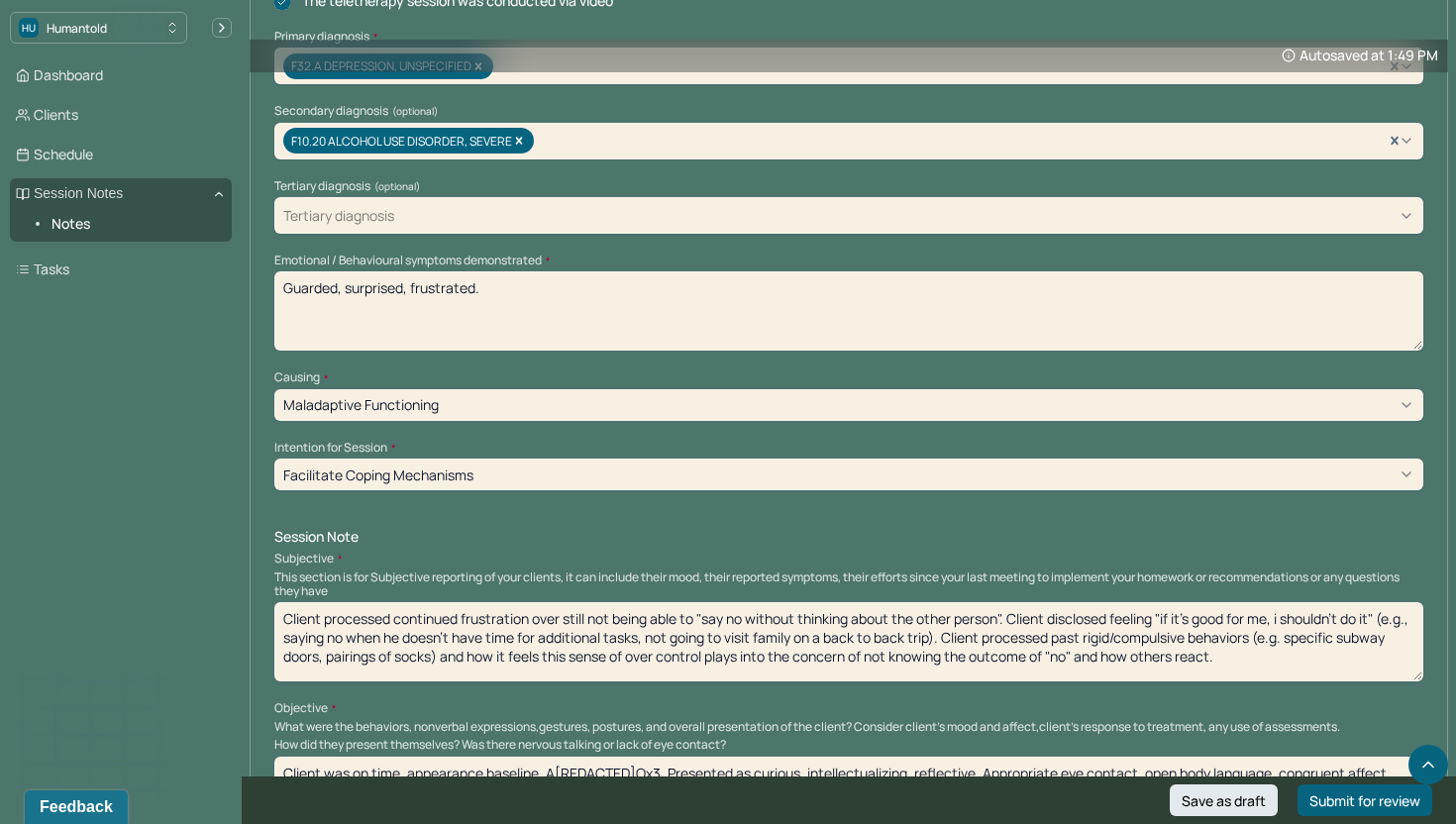 scroll, scrollTop: 571, scrollLeft: 0, axis: vertical 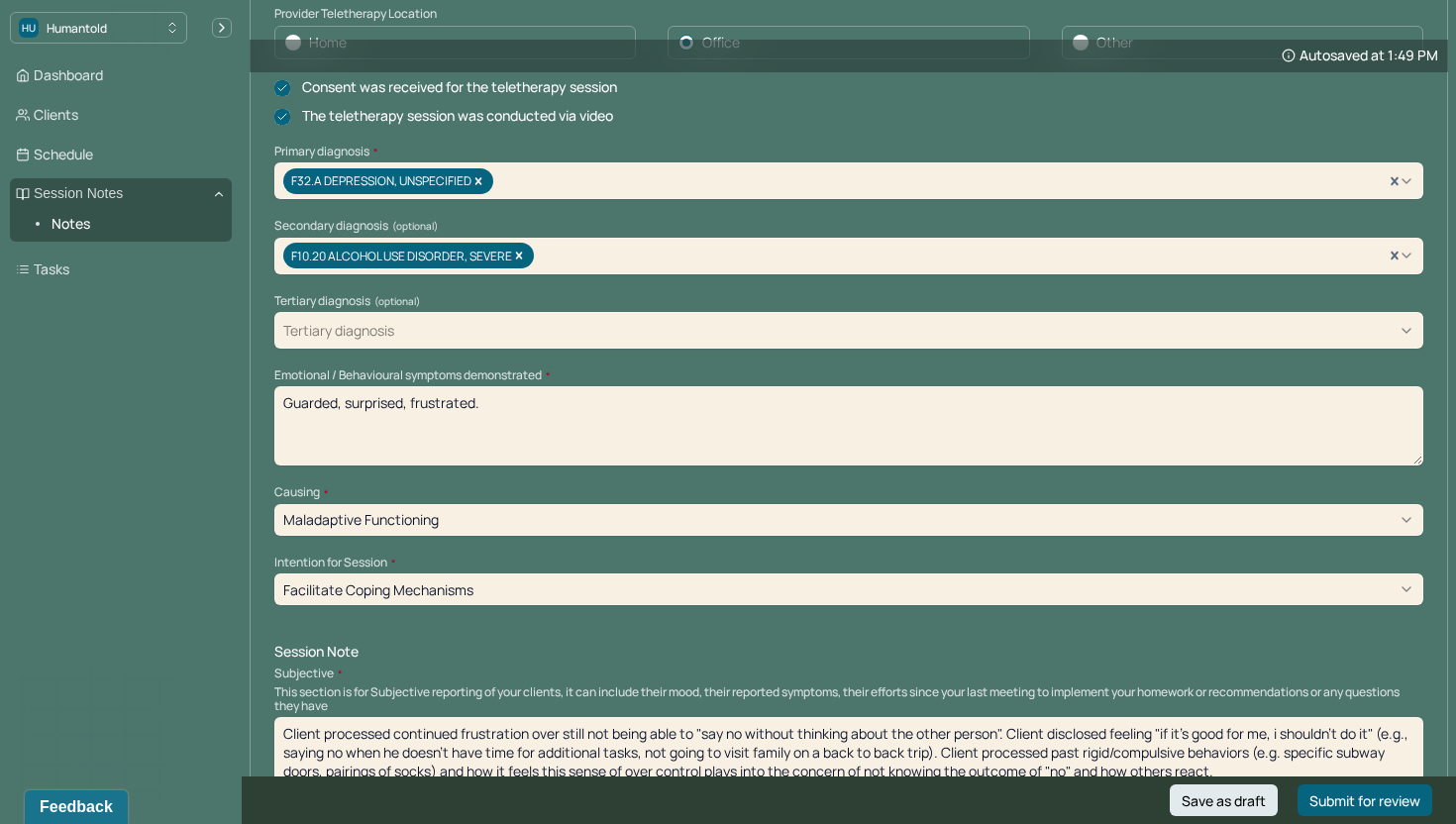 type on "Client processed continued frustration over still not being able to "say no without thinking about the other person". Client disclosed feeling "if it's good for me, i shouldn't do it" (e.g., saying no when he doesn't have time for additional tasks, not going to visit family on a back to back trip). Client processed past rigid/compulsive behaviors (e.g. specific subway doors, pairings of socks) and how it feels this sense of over control plays into the concern of not knowing the outcome of "no" and how others react." 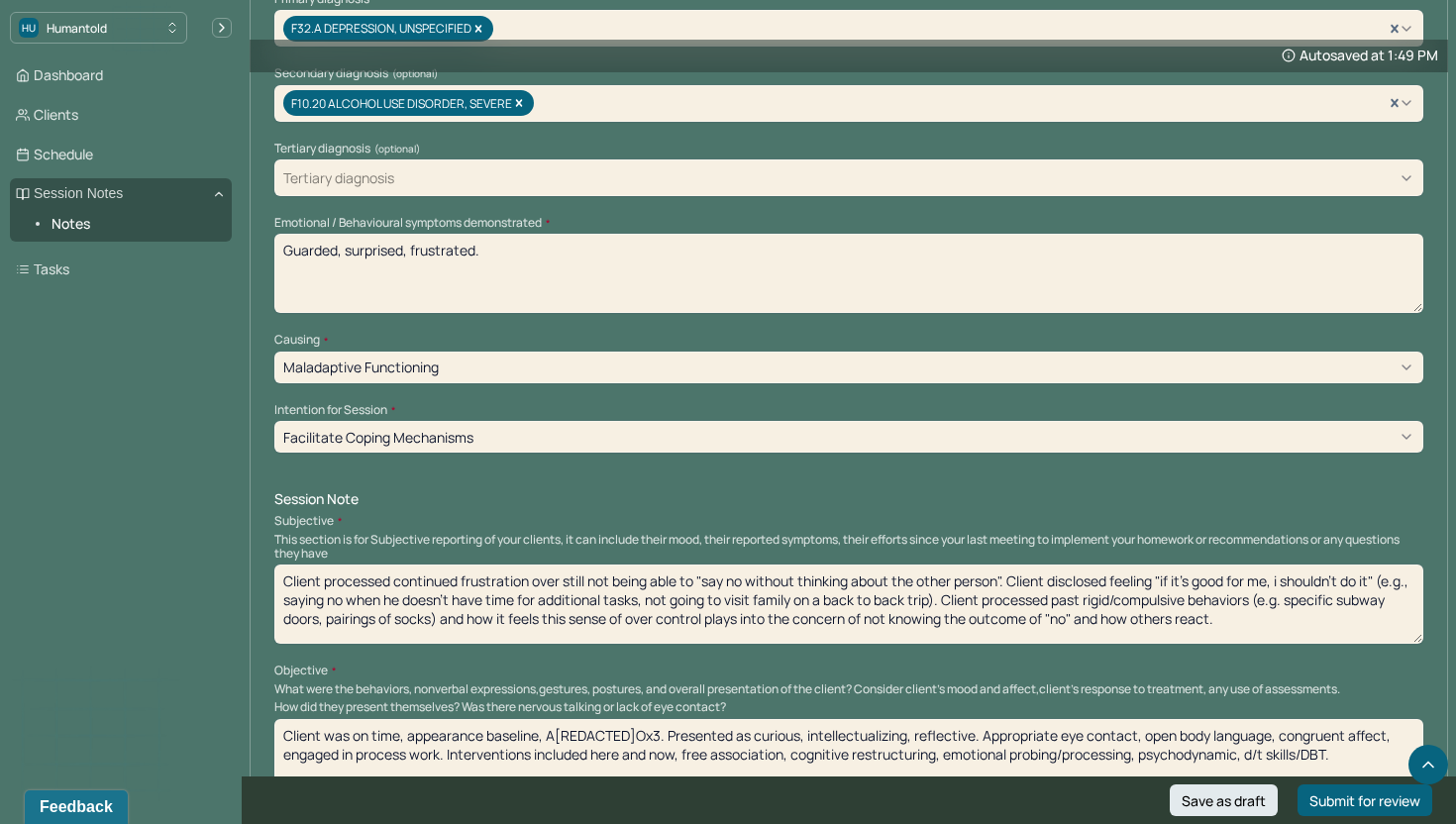 scroll, scrollTop: 753, scrollLeft: 0, axis: vertical 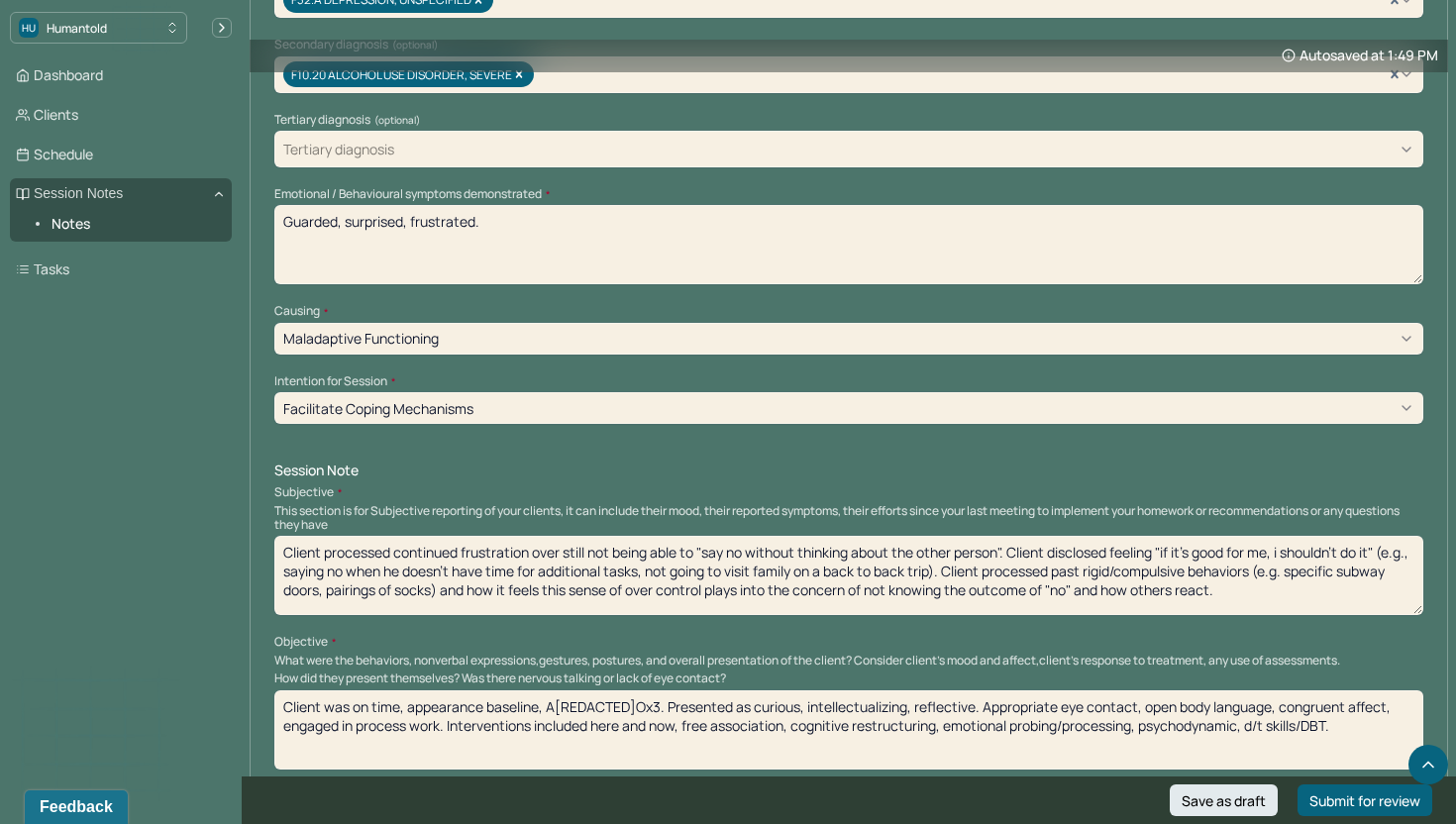 click on "Instructions The fields marked with an asterisk ( * ) are required before you can submit your notes. Before you can submit your session notes, they must be signed. You have the option to save your notes as a draft before making a submission. Appointment location * Teletherapy Client Teletherapy Location here Home Office Other Provider Teletherapy Location Home Office Other Consent was received for the teletherapy session The teletherapy session was conducted via video Primary diagnosis * F32.A DEPRESSION, UNSPECIFIED Secondary diagnosis (optional) F10.20 ALCOHOL USE DISORDER, SEVERE Tertiary diagnosis (optional) Tertiary diagnosis Emotional / Behavioural symptoms demonstrated * Guarded, surprised, frustrated.  Causing * Maladaptive Functioning Intention for Session * Facilitate coping mechanisms Session Note Subjective Objective How did they present themselves? Was there nervous talking or lack of eye contact? Assessment Therapy Intervention Techniques Please select at least 1 intervention used EDMR Other *" at bounding box center [849, 1141] 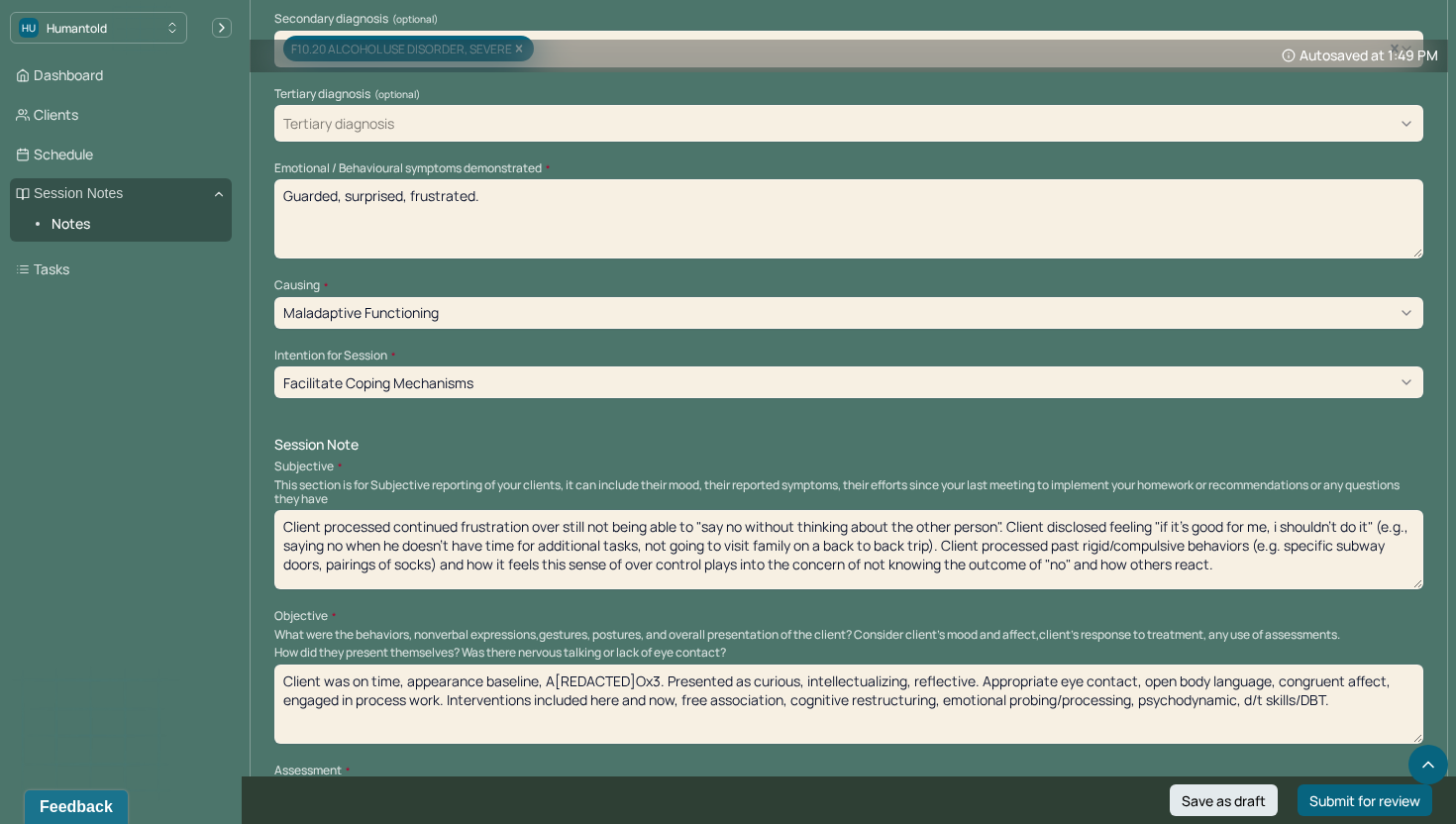 scroll, scrollTop: 792, scrollLeft: 0, axis: vertical 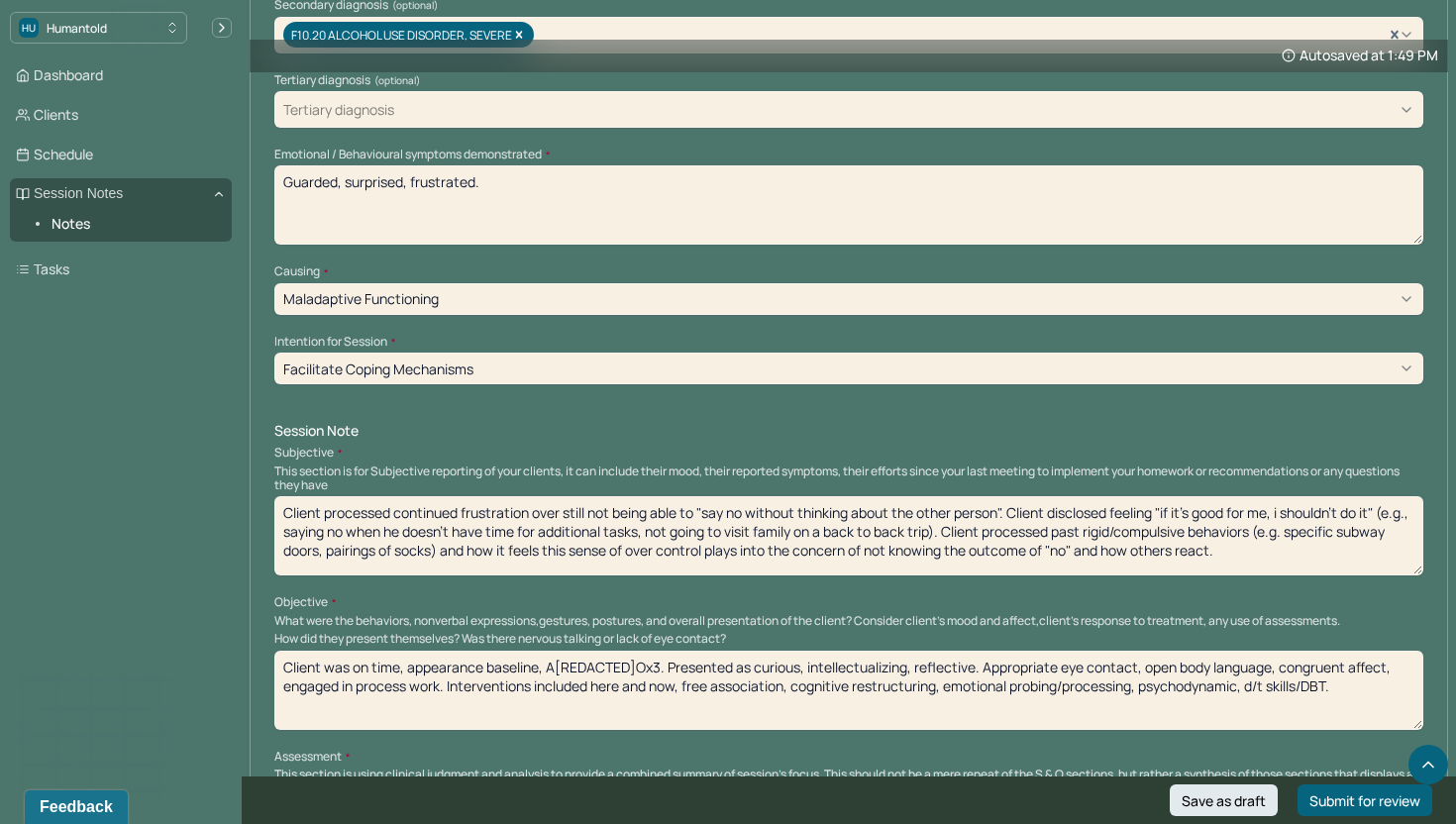 click on "Guarded, surprised, frustrated." at bounding box center (849, 205) 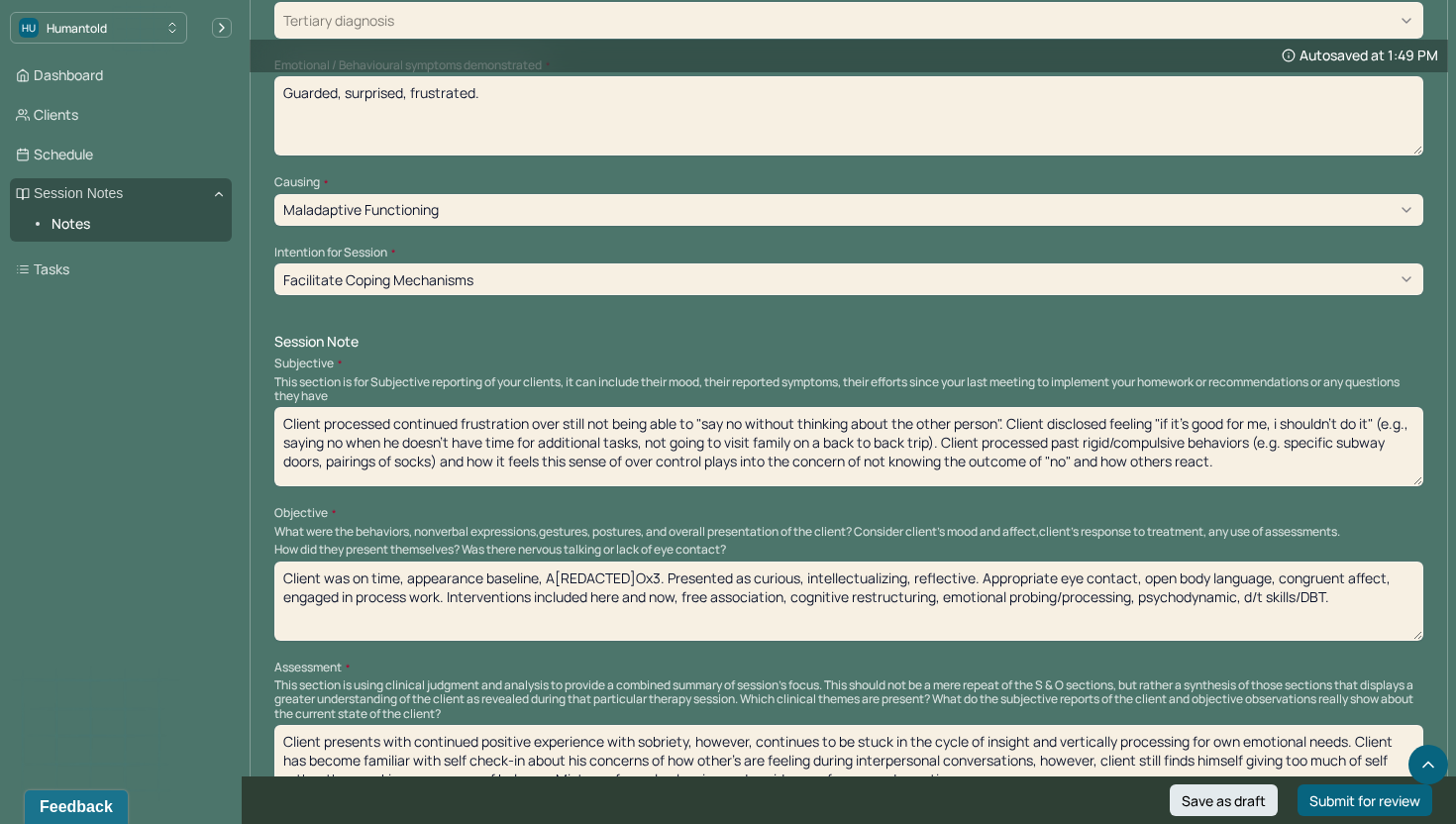 click on "Client processed continued frustration over still not being able to "say no without thinking about the other person". Client disclosed feeling "if it's good for me, i shouldn't do it" (e.g., saying no when he doesn't have time for additional tasks, not going to visit family on a back to back trip). Client processed past rigid/compulsive behaviors (e.g. specific subway doors, pairings of socks) and how it feels this sense of over control plays into the concern of not knowing the outcome of "no" and how others react." at bounding box center [849, 447] 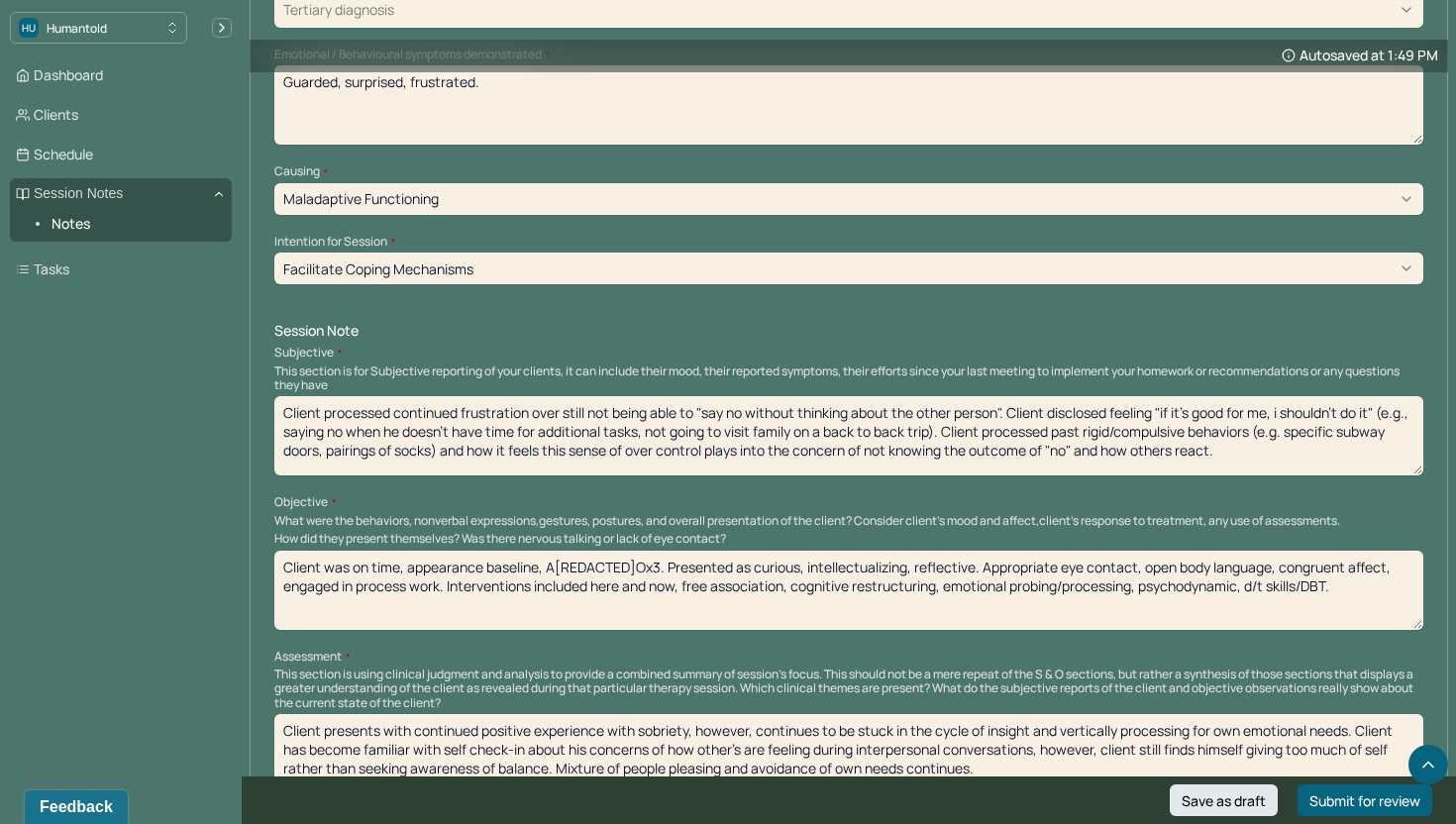 scroll, scrollTop: 897, scrollLeft: 0, axis: vertical 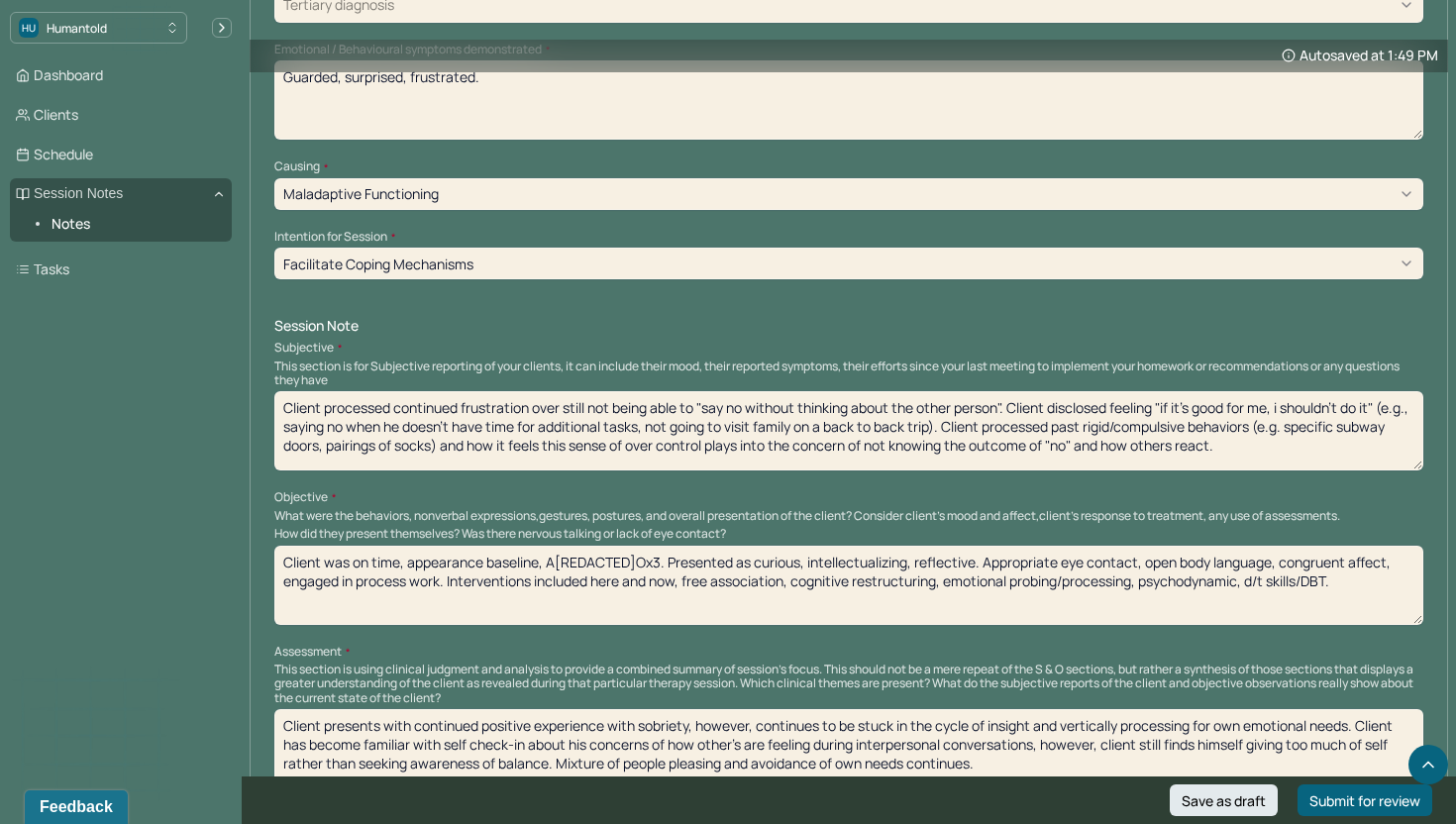 click on "Client processed continued frustration over still not being able to "say no without thinking about the other person". Client disclosed feeling "if it's good for me, i shouldn't do it" (e.g., saying no when he doesn't have time for additional tasks, not going to visit family on a back to back trip). Client processed past rigid/compulsive behaviors (e.g. specific subway doors, pairings of socks) and how it feels this sense of over control plays into the concern of not knowing the outcome of "no" and how others react." at bounding box center (849, 431) 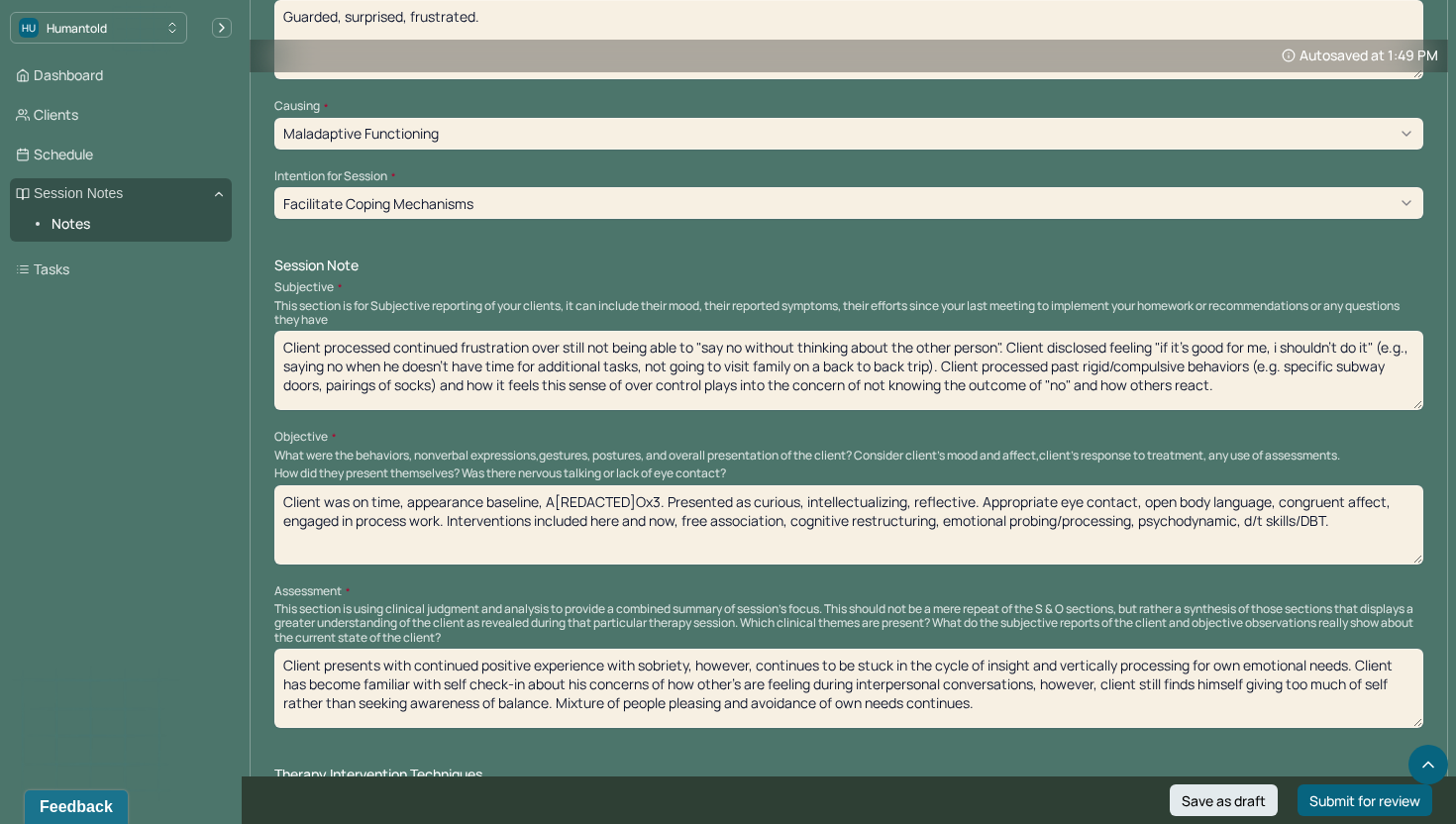 scroll, scrollTop: 967, scrollLeft: 0, axis: vertical 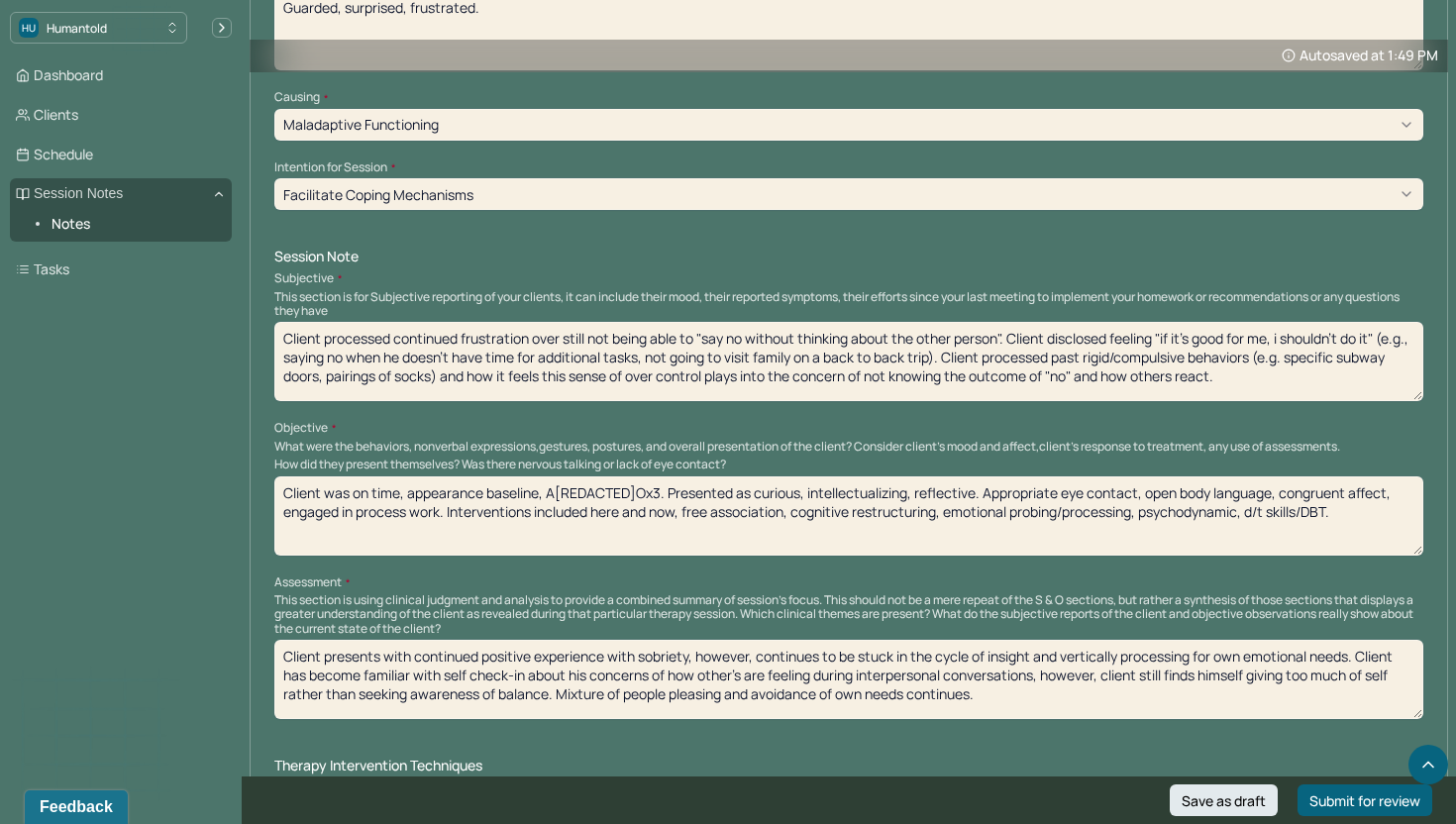 drag, startPoint x: 680, startPoint y: 486, endPoint x: 903, endPoint y: 488, distance: 223.009 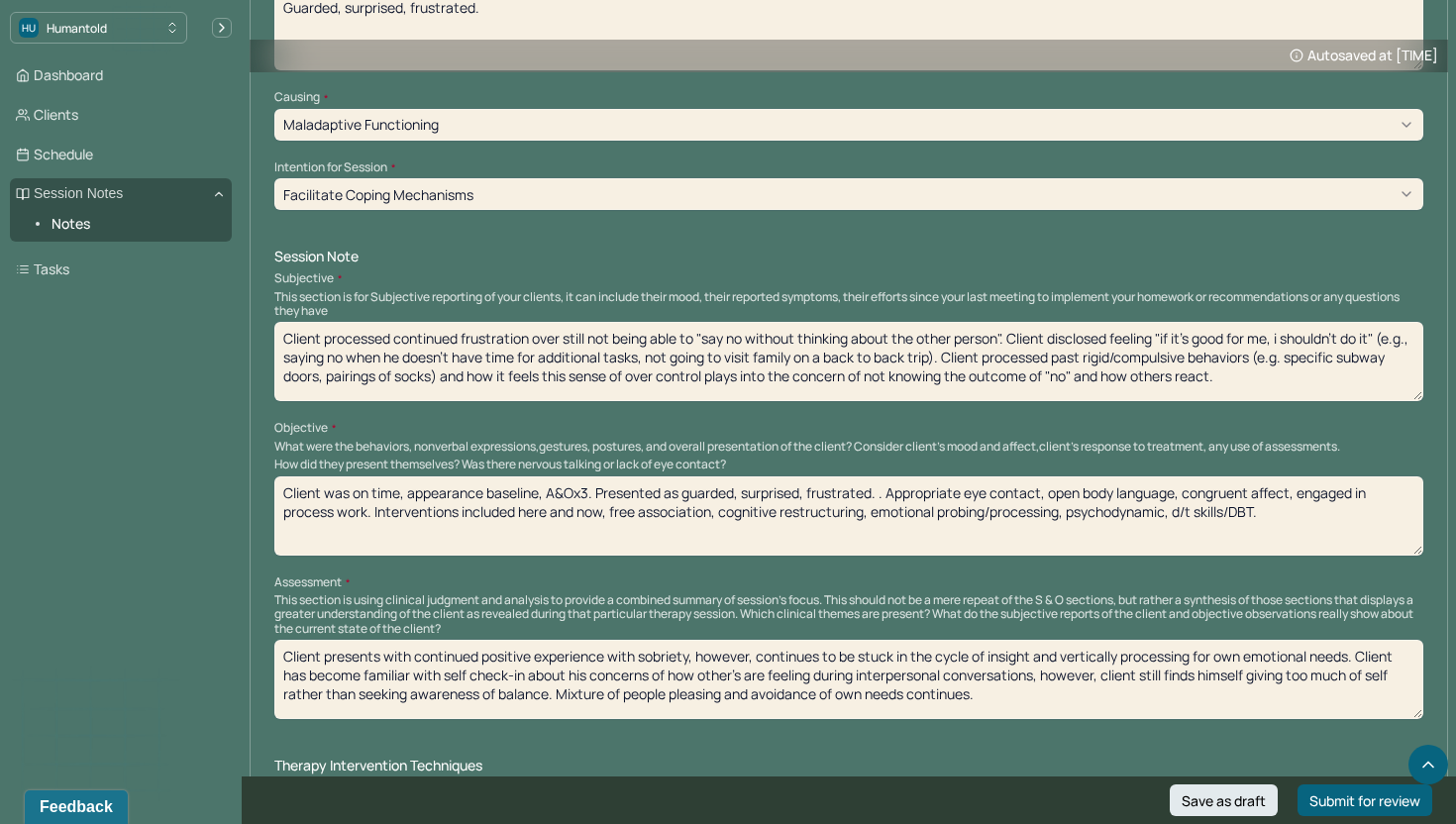 click on "Client was on time, appearance baseline, A&Ox3. Presented as Guarded, surprised, frustrated. . Appropriate eye contact, open body language, congruent affect, engaged in process work. Interventions included here and now, free association, cognitive restructuring, emotional probing/processing, psychodynamic, d/t skills/DBT." at bounding box center (849, 516) 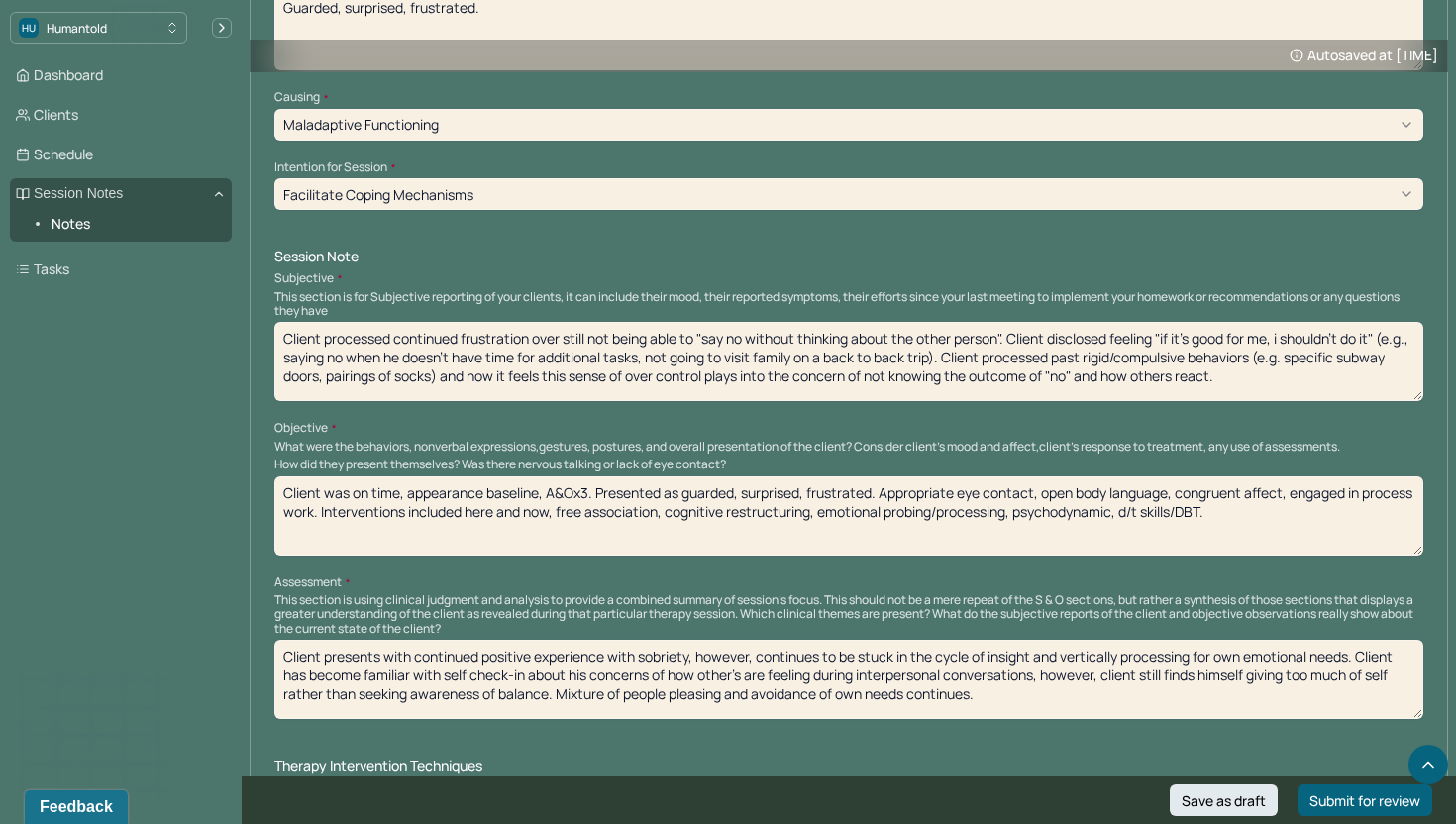 click on "Client was on time, appearance baseline, A&Ox3. Presented as Guarded, surprised, frustrated. . Appropriate eye contact, open body language, congruent affect, engaged in process work. Interventions included here and now, free association, cognitive restructuring, emotional probing/processing, psychodynamic, d/t skills/DBT." at bounding box center (849, 516) 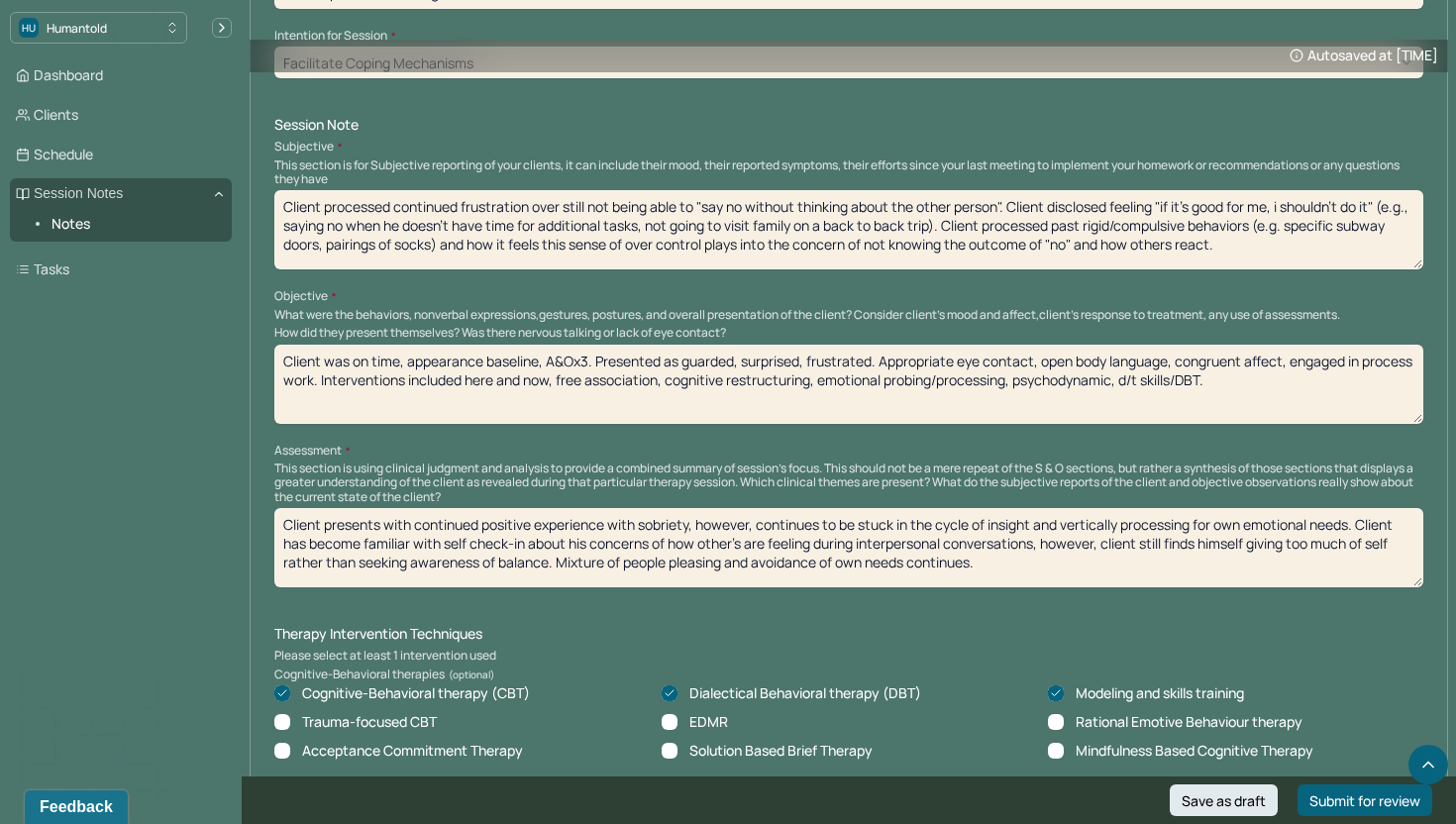 scroll, scrollTop: 1110, scrollLeft: 0, axis: vertical 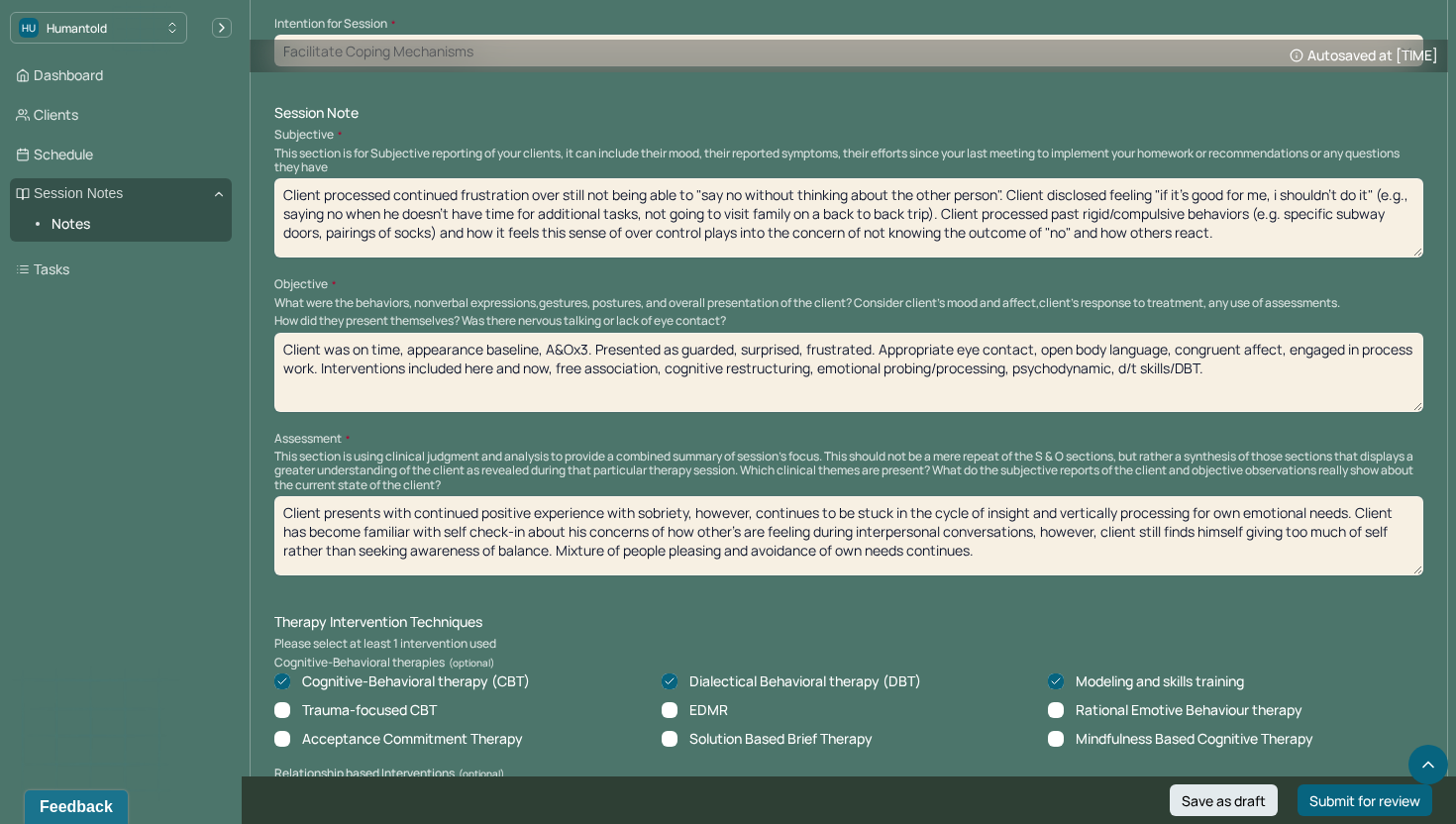 click on "Assessment" at bounding box center [849, 439] 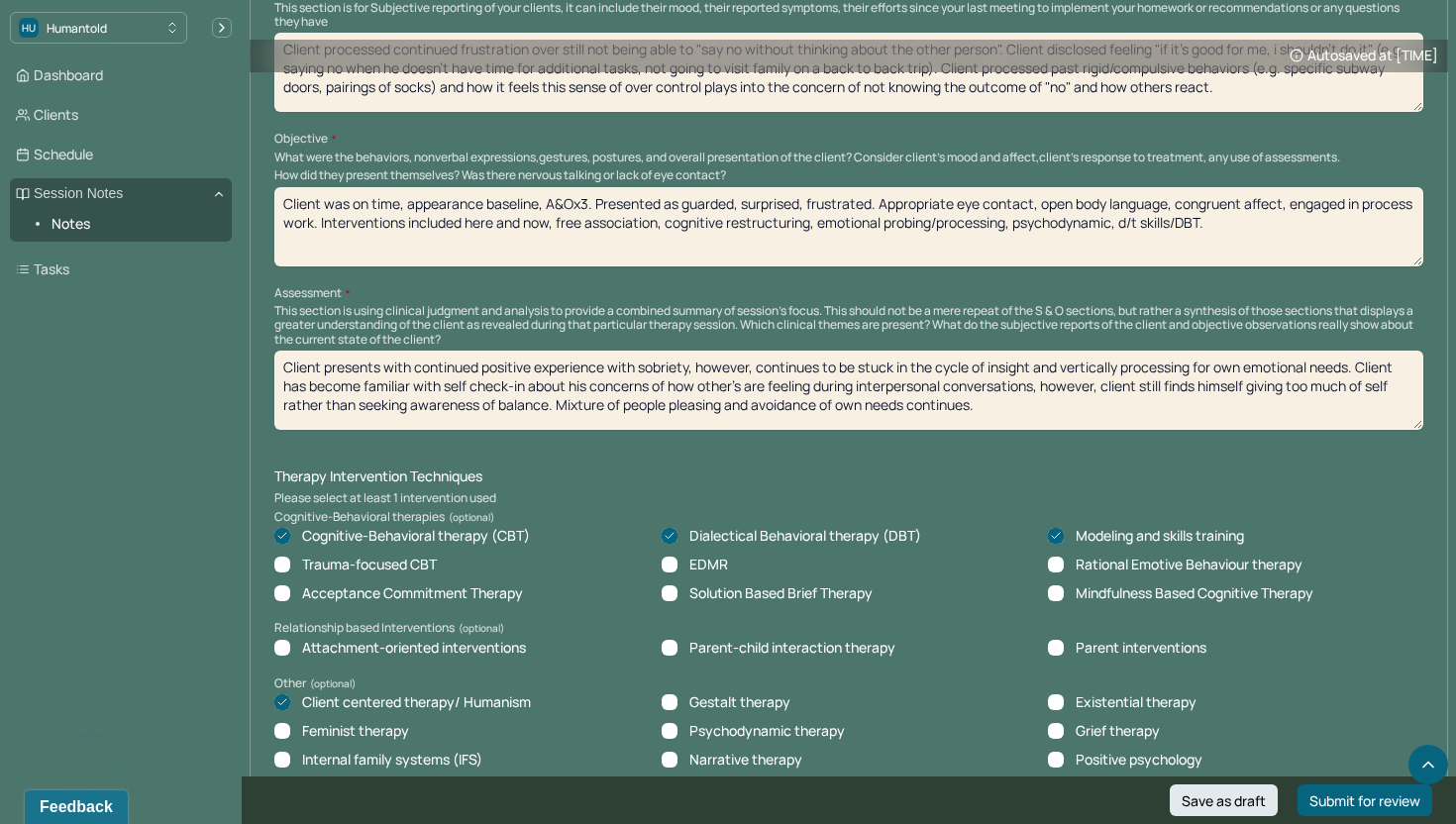 scroll, scrollTop: 1257, scrollLeft: 0, axis: vertical 